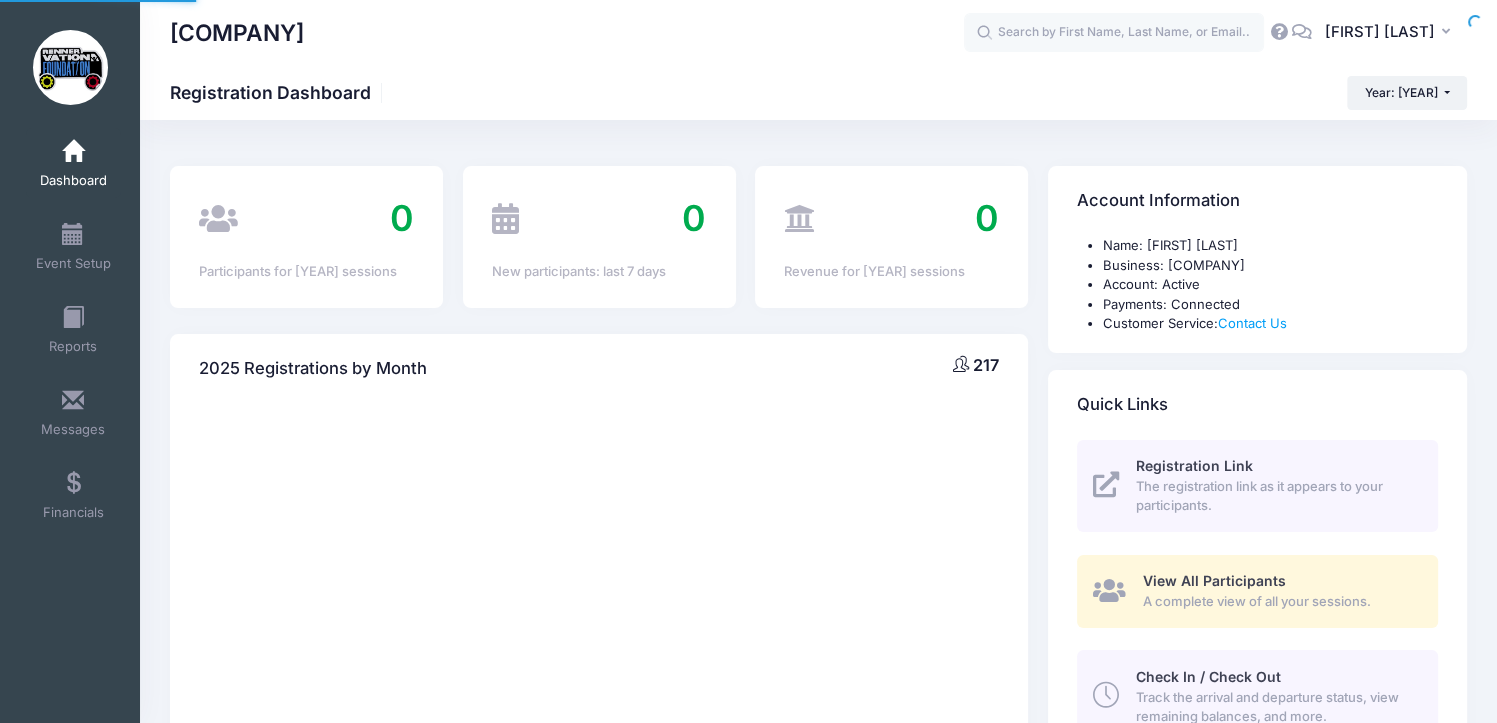 scroll, scrollTop: 0, scrollLeft: 0, axis: both 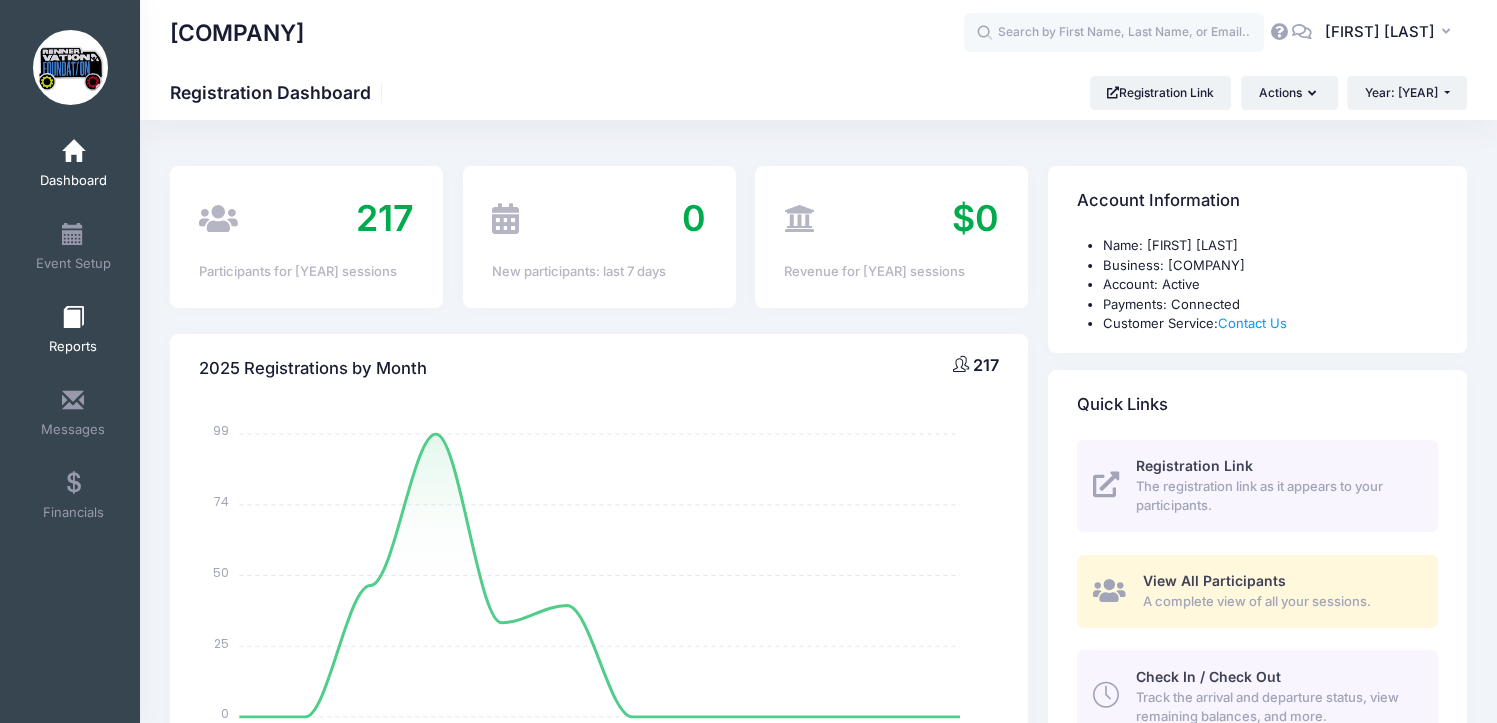 click on "Reports" at bounding box center [73, 329] 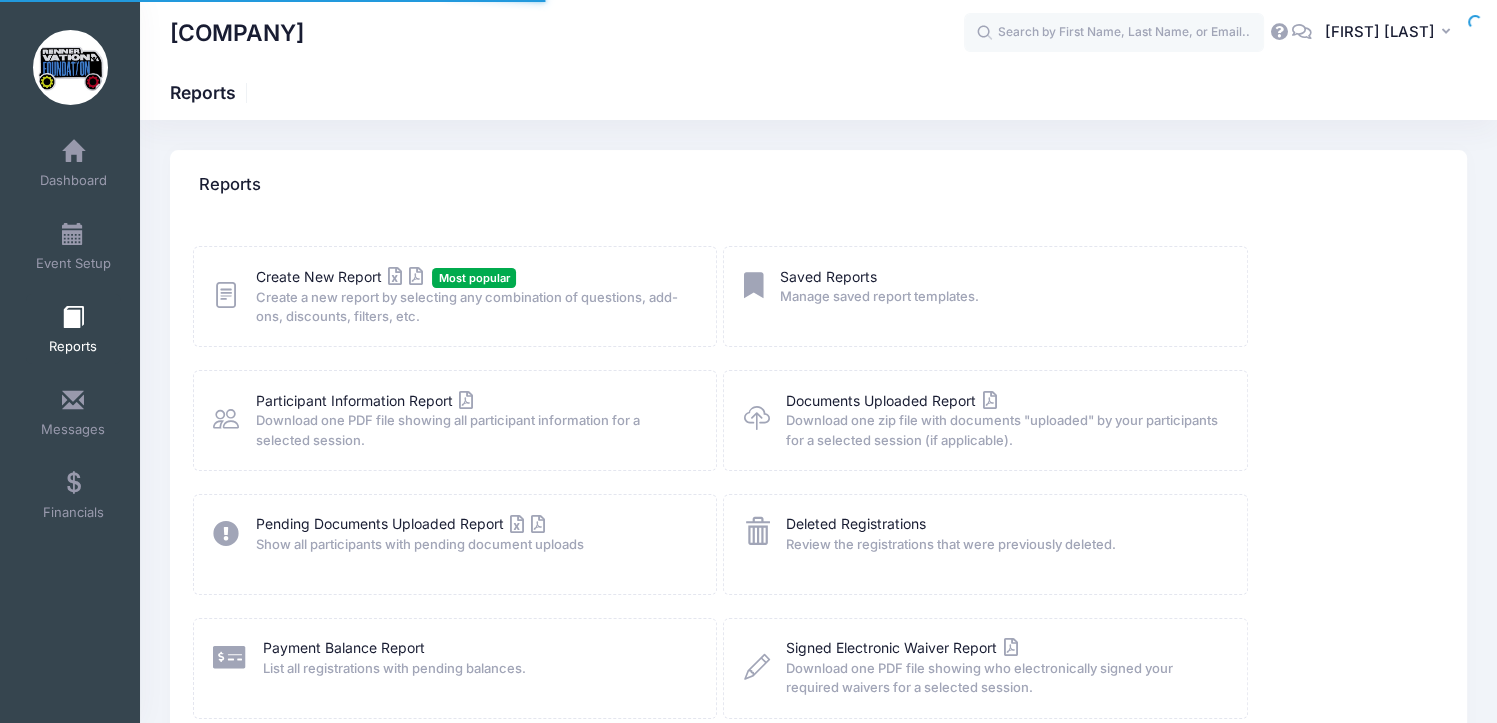 scroll, scrollTop: 0, scrollLeft: 0, axis: both 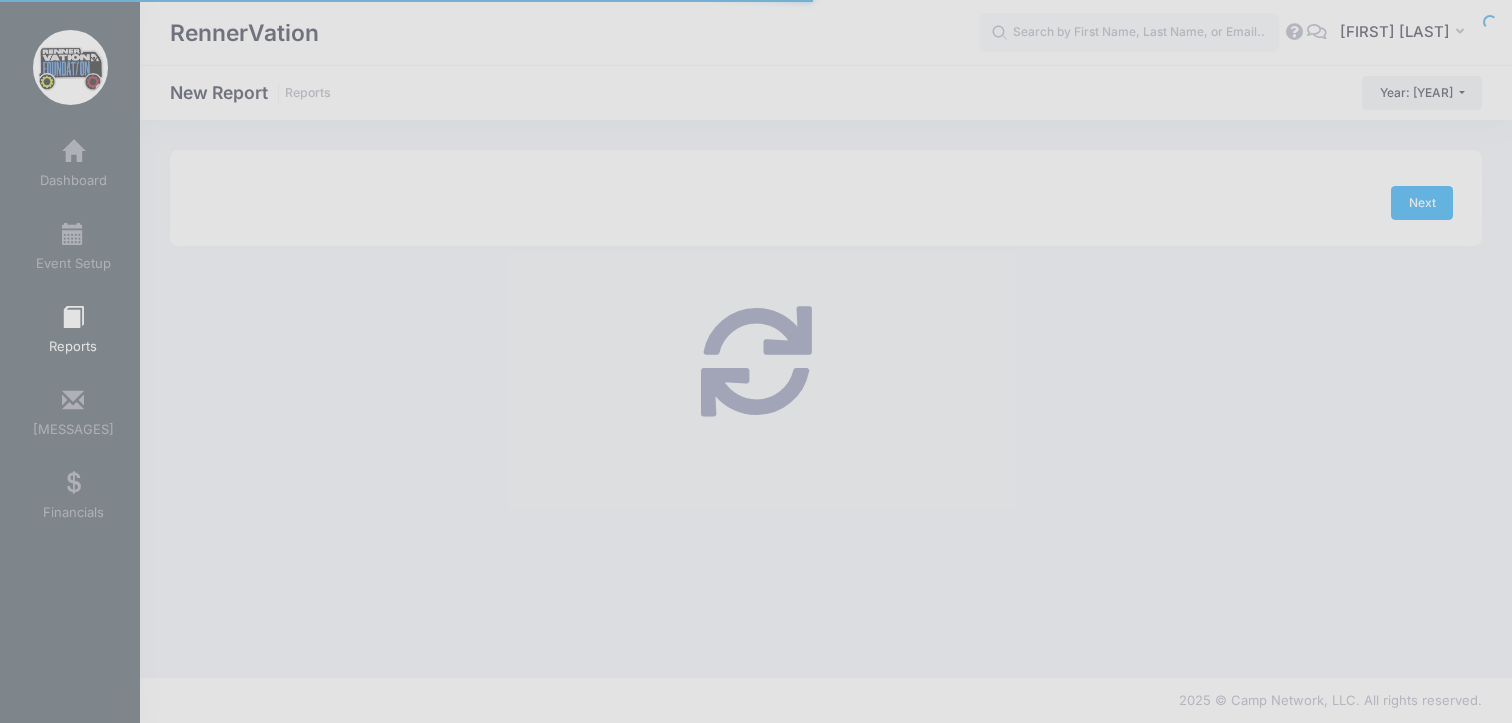 checkbox on "true" 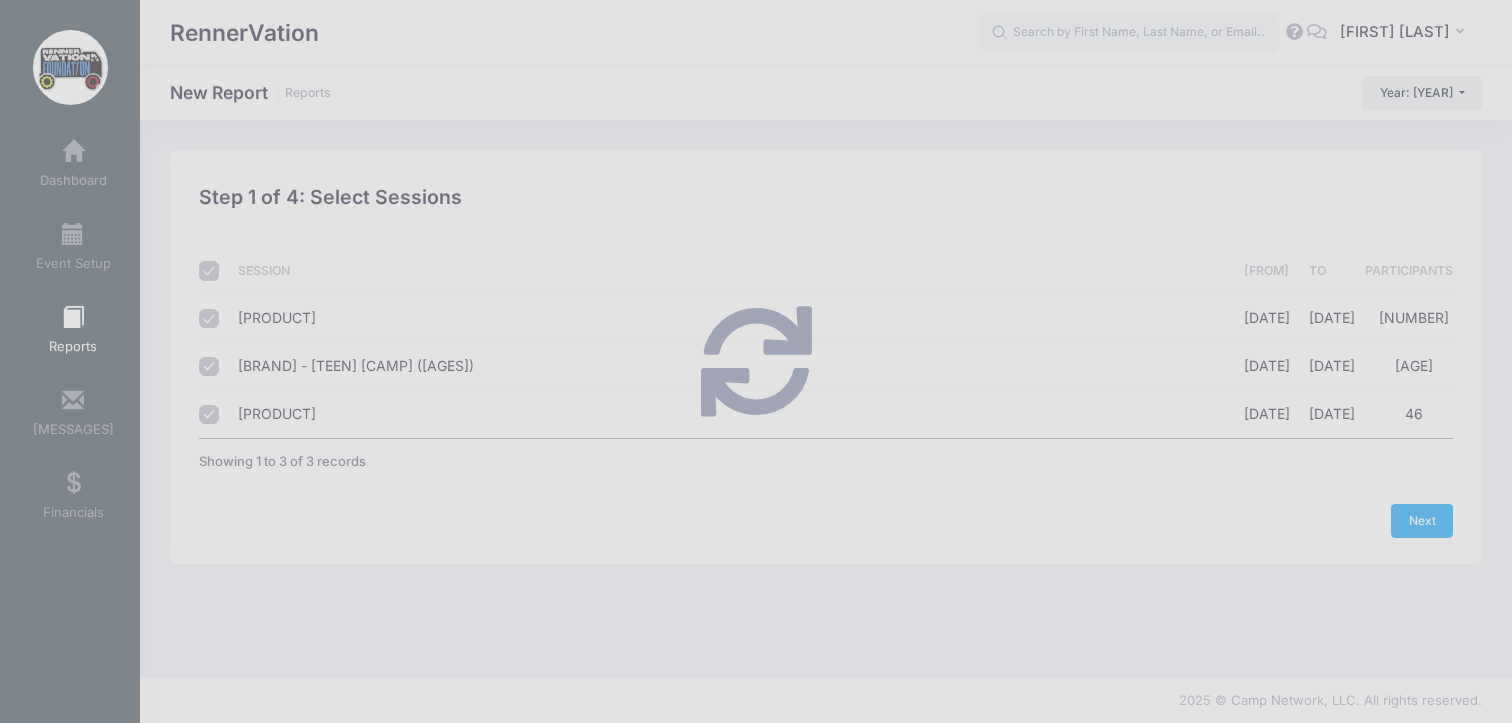 click at bounding box center [756, 361] 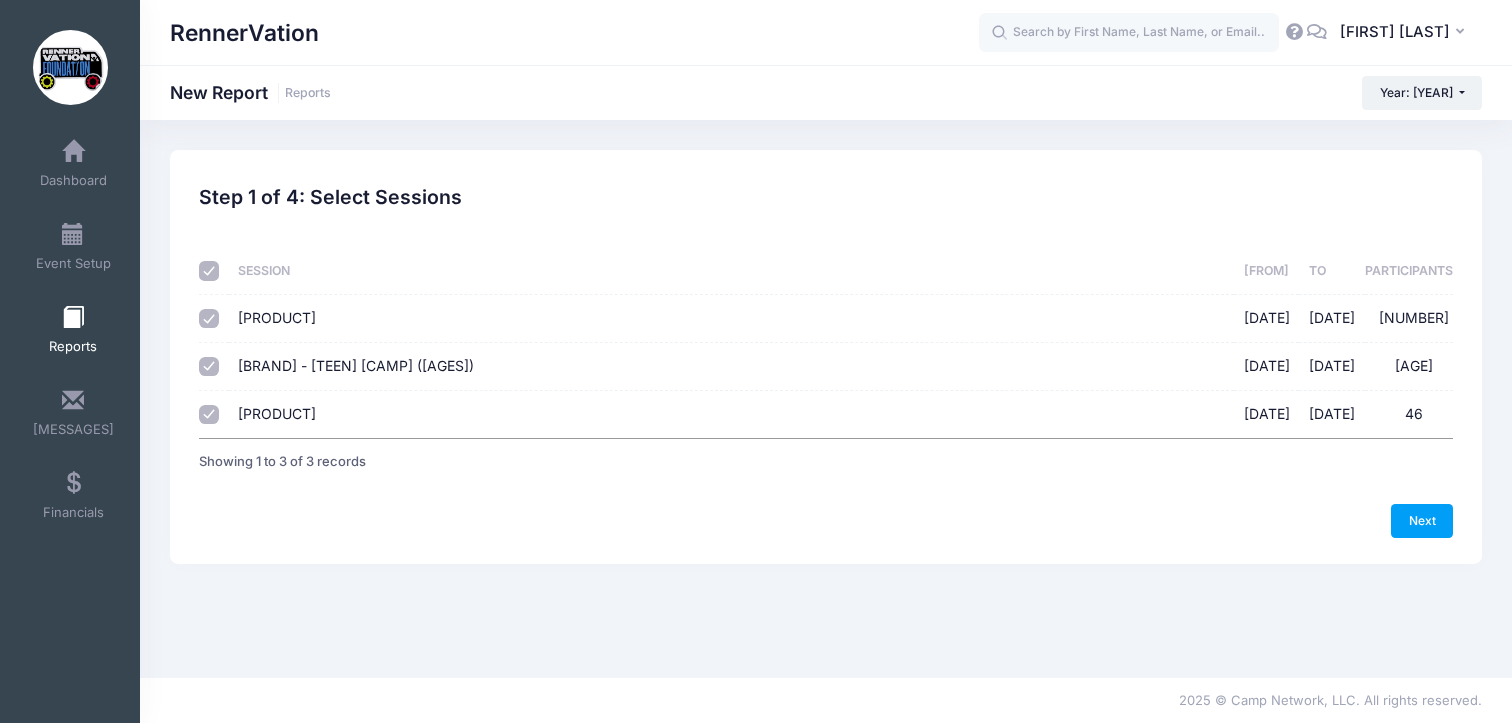 click on "Camp RennerVation - Youth Camp 2025 (Ages 8-13) 06/30/2025 - 07/05/2025  109" at bounding box center [209, 319] 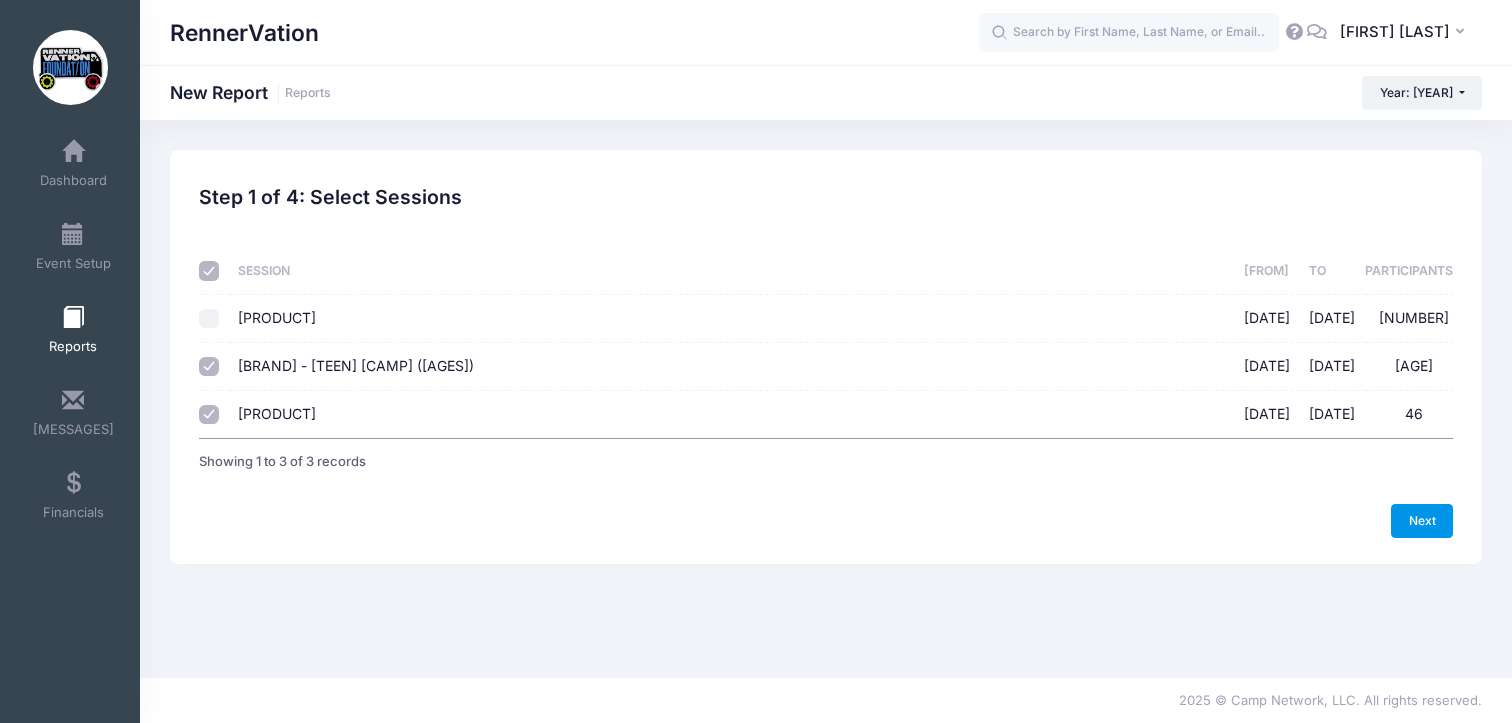 click on "Next" at bounding box center (0, 0) 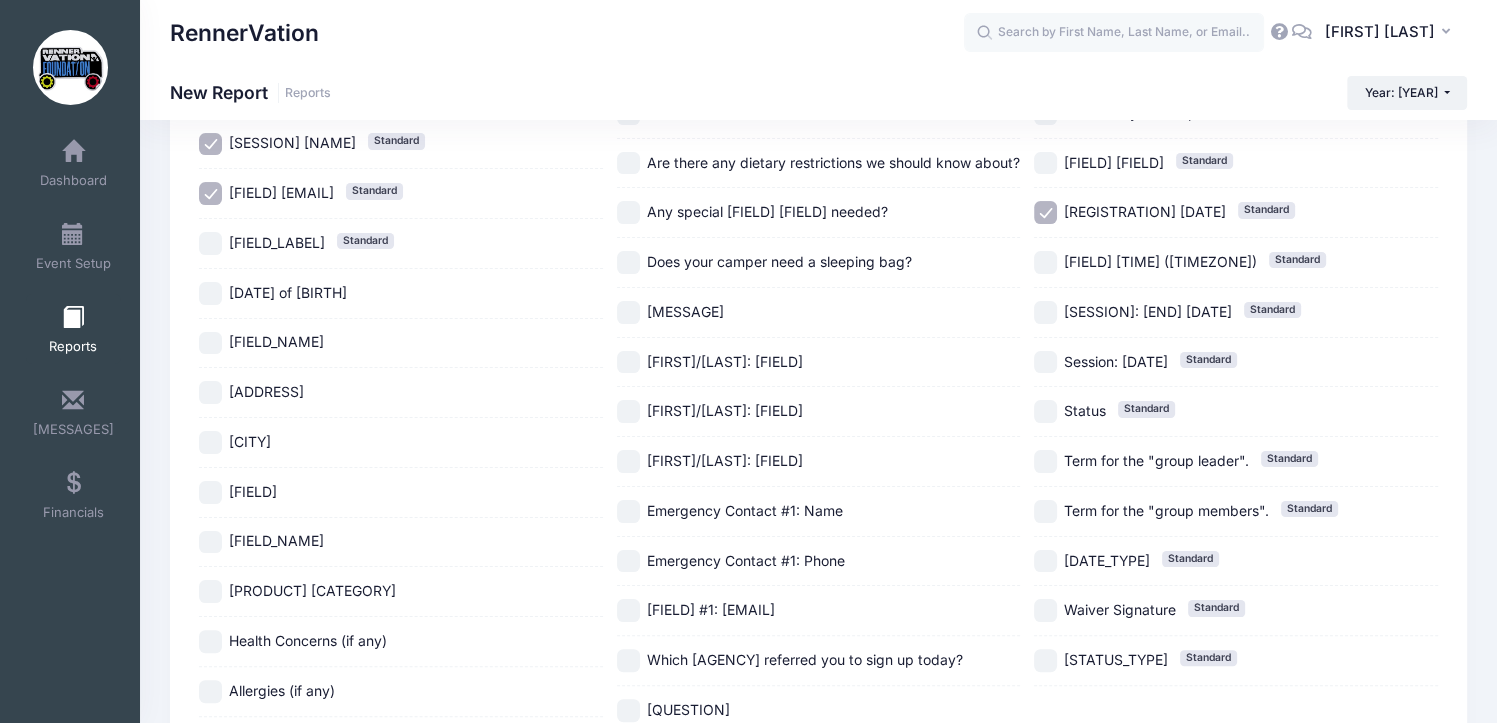 scroll, scrollTop: 314, scrollLeft: 0, axis: vertical 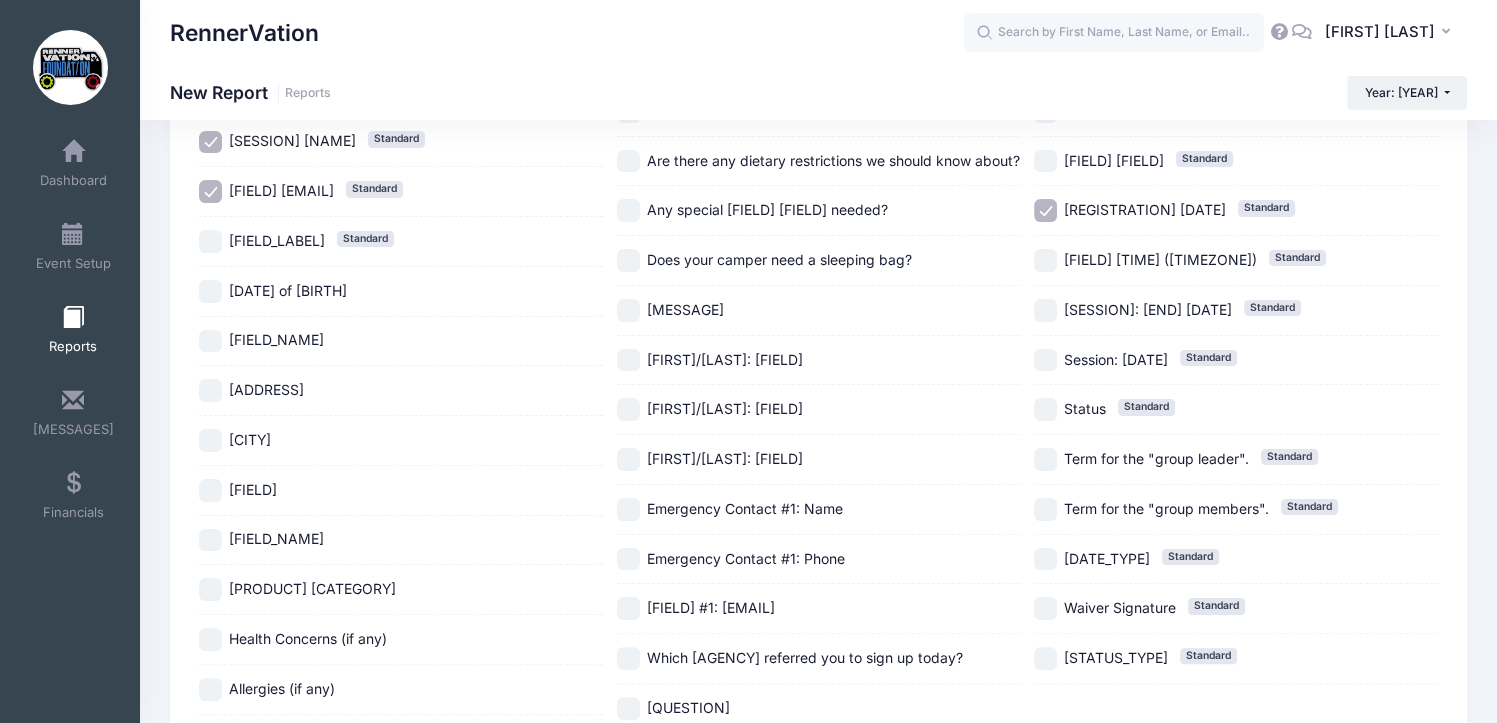 click on "City" at bounding box center [210, 440] 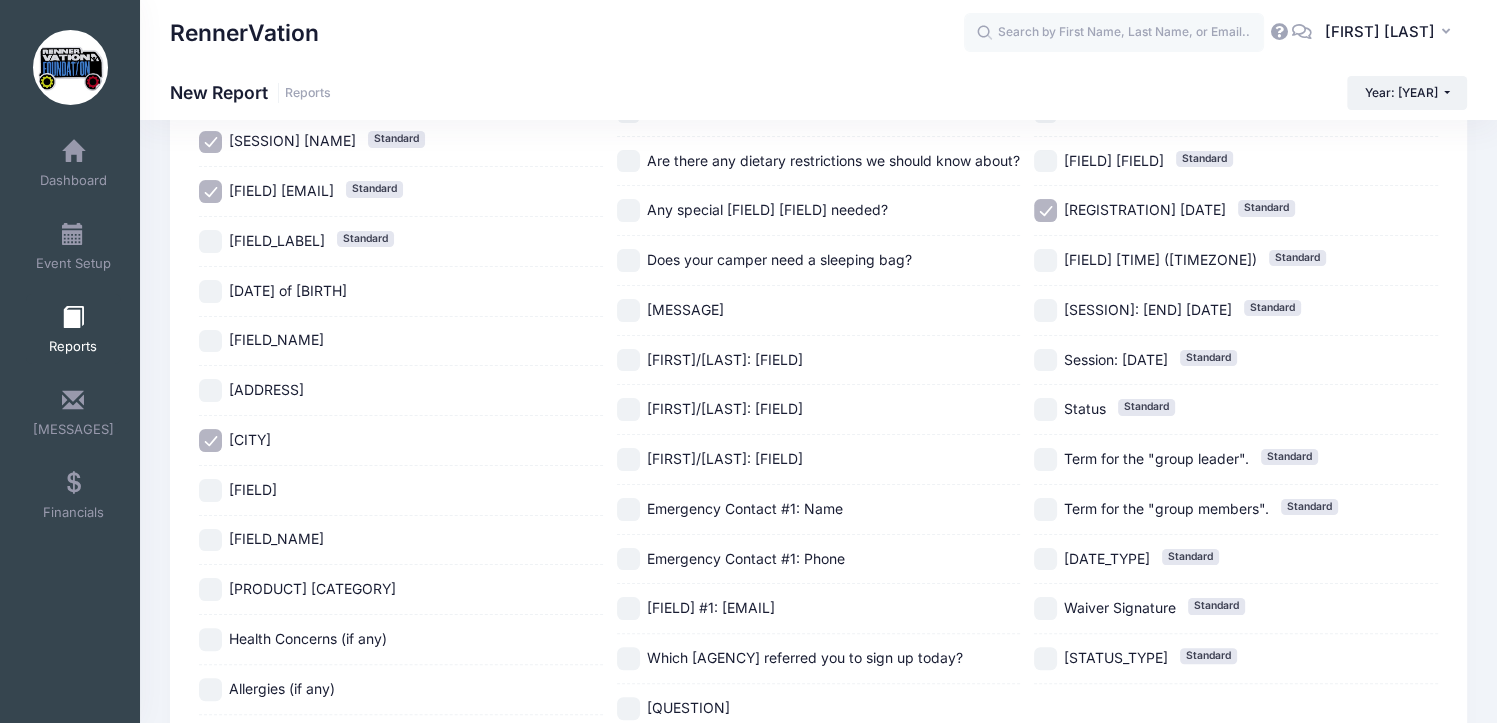 click on "State" at bounding box center [210, 490] 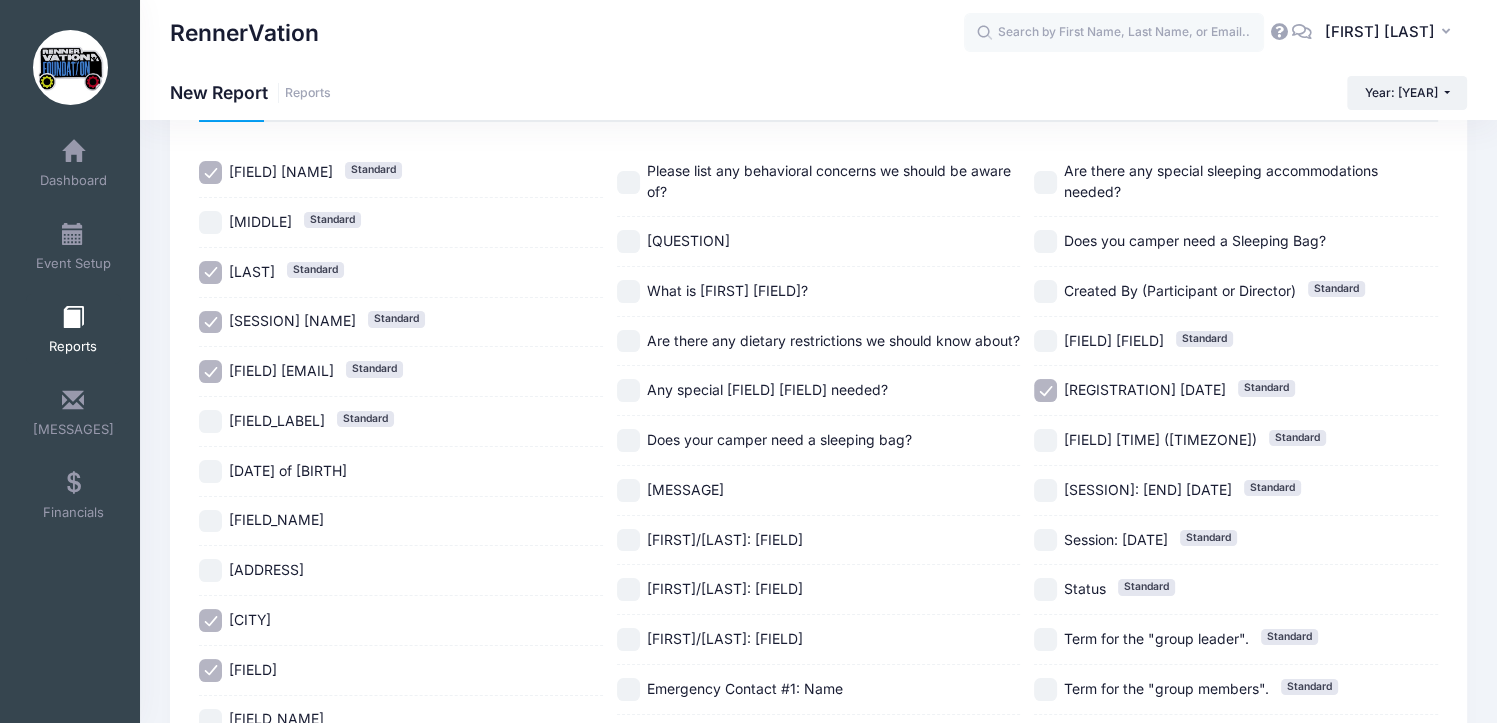 scroll, scrollTop: 135, scrollLeft: 0, axis: vertical 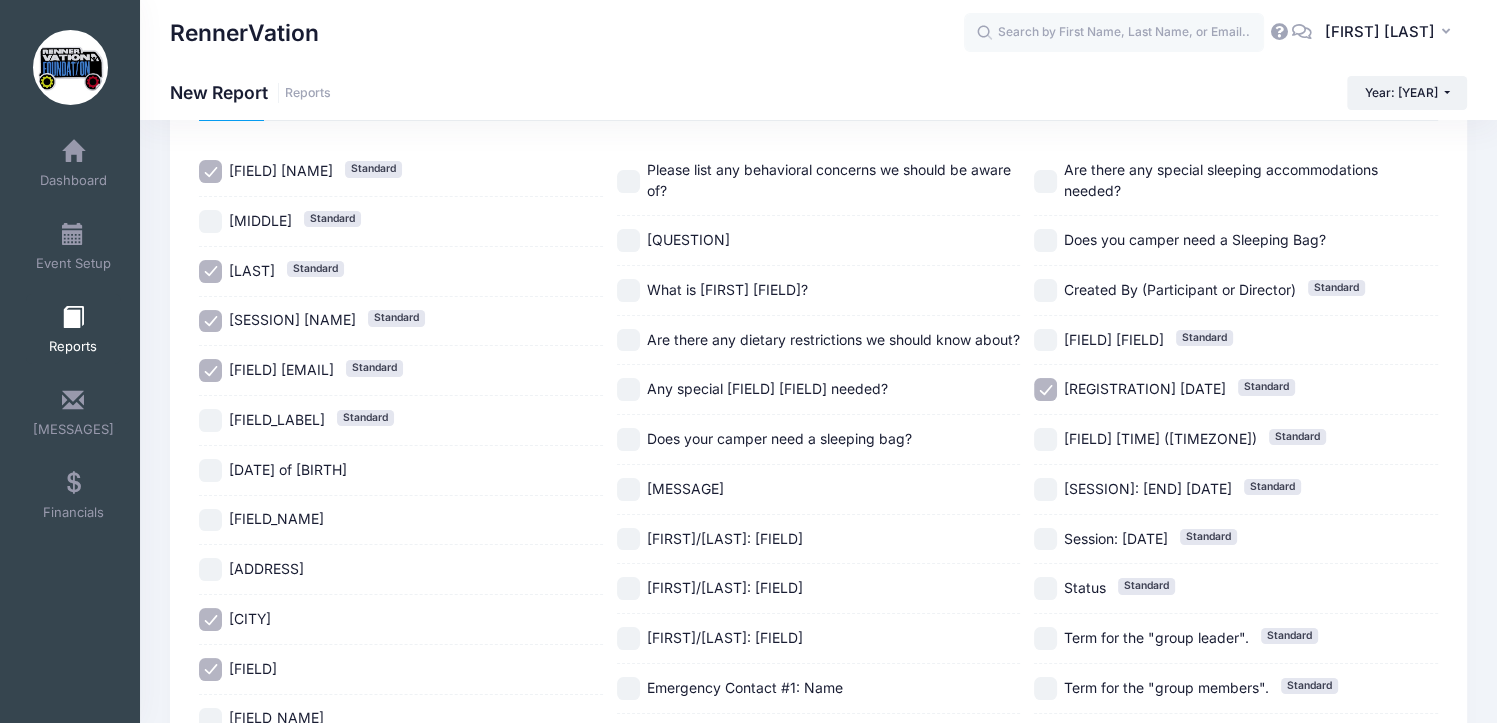 click on "Date of Birth" at bounding box center (210, 470) 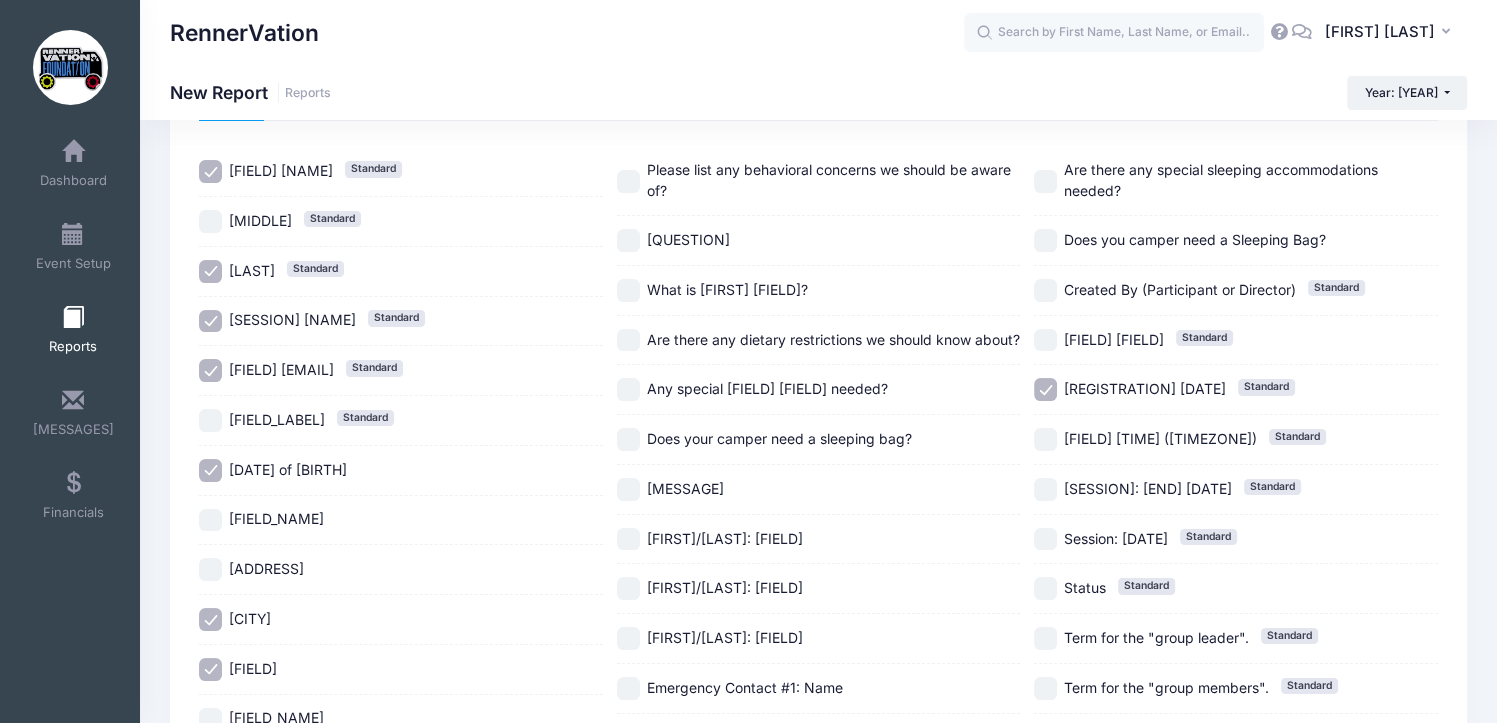 click on "Youth Gender" at bounding box center [210, 520] 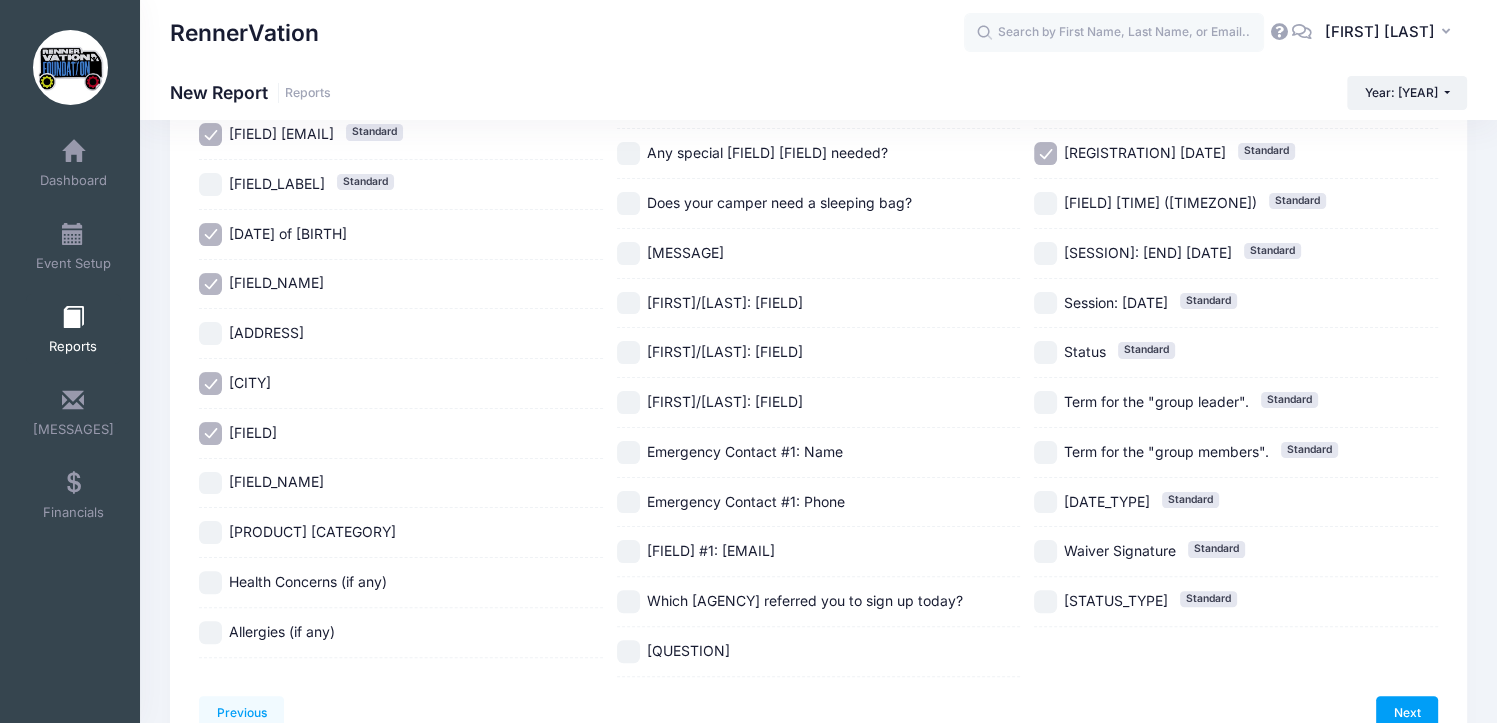 scroll, scrollTop: 403, scrollLeft: 0, axis: vertical 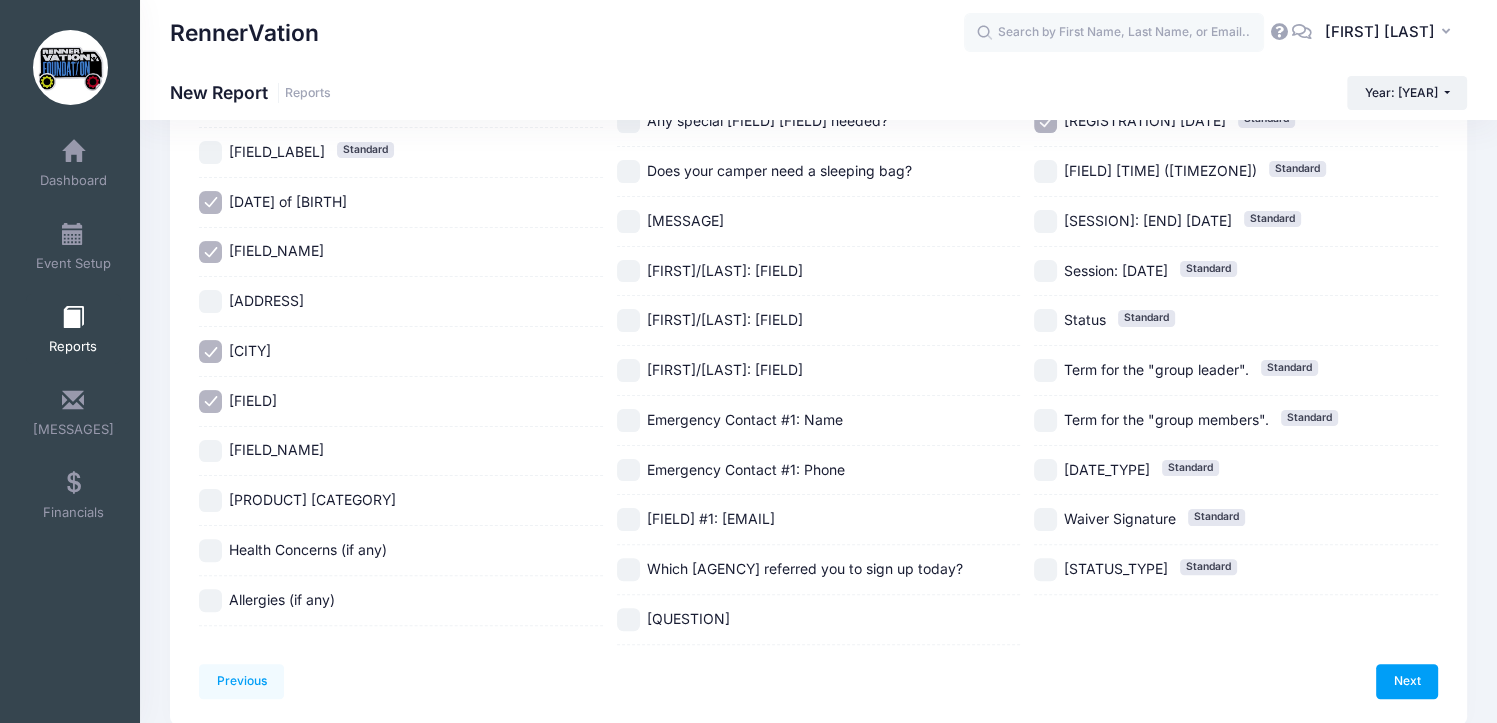 click on "Parent/Guardian Name" at bounding box center (628, 271) 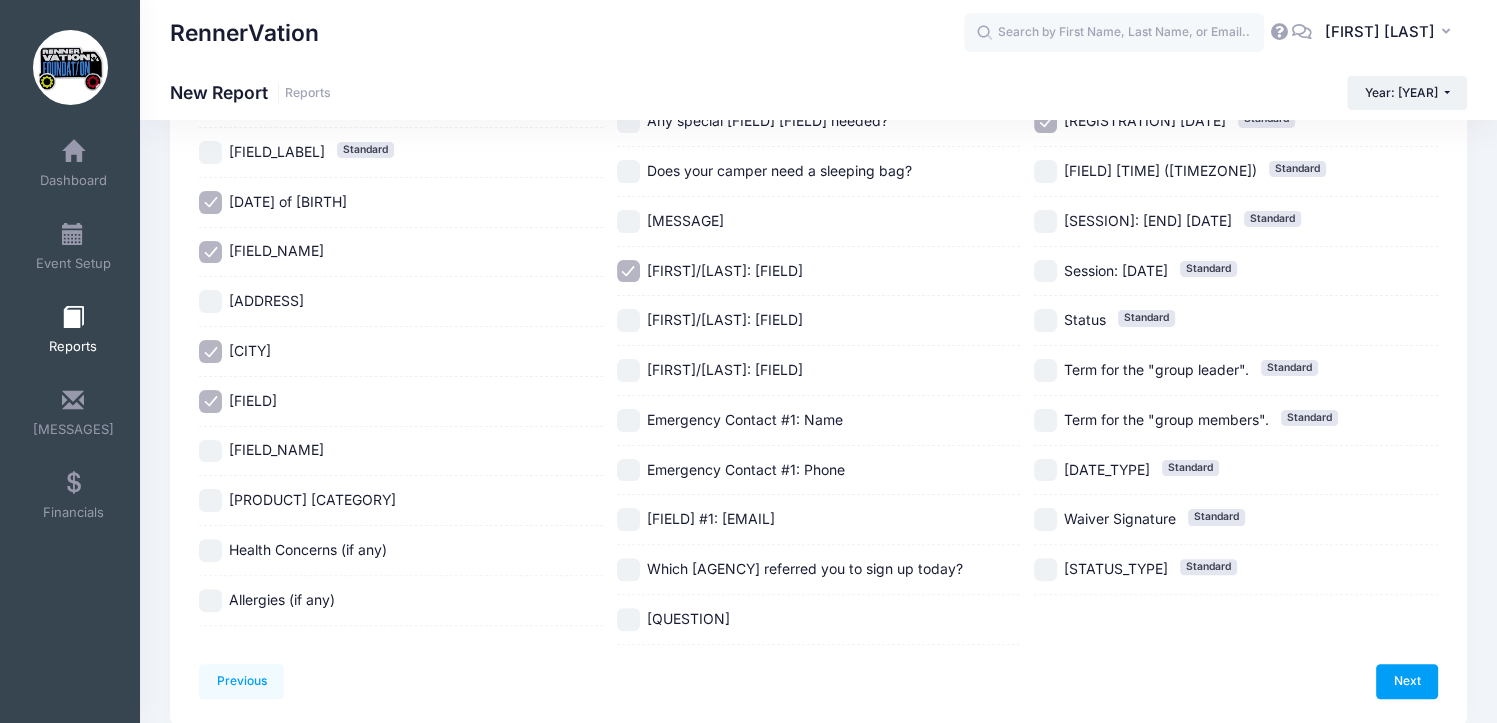 click on "Parent/Guardian: Phone" at bounding box center [628, 320] 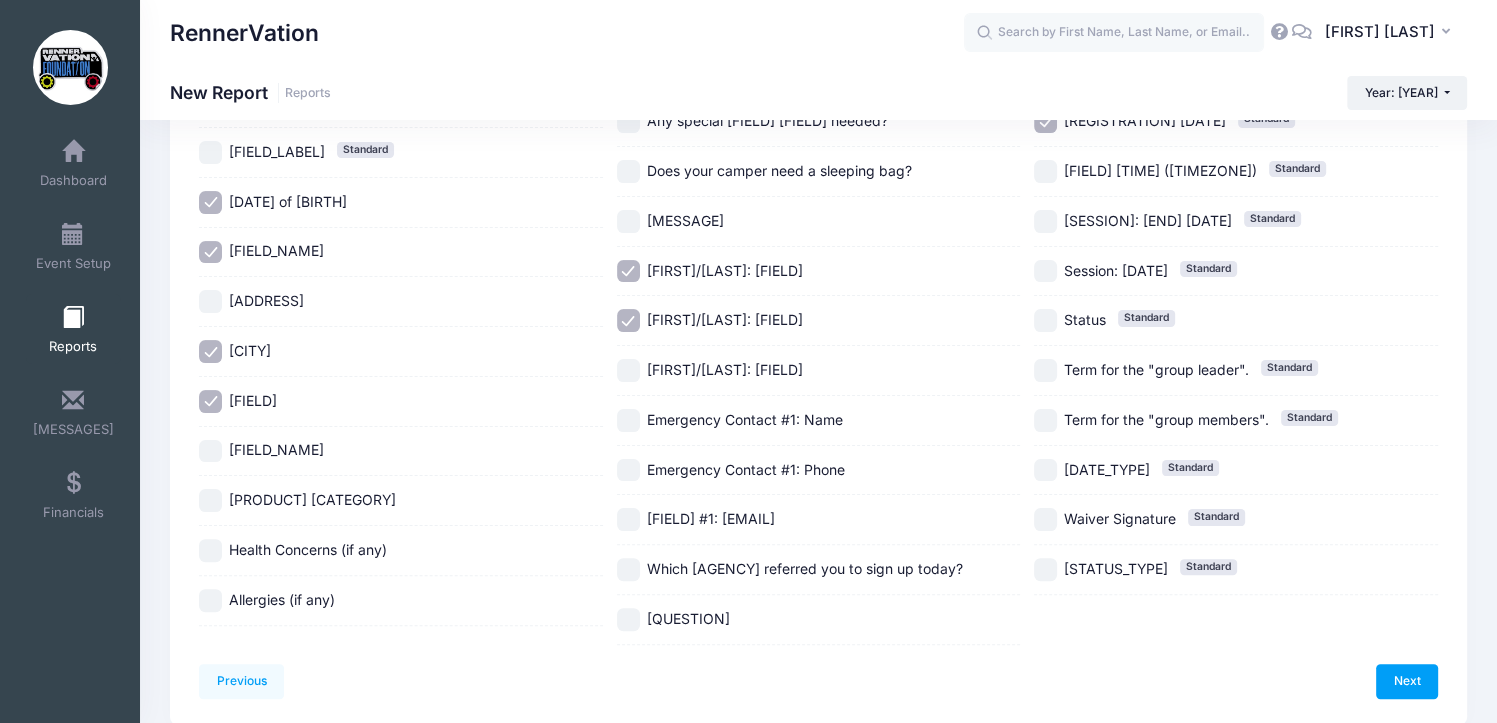 click on "Parent/Guardian: Email" at bounding box center [819, 371] 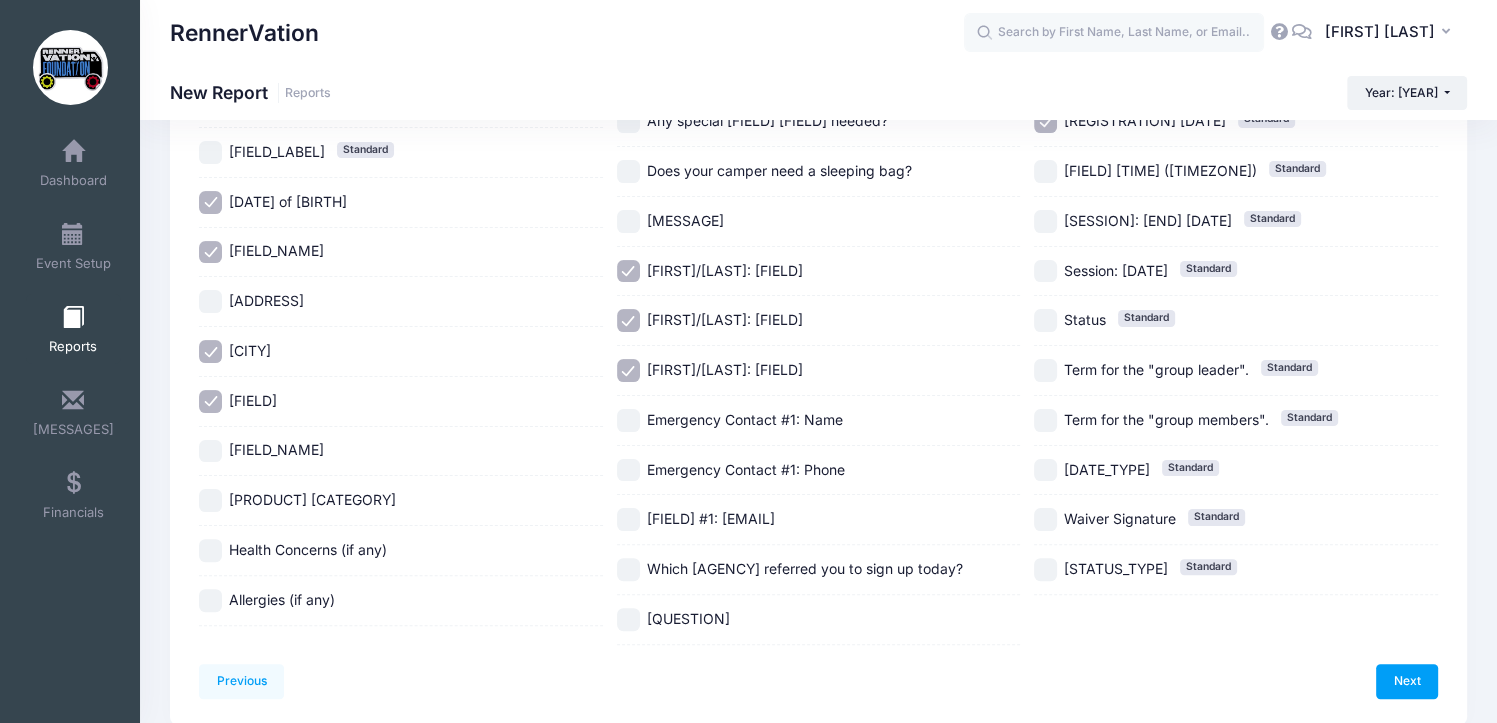 click on "Emergency Contact #1: Name" at bounding box center (819, 421) 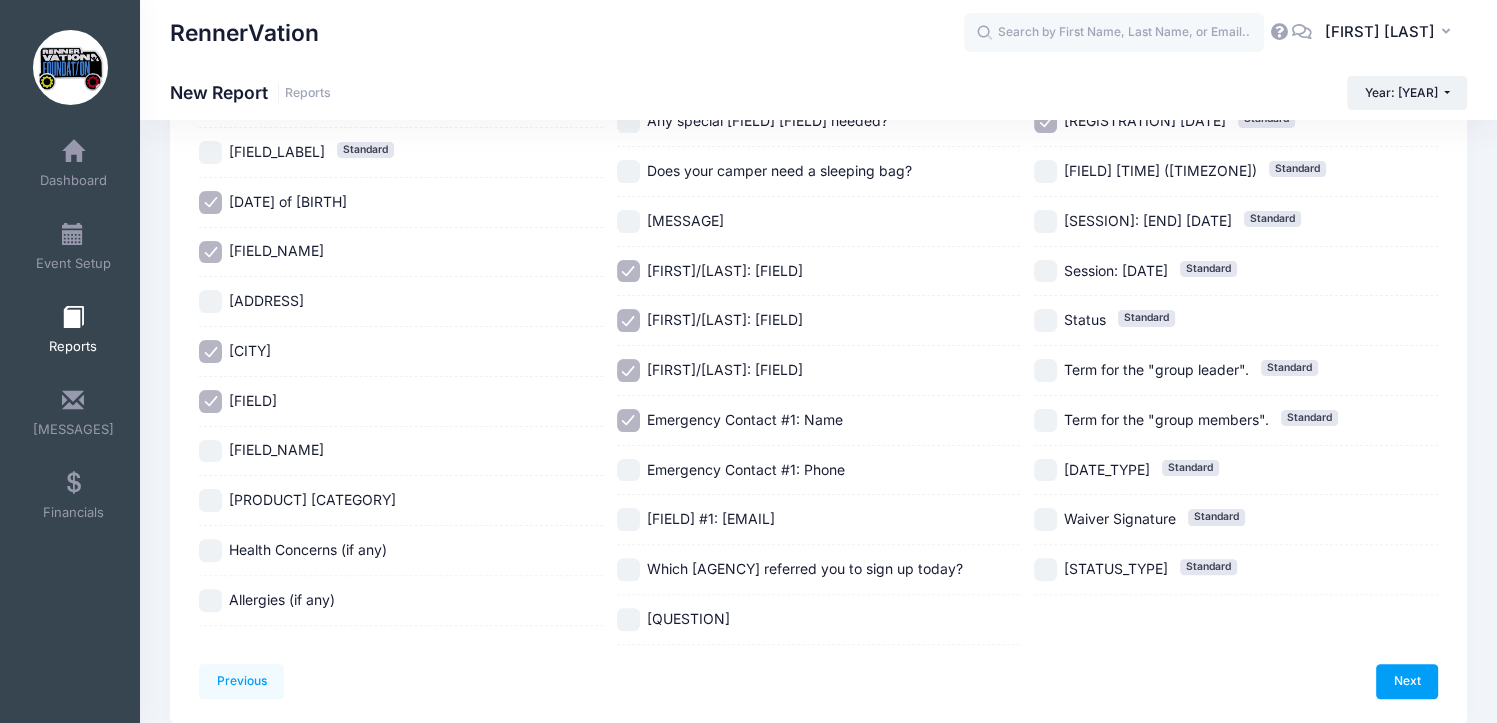 click on "Emergency Contact #1: Phone" at bounding box center (628, 470) 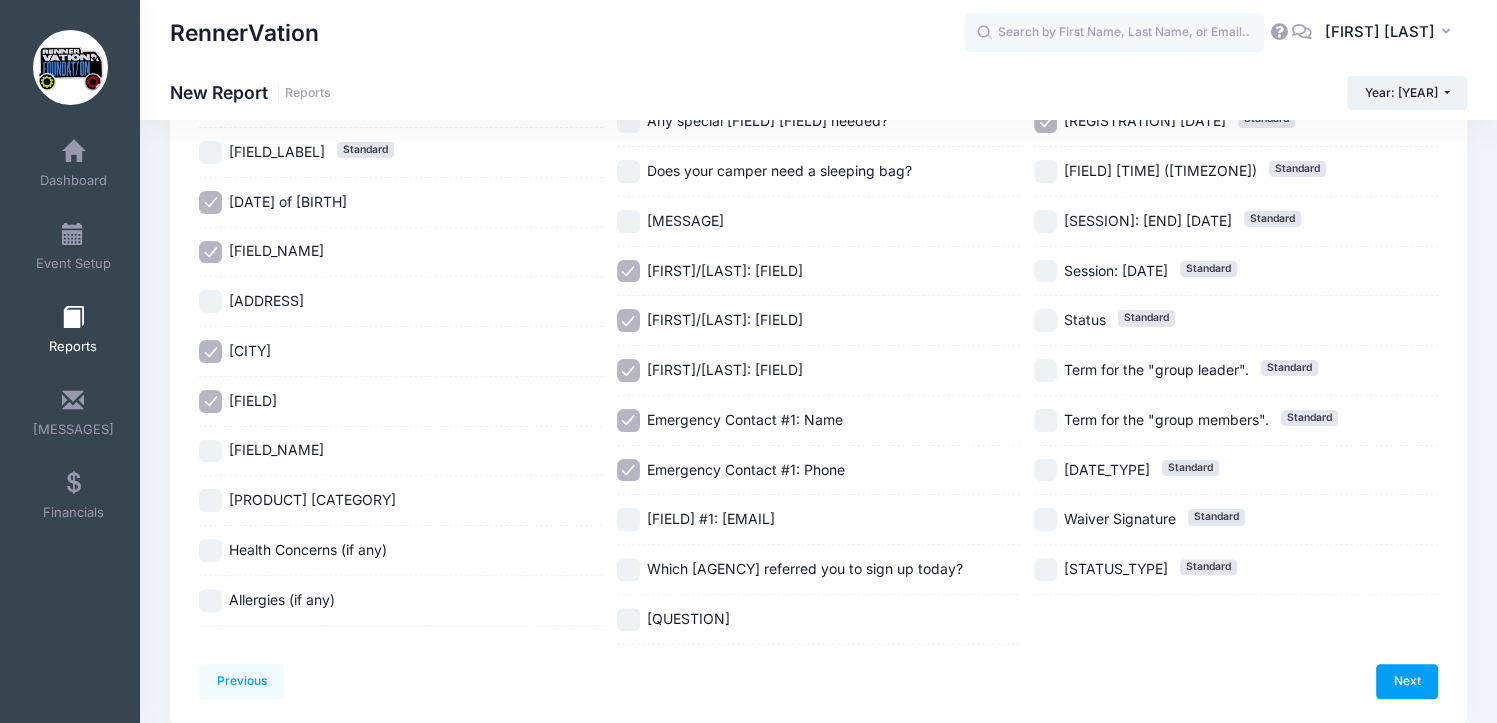 click on "Which Agency referred you to sign up today?" at bounding box center [628, 569] 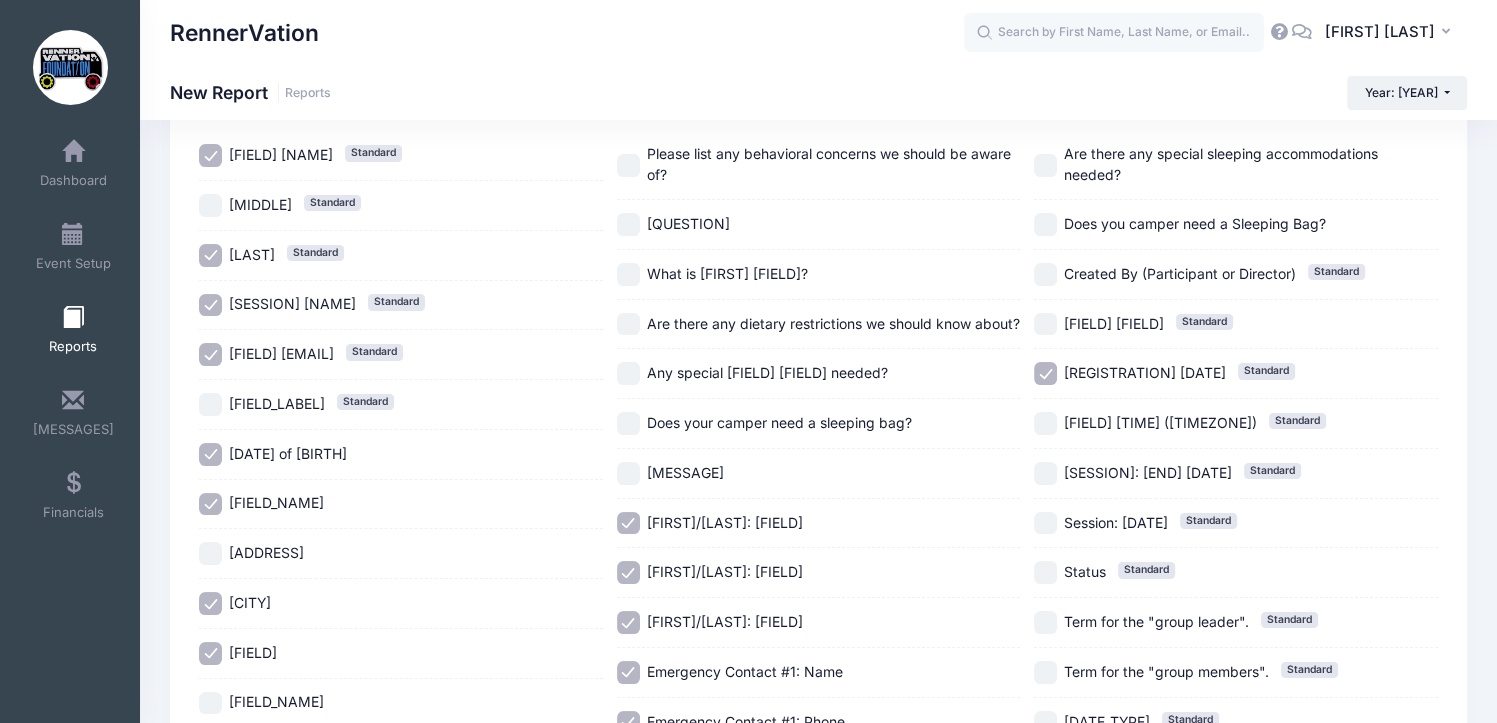 scroll, scrollTop: 476, scrollLeft: 0, axis: vertical 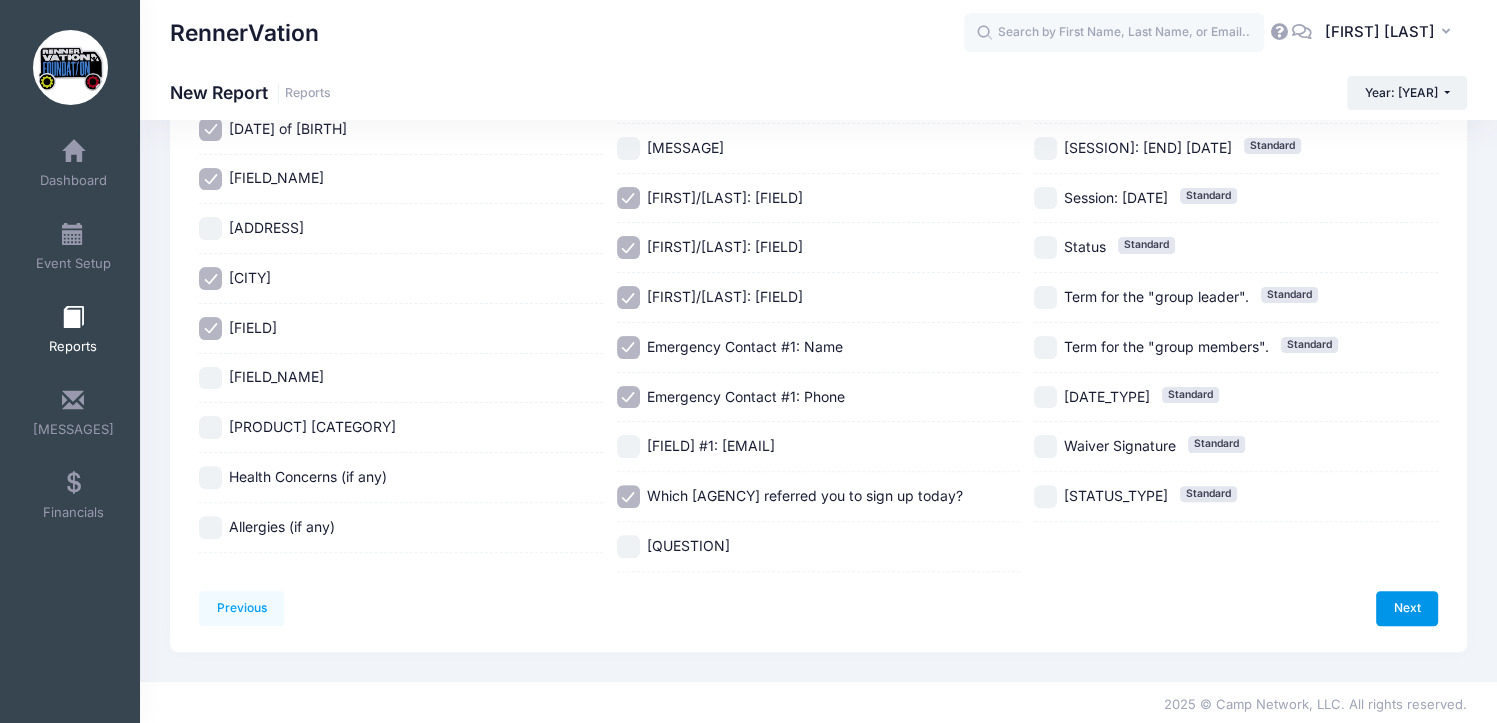 click on "Next" at bounding box center [0, 0] 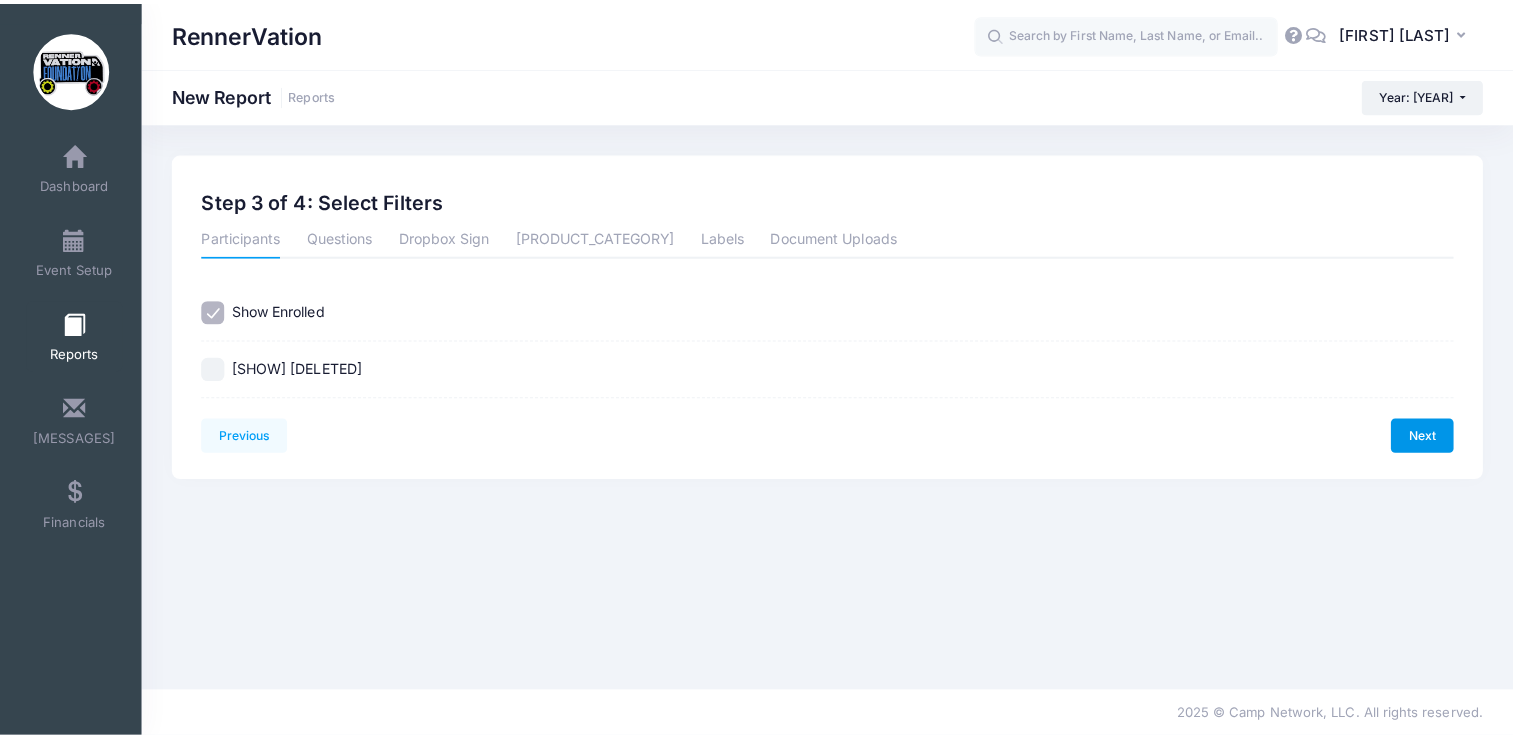 scroll, scrollTop: 0, scrollLeft: 0, axis: both 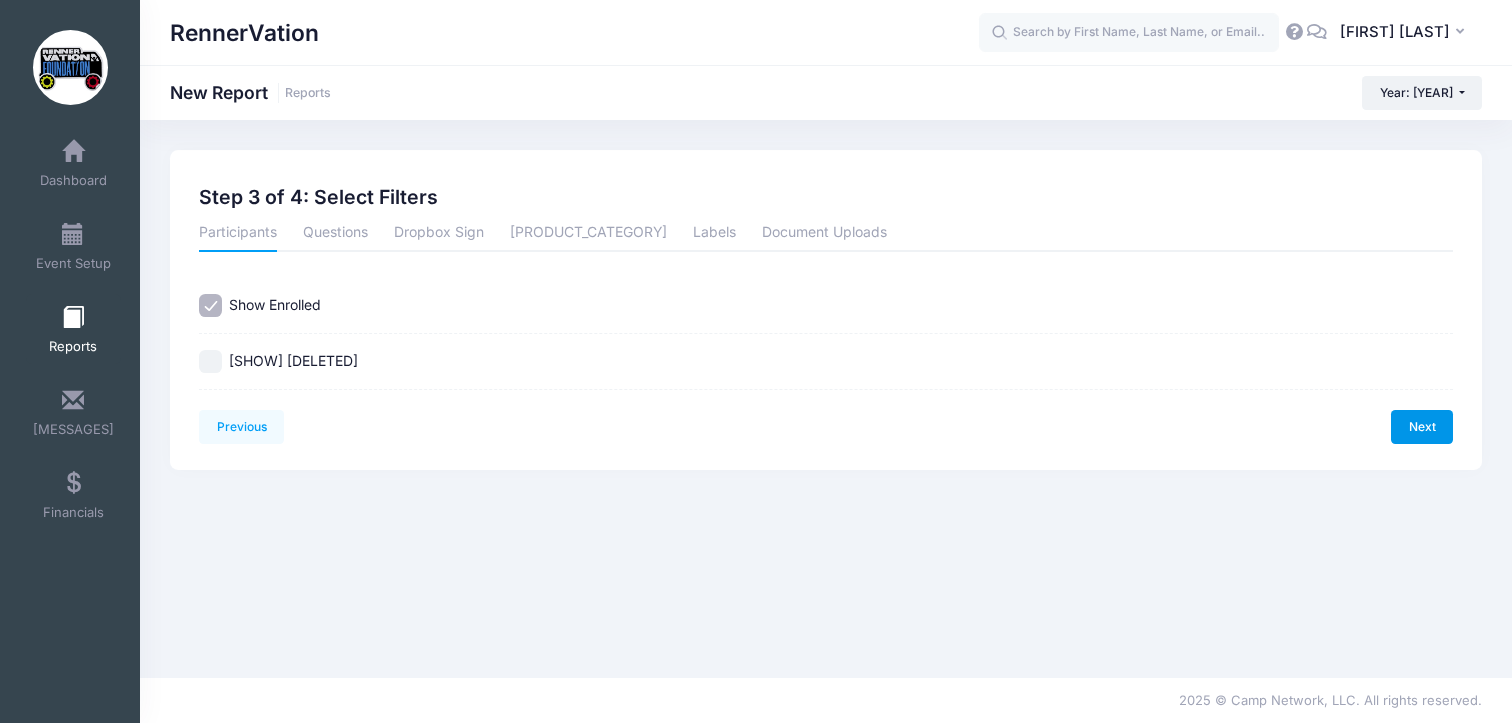 click on "Next" at bounding box center [0, 0] 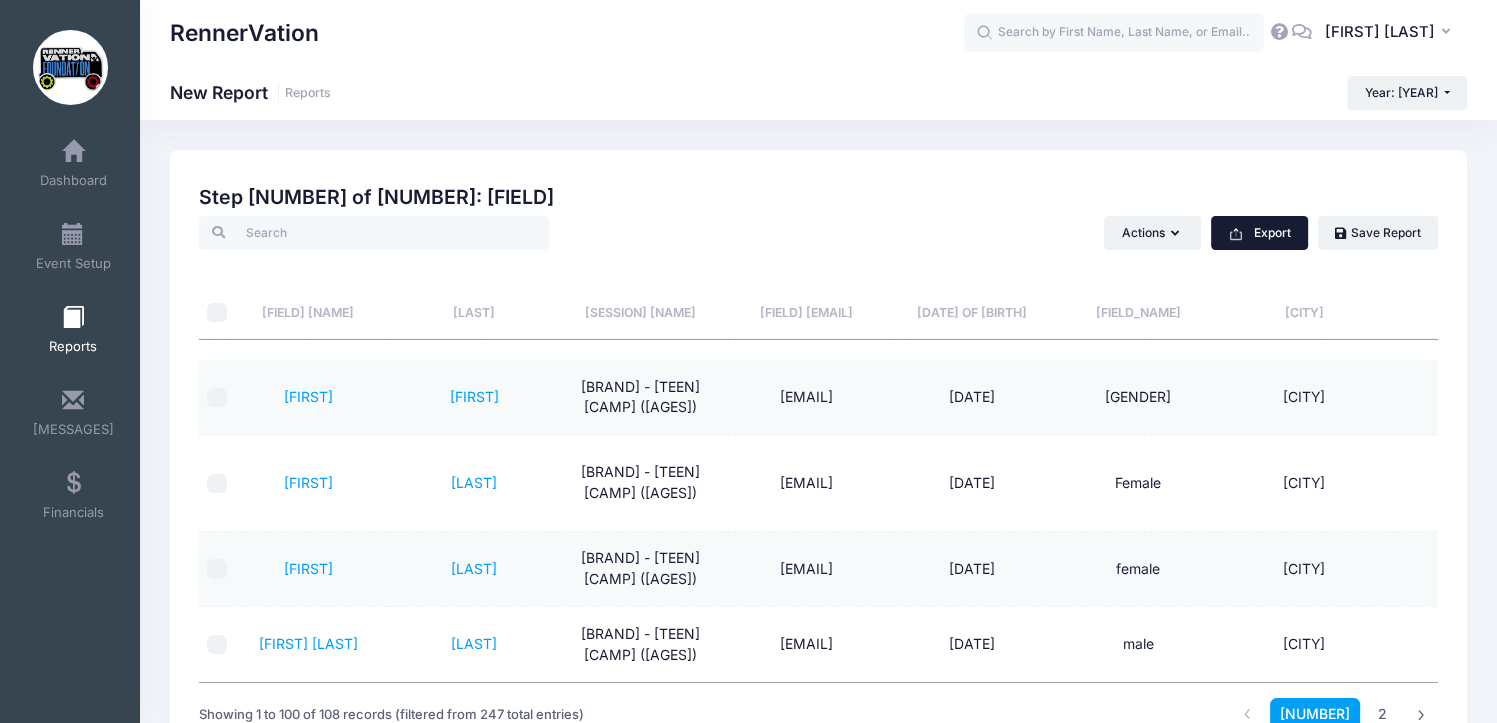 click on "Export" at bounding box center (1259, 233) 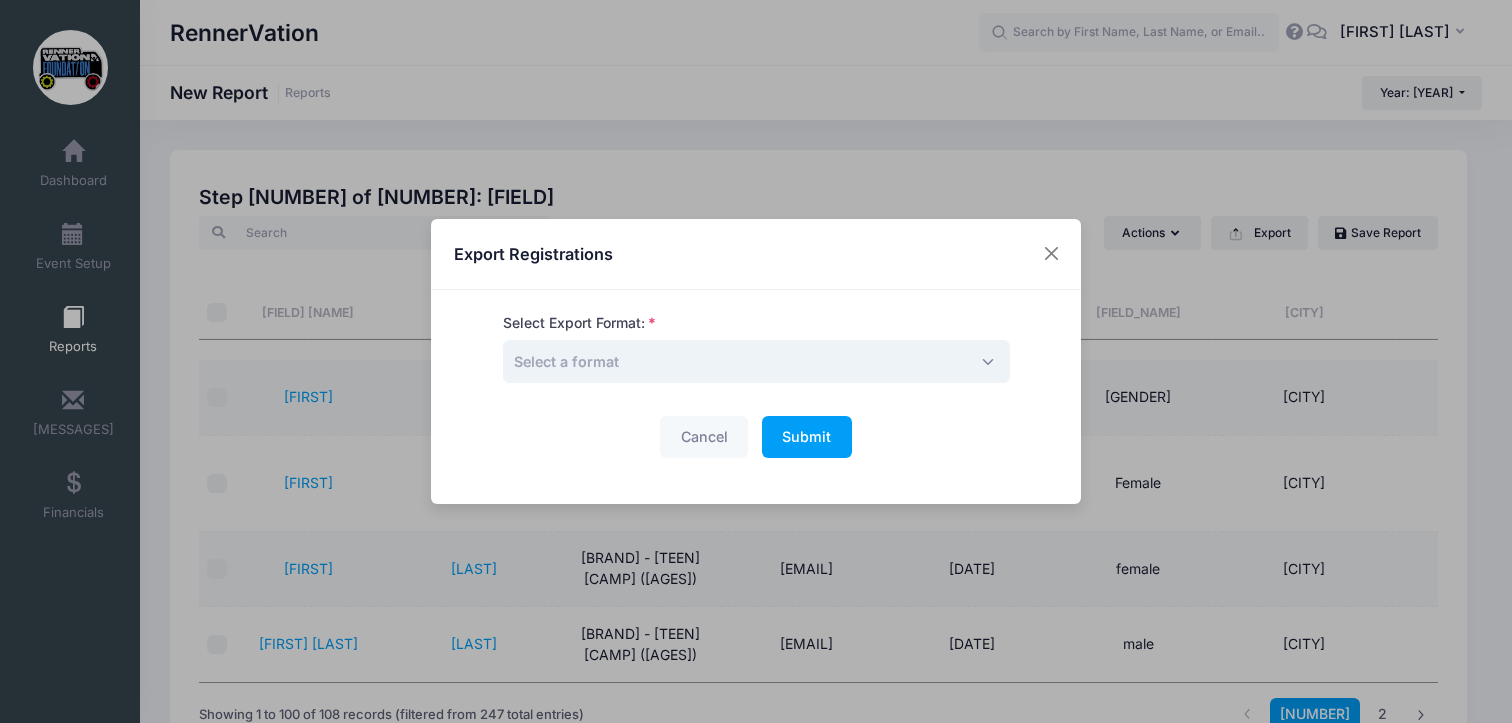 click on "Select a format" at bounding box center (566, 361) 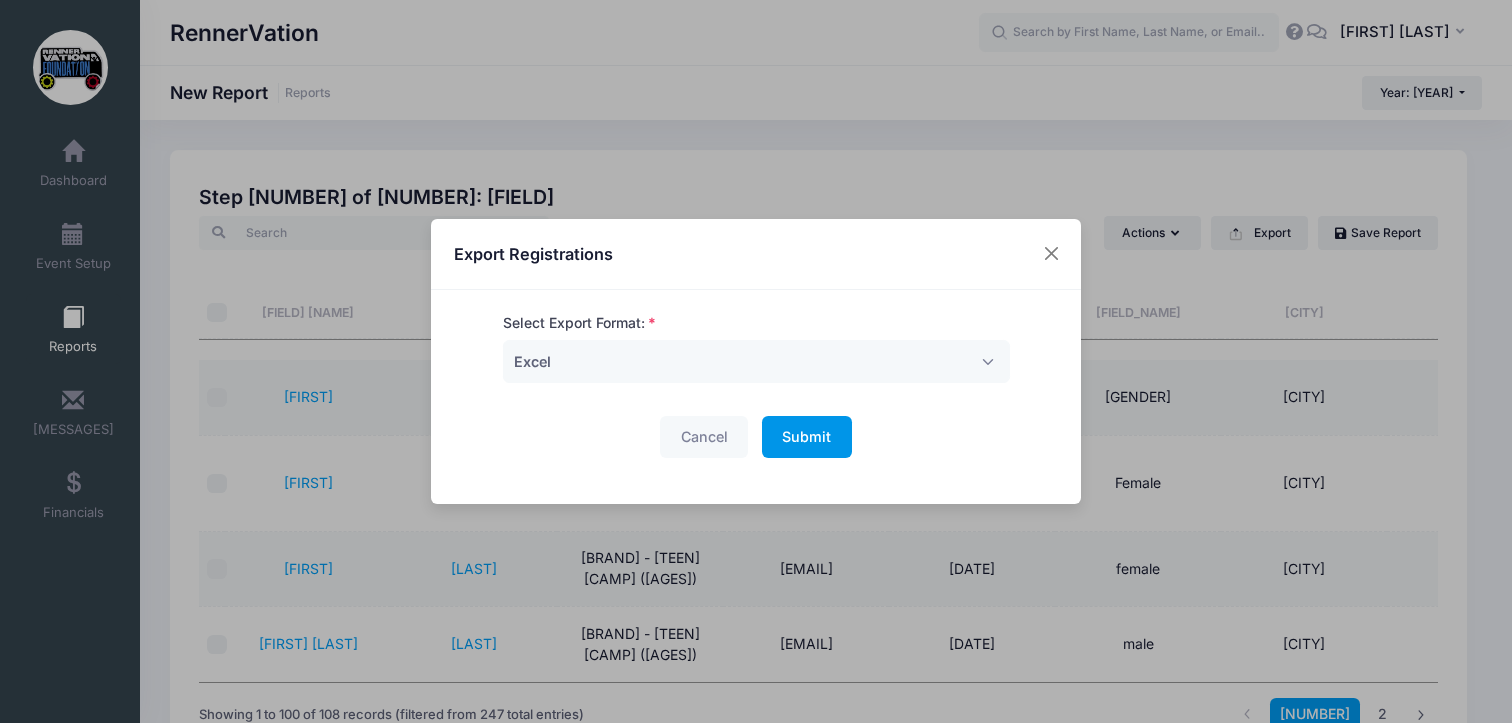 click on "Submit
Please wait..." at bounding box center (807, 437) 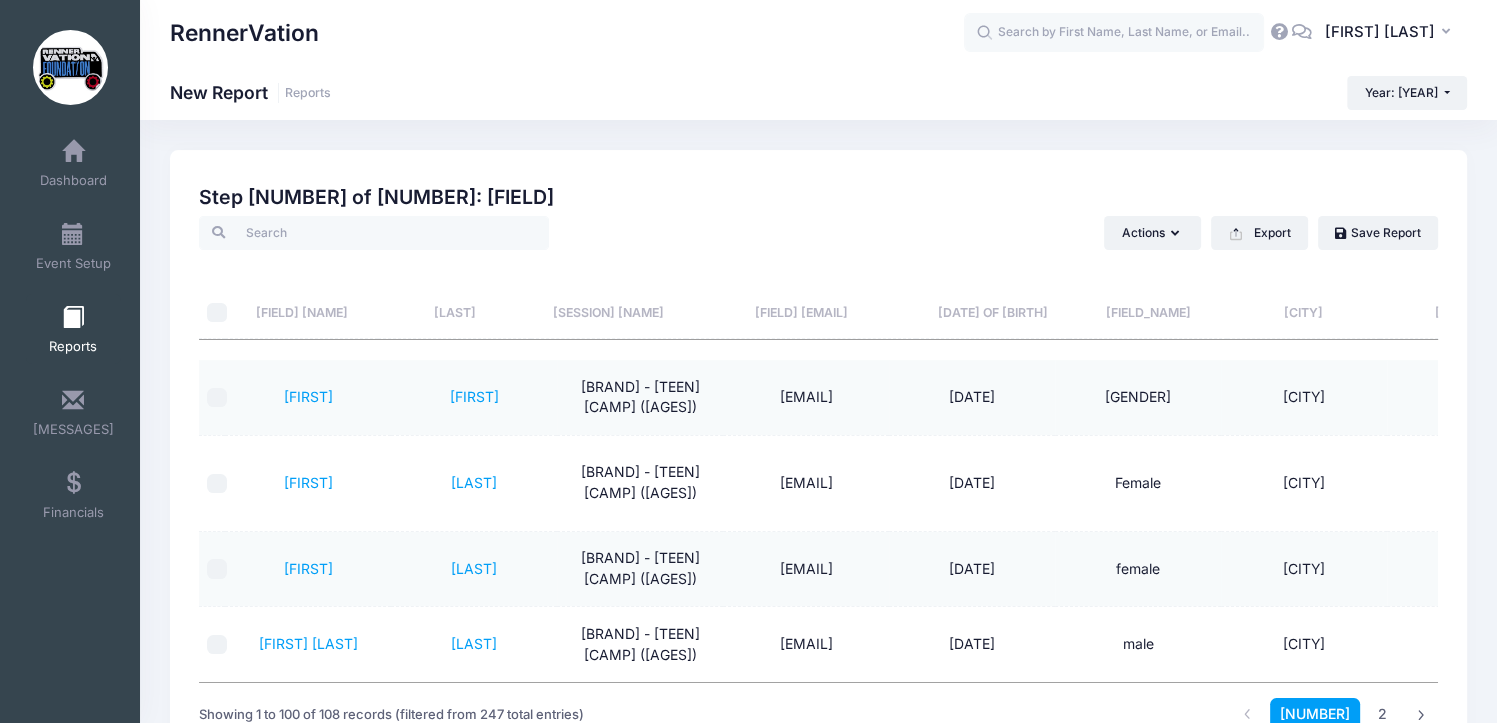 click on "My Events
Dashboard
Event Setup
Reports
Messages
Financials
Settings
My Profile
Log out" at bounding box center (74, 328) 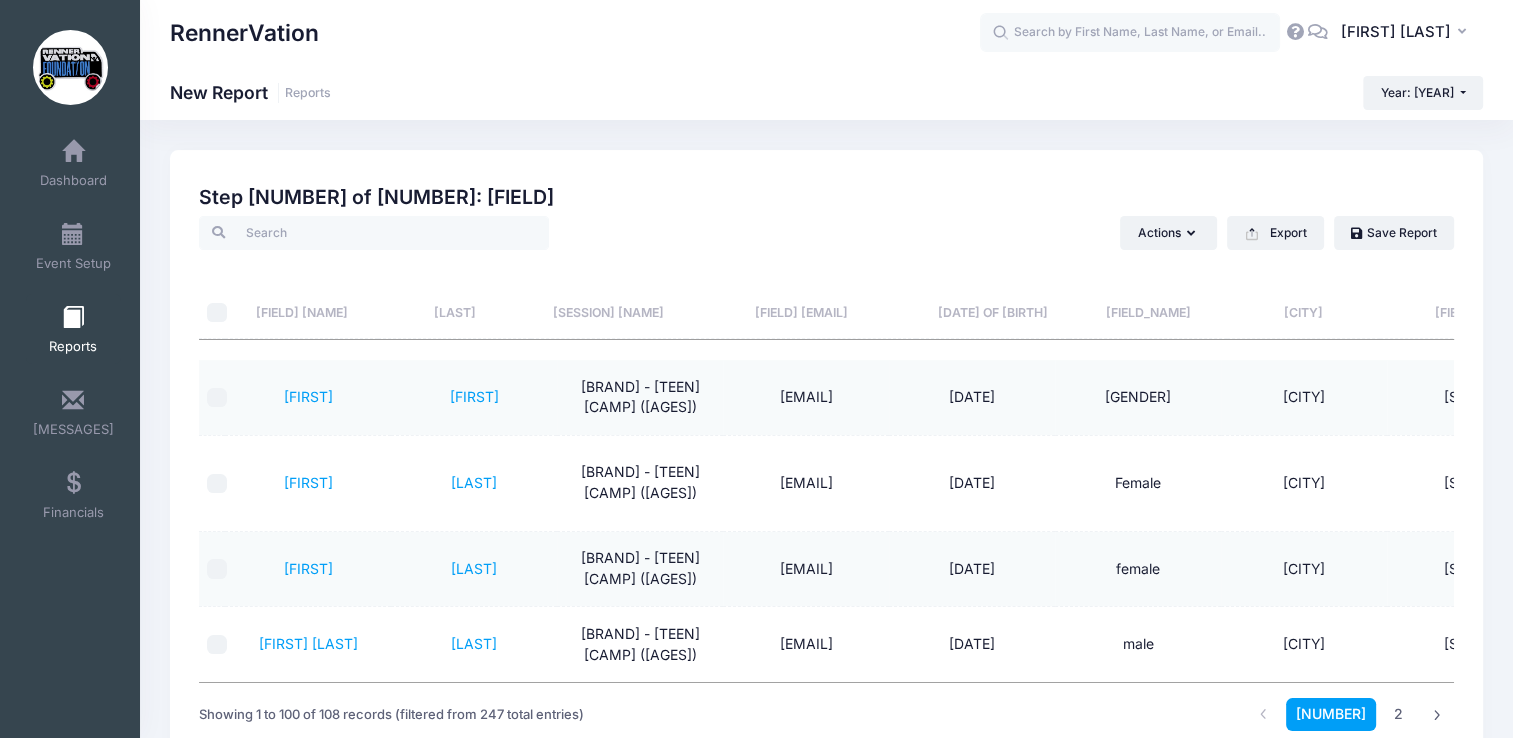click at bounding box center (70, 67) 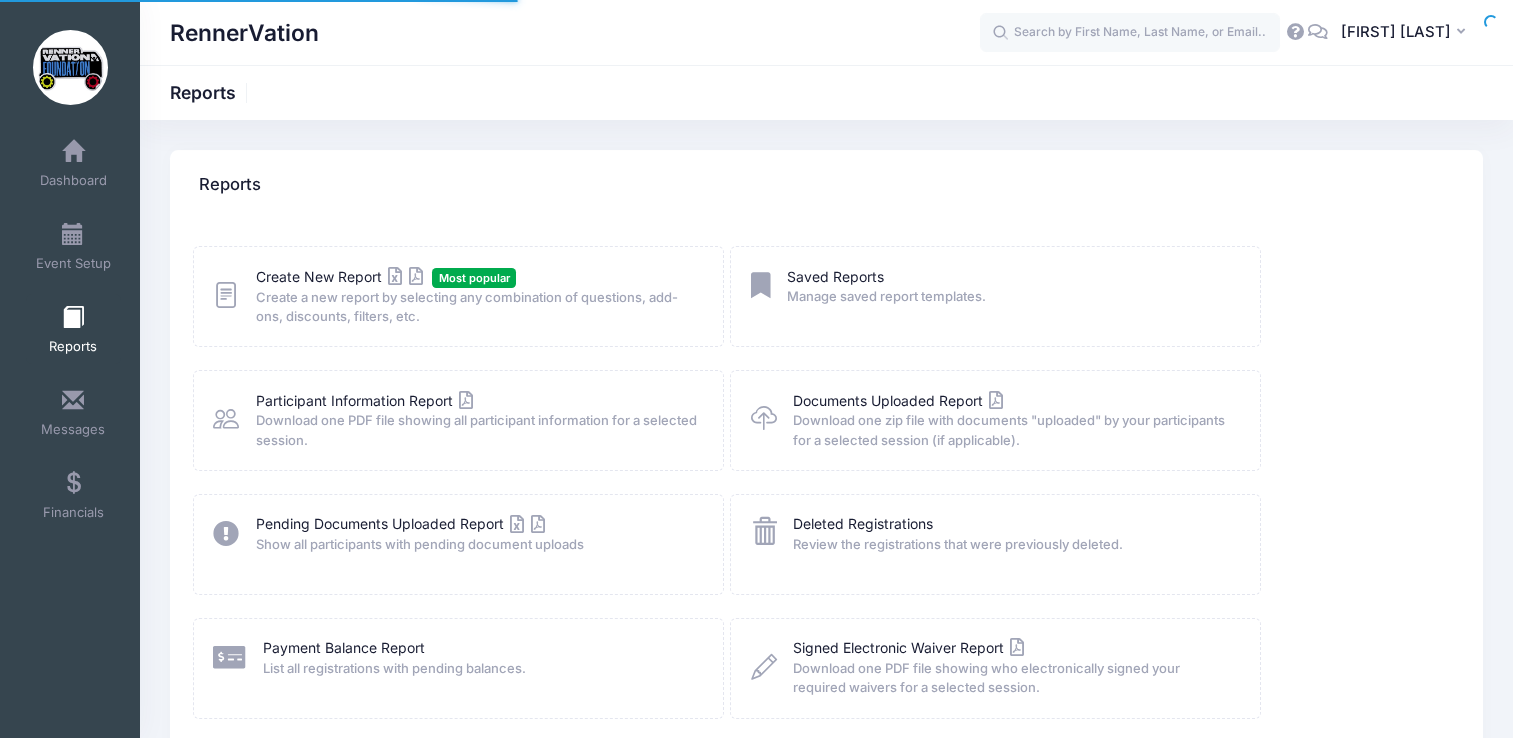 scroll, scrollTop: 0, scrollLeft: 0, axis: both 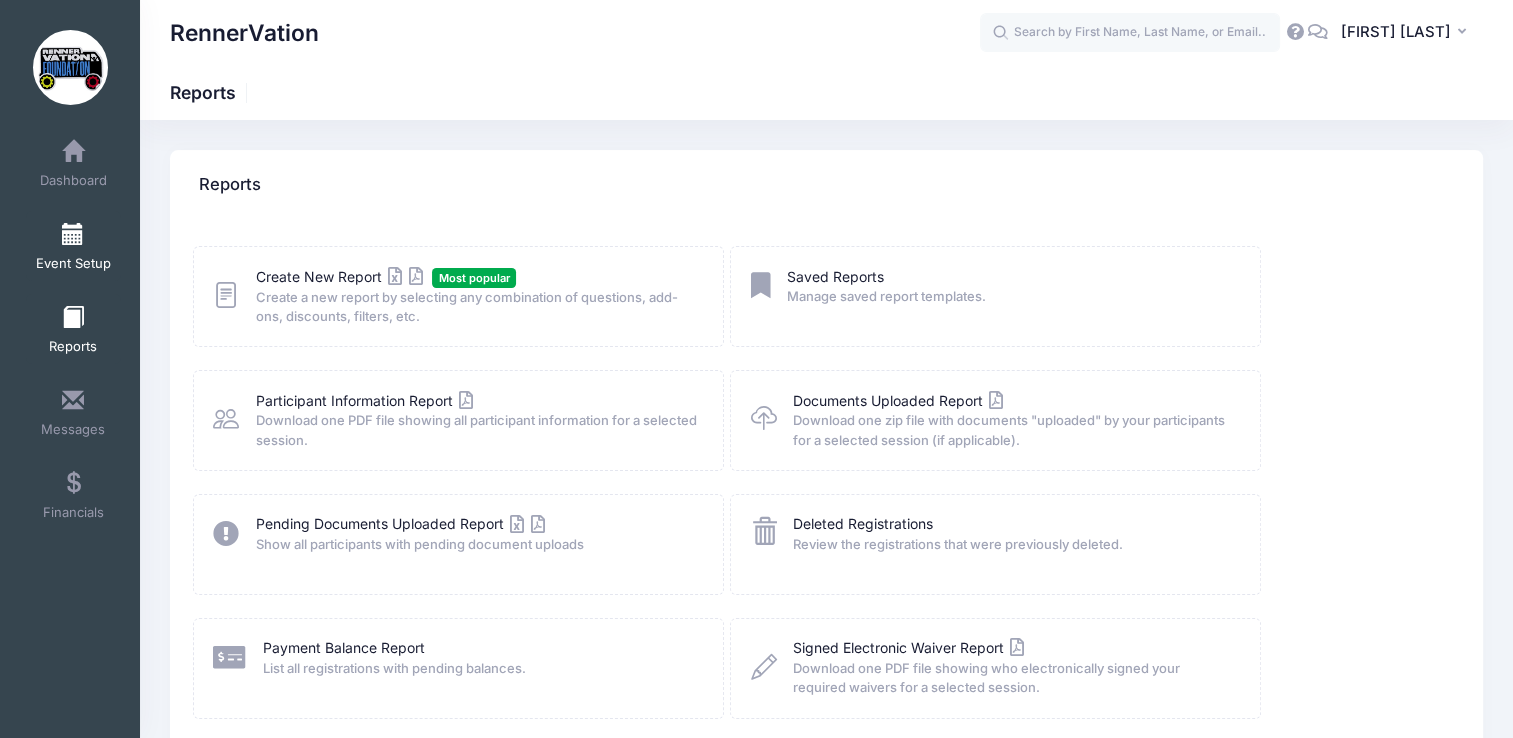 click on "Event Setup" at bounding box center [73, 263] 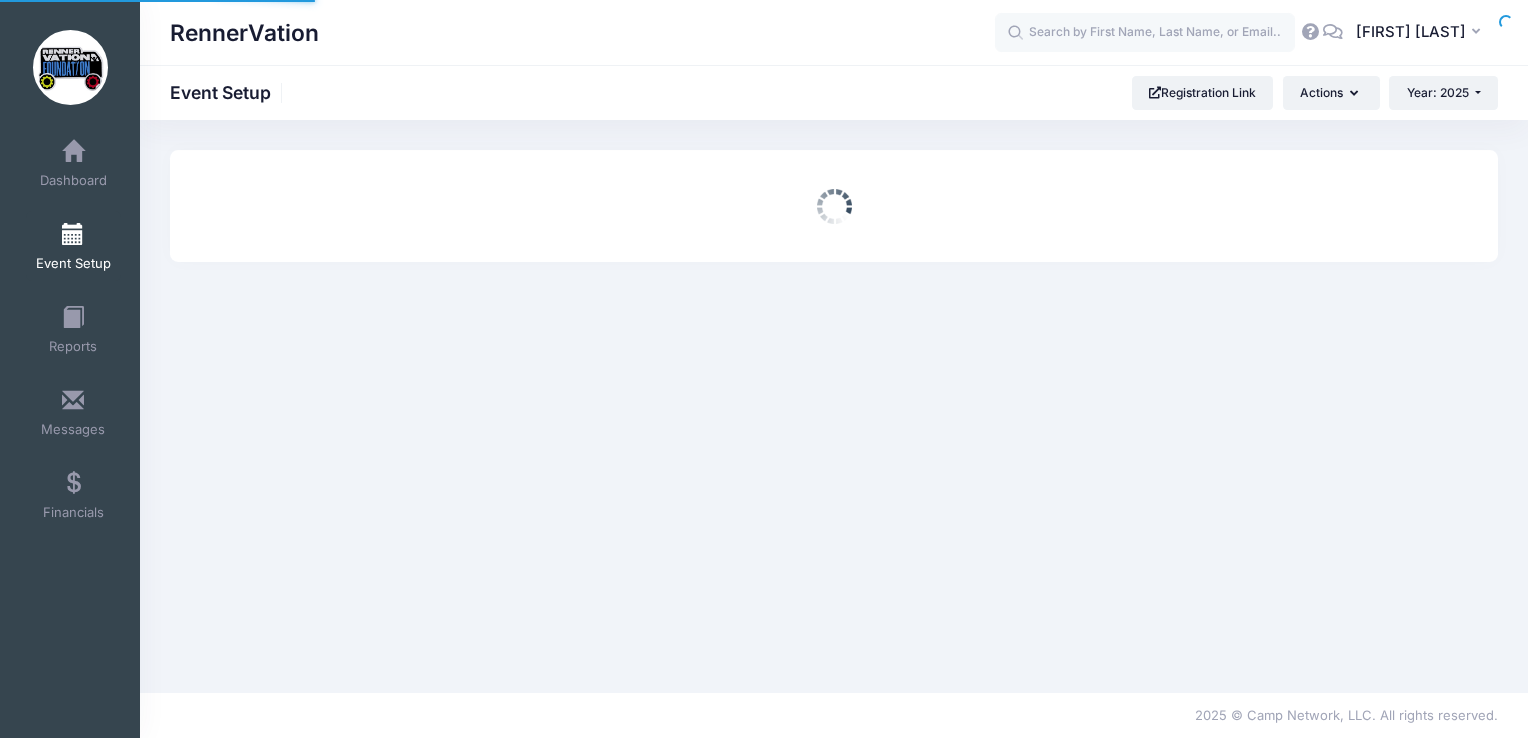 scroll, scrollTop: 0, scrollLeft: 0, axis: both 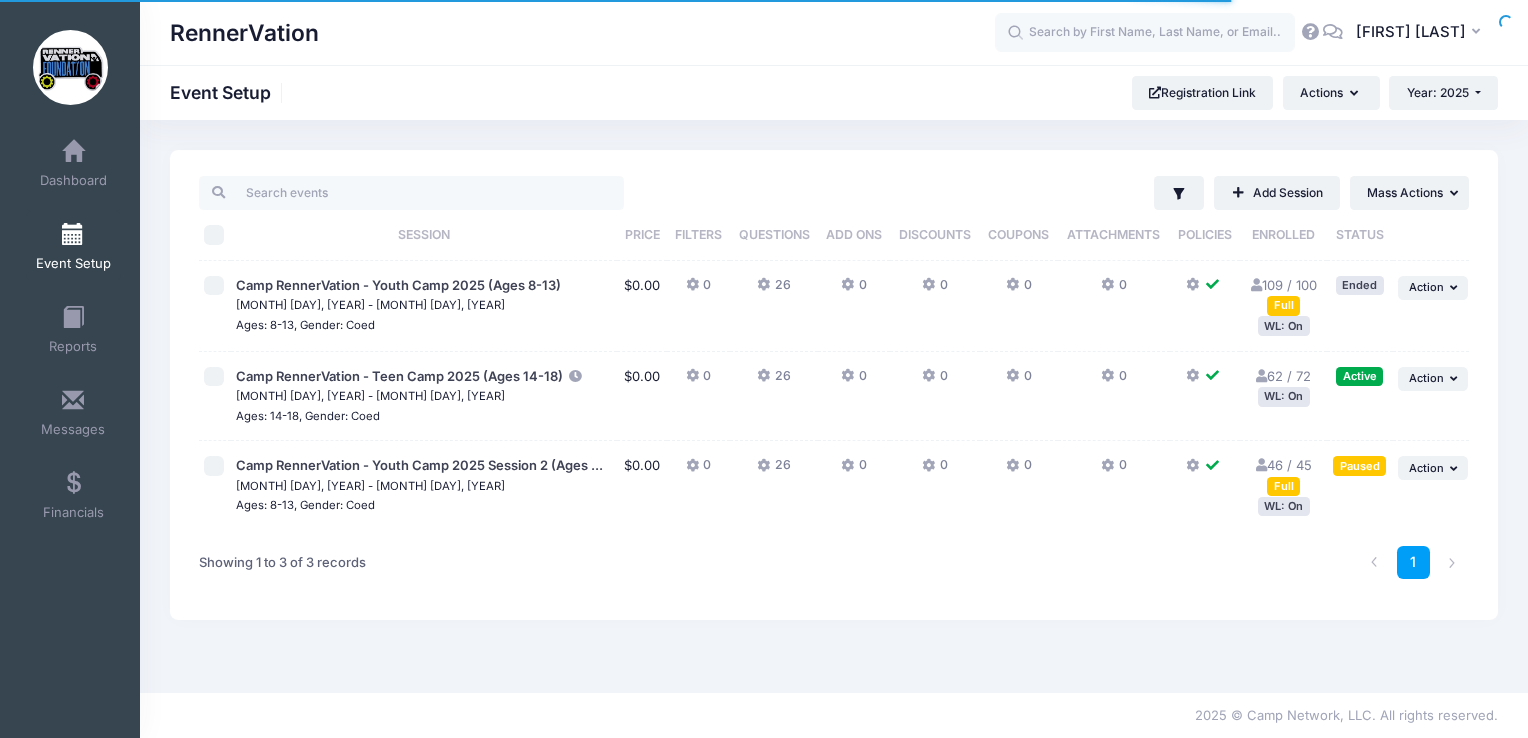 click on "RennerVation" at bounding box center (244, 33) 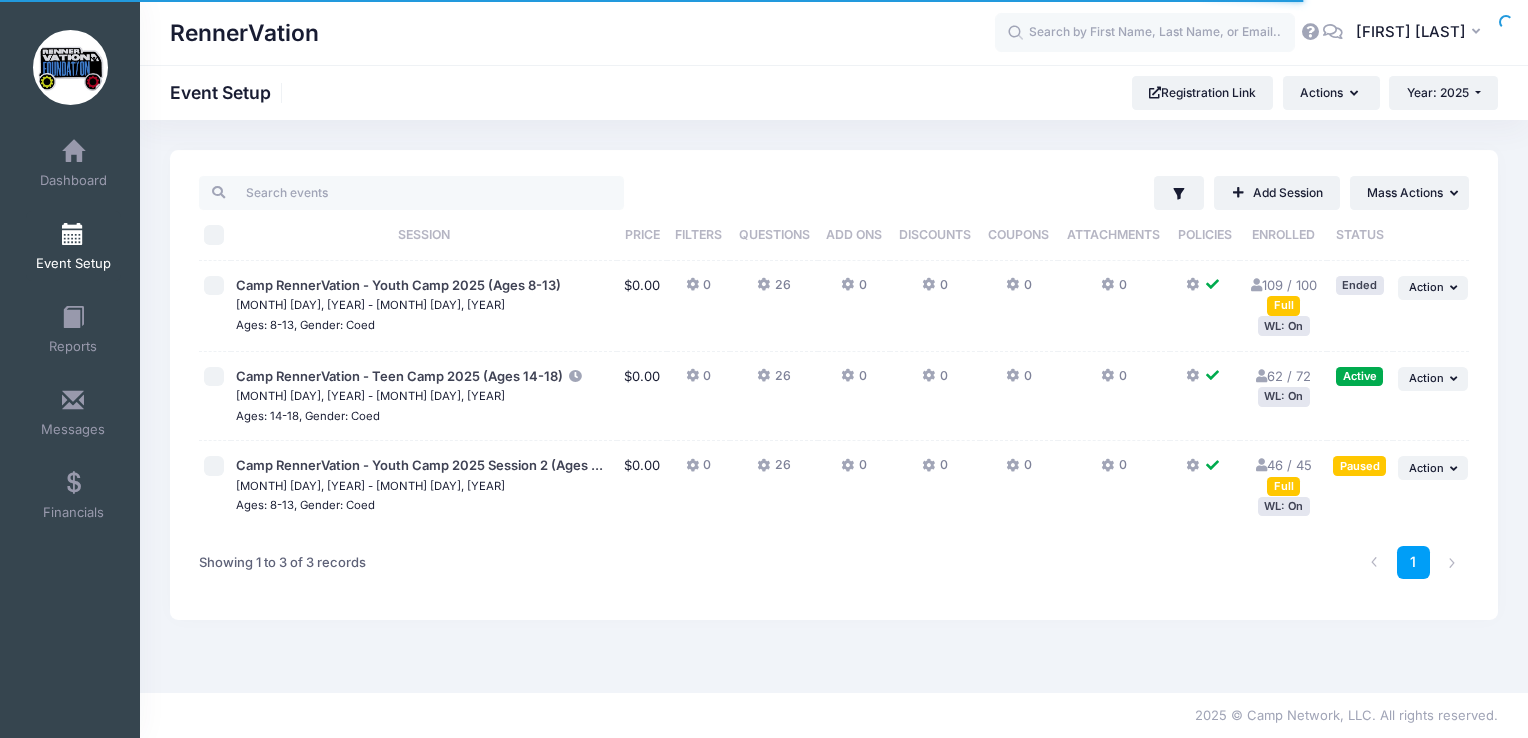 click at bounding box center [70, 67] 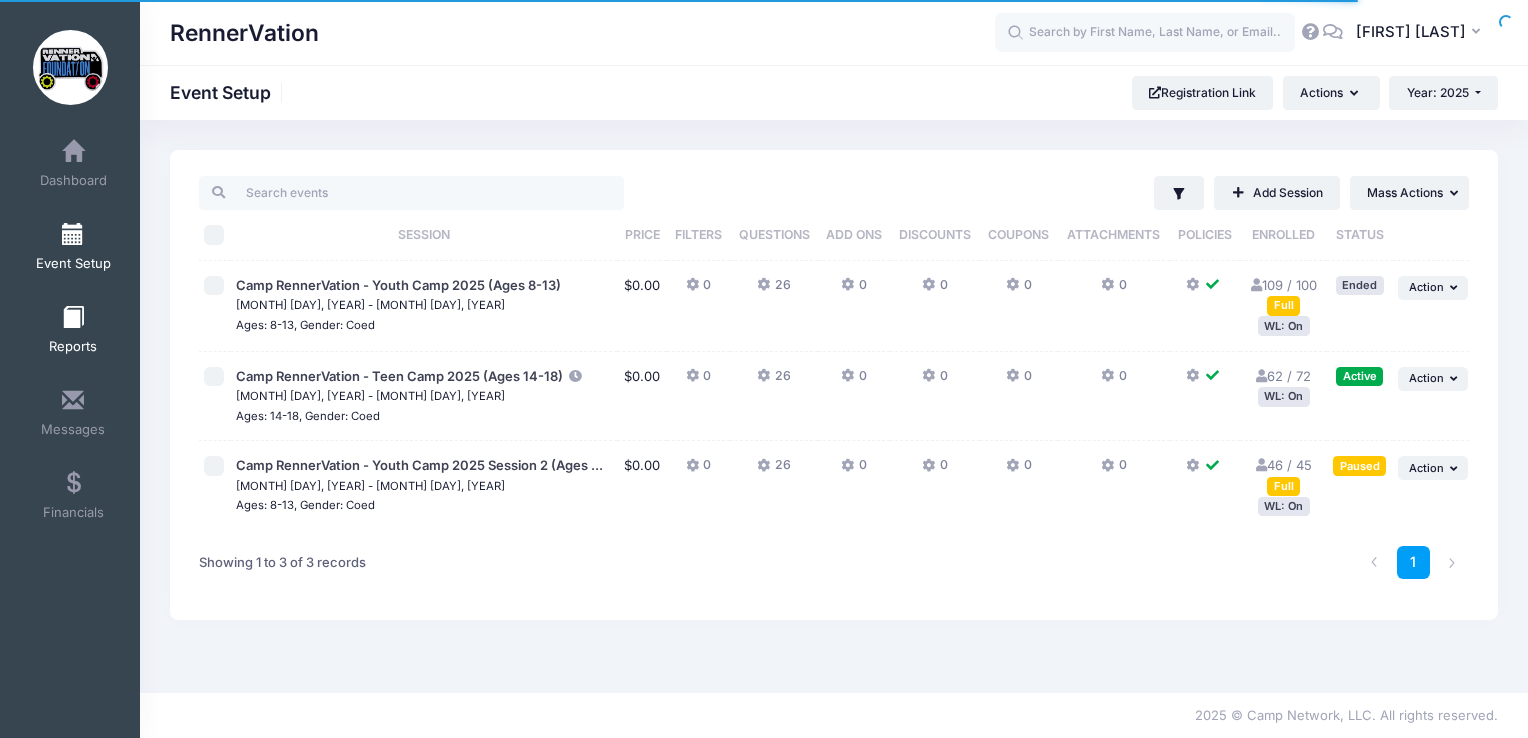 click at bounding box center [73, 318] 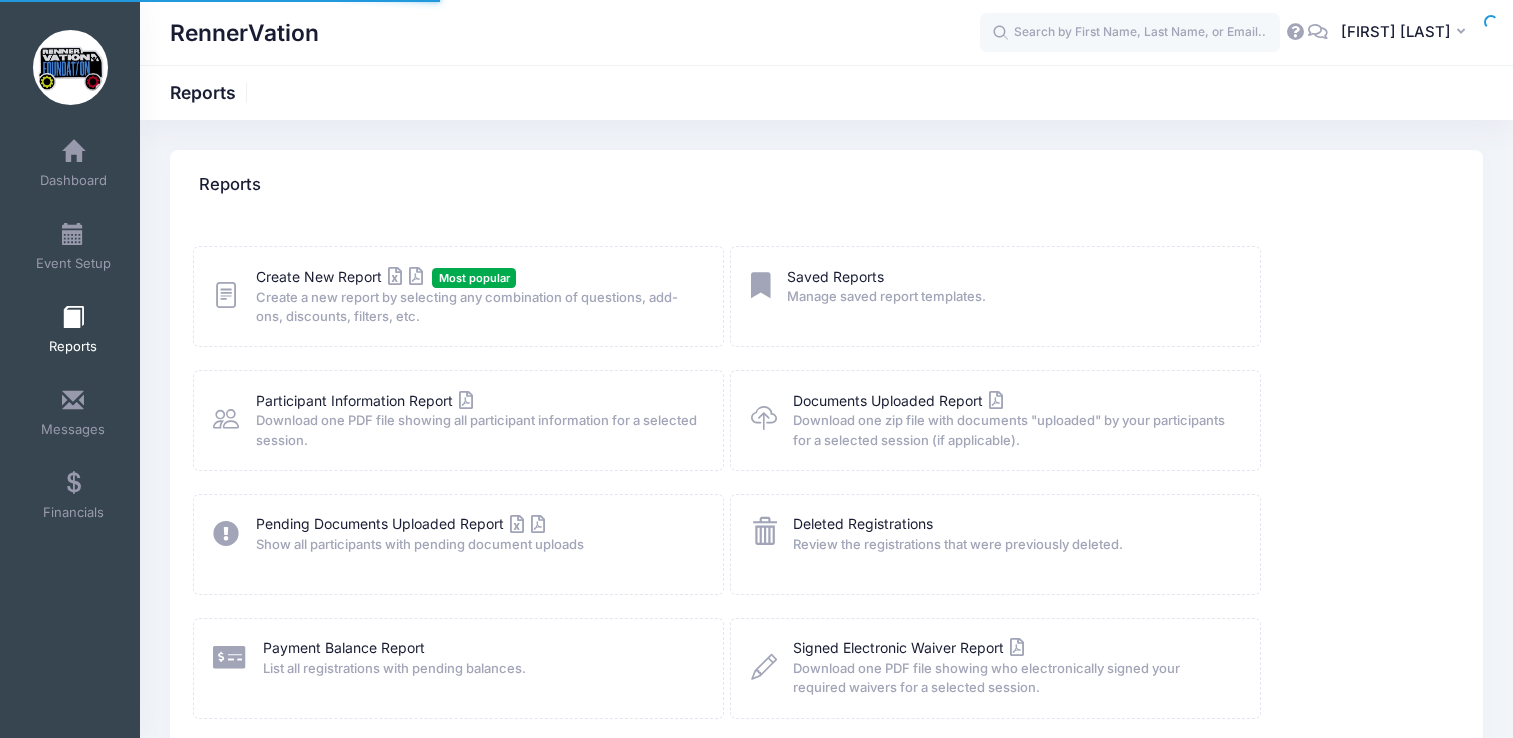 scroll, scrollTop: 0, scrollLeft: 0, axis: both 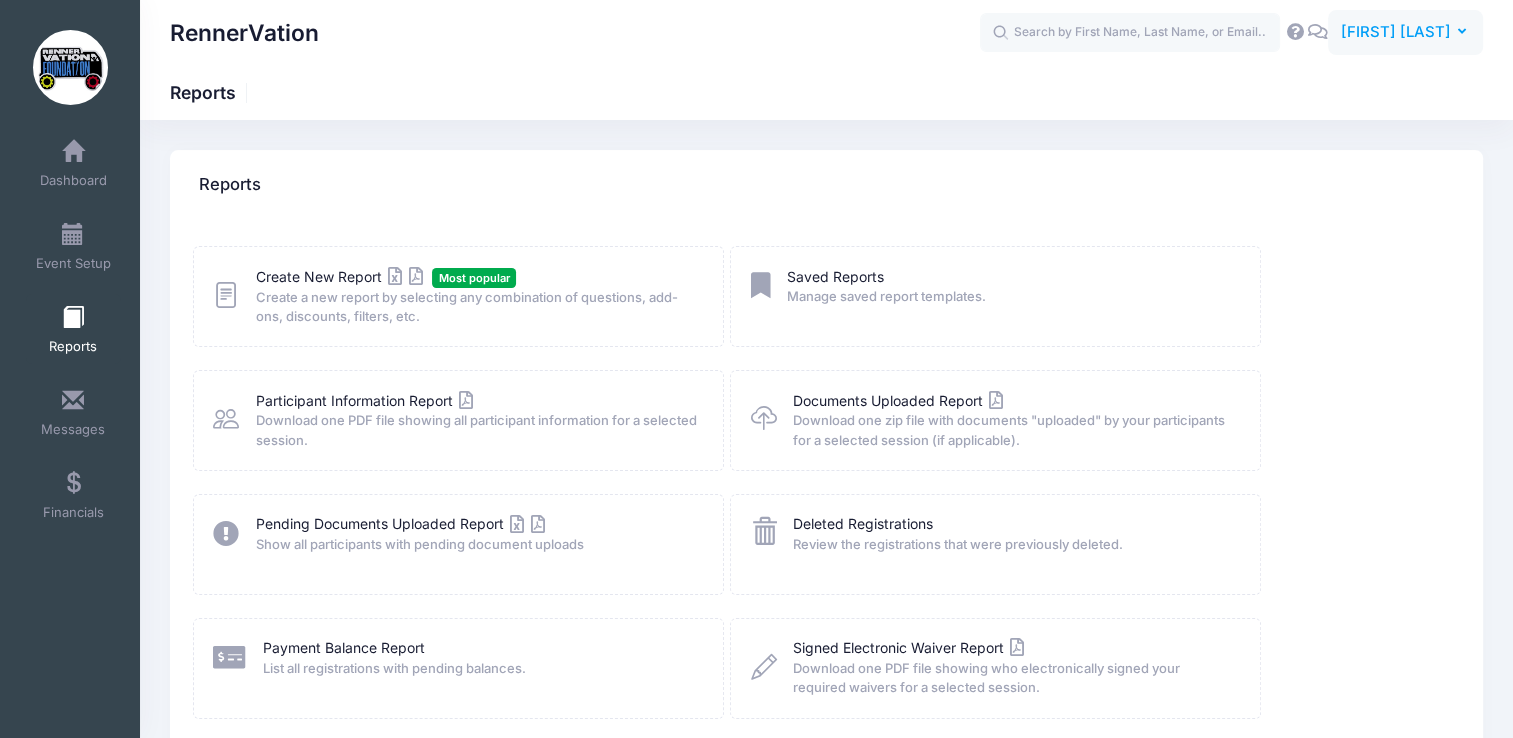 click on "SR Shana Rogers" at bounding box center (1405, 33) 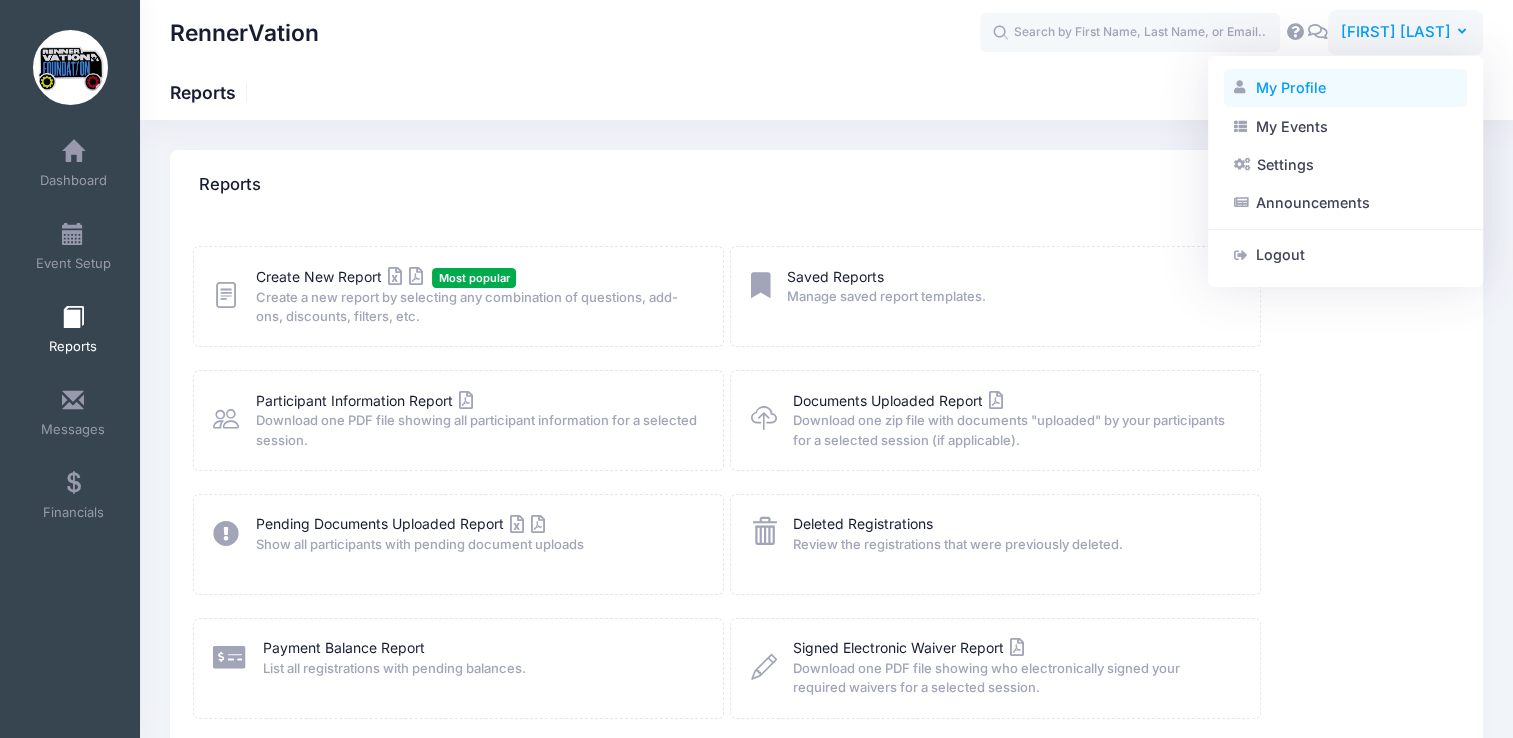 click at bounding box center (1241, 88) 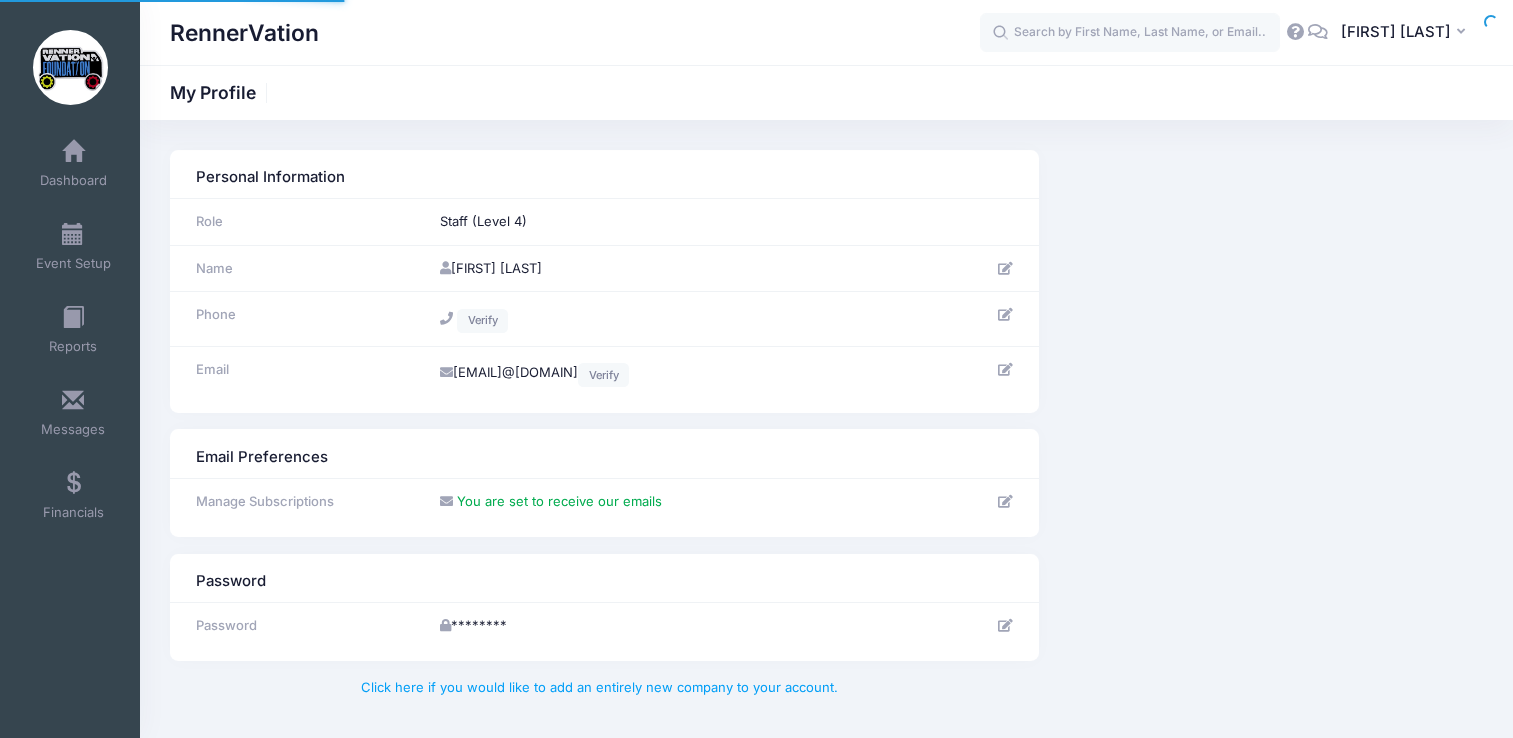 scroll, scrollTop: 0, scrollLeft: 0, axis: both 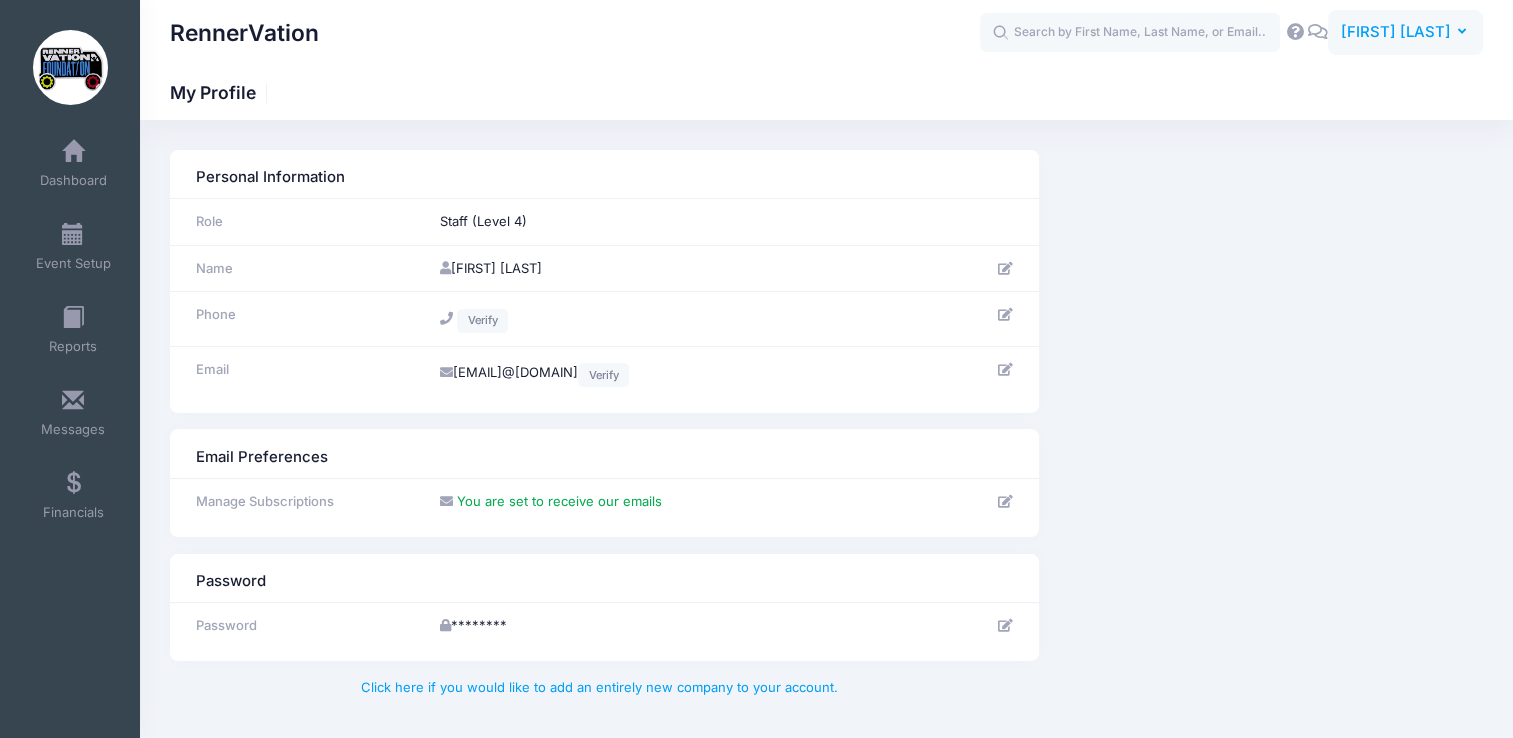click on "[FIRST] [LAST]" at bounding box center [1396, 32] 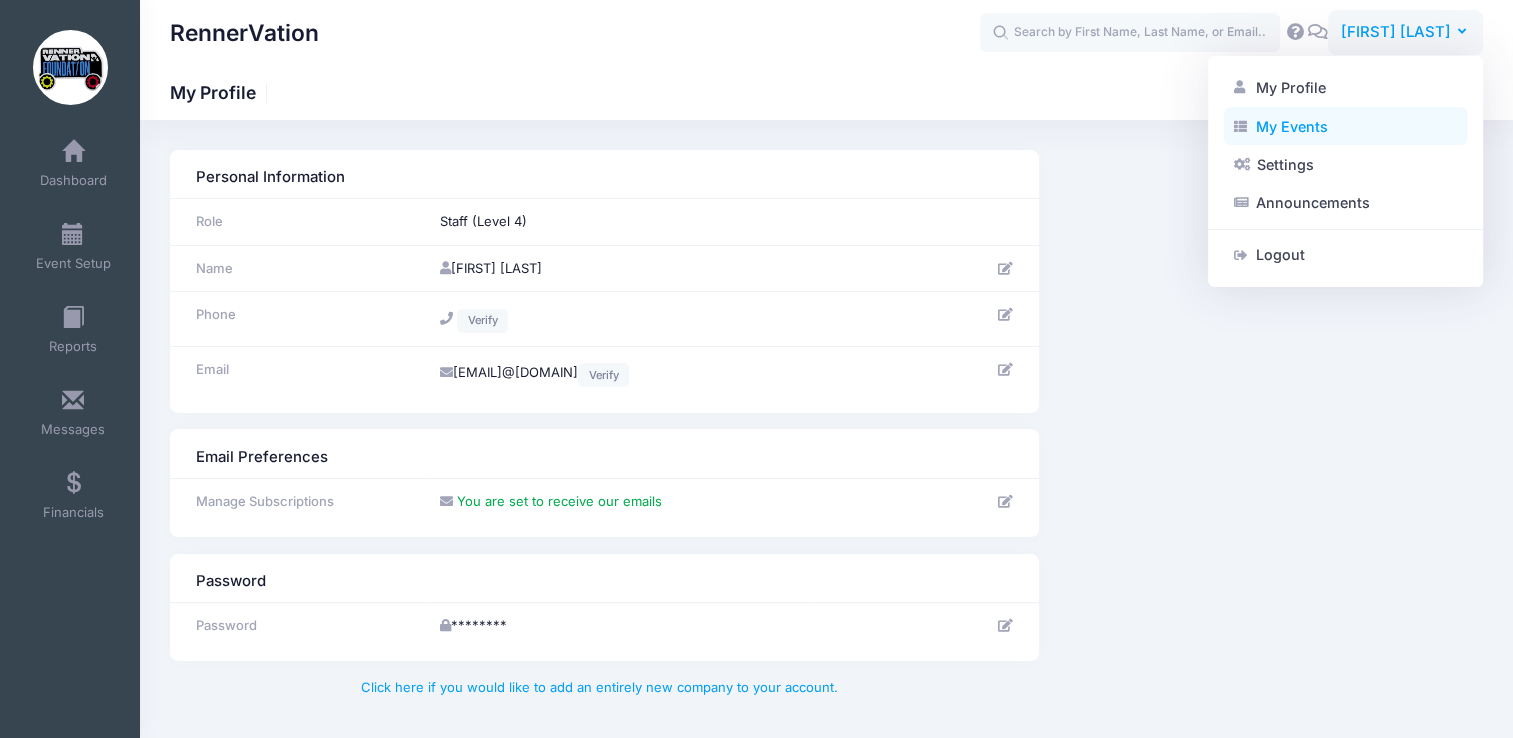 click on "[SECTION_NAME]" at bounding box center [1345, 126] 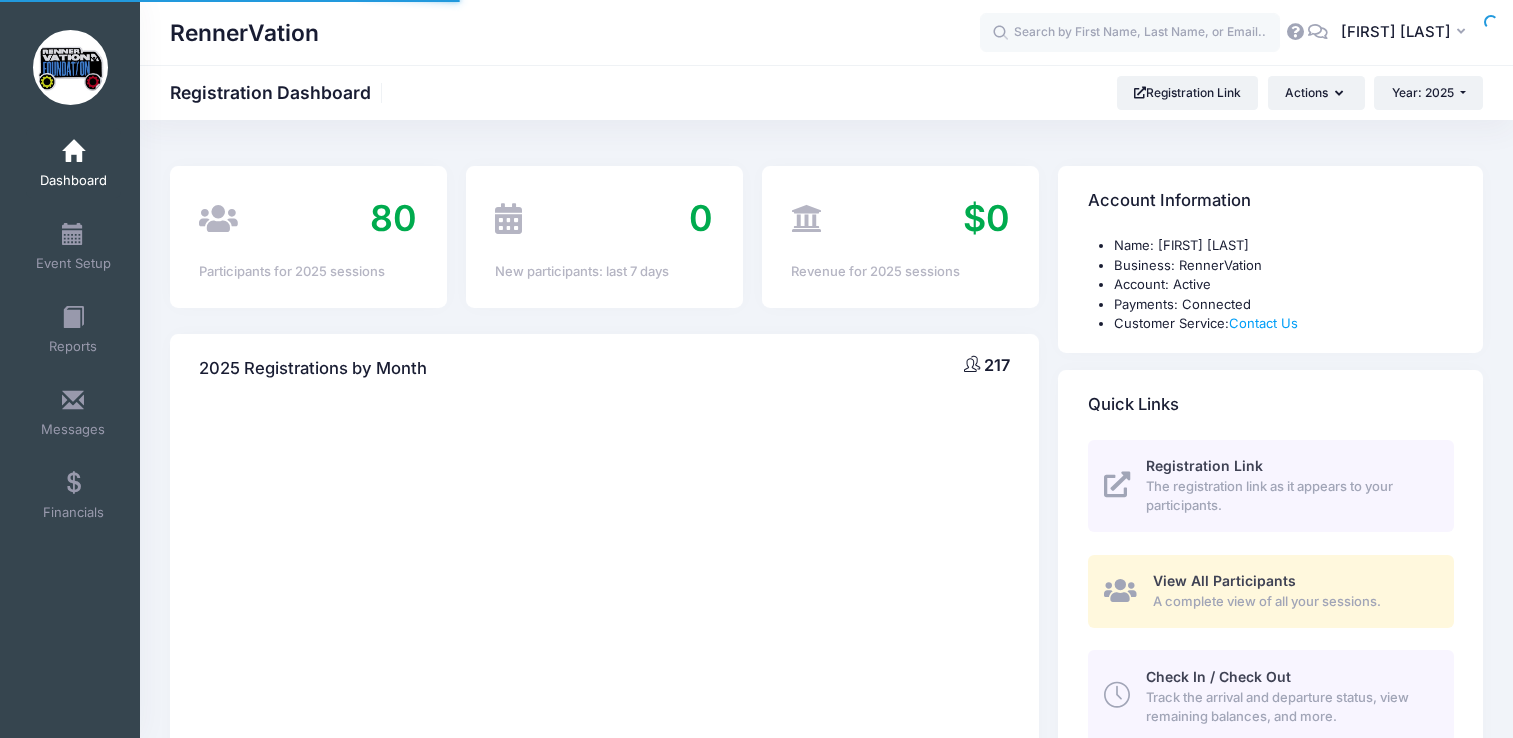 scroll, scrollTop: 0, scrollLeft: 0, axis: both 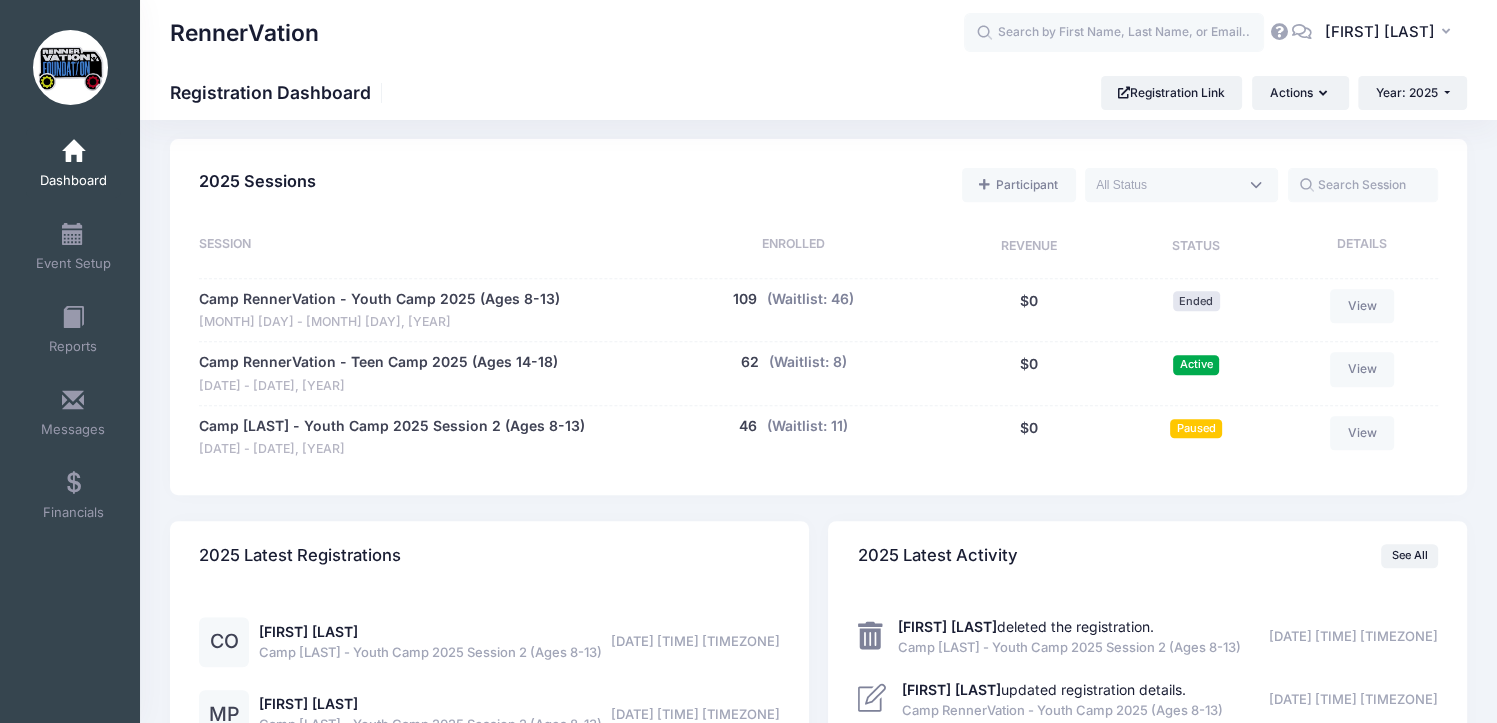 click on "New Updates (as of 7/18)!
Camp Network takes pride in constantly adding new features and making sure you are getting the best pricing possible. Below are some of our recent updates:
Event Setup:  Now you have the ability to add new sessions or edit/pause existing sessions without waiting on us. Available 24/7.
Reports:  The reporting section just got much more powerful and user friendly. Run reports across multiple sessions and select the fields you want to see.
Wait Lists:  If you cap a session when it reaches capacity, you can enable a wait list option through the Event Setup section.
Auto-Fill:
Close
Search for participants" at bounding box center (818, 215) 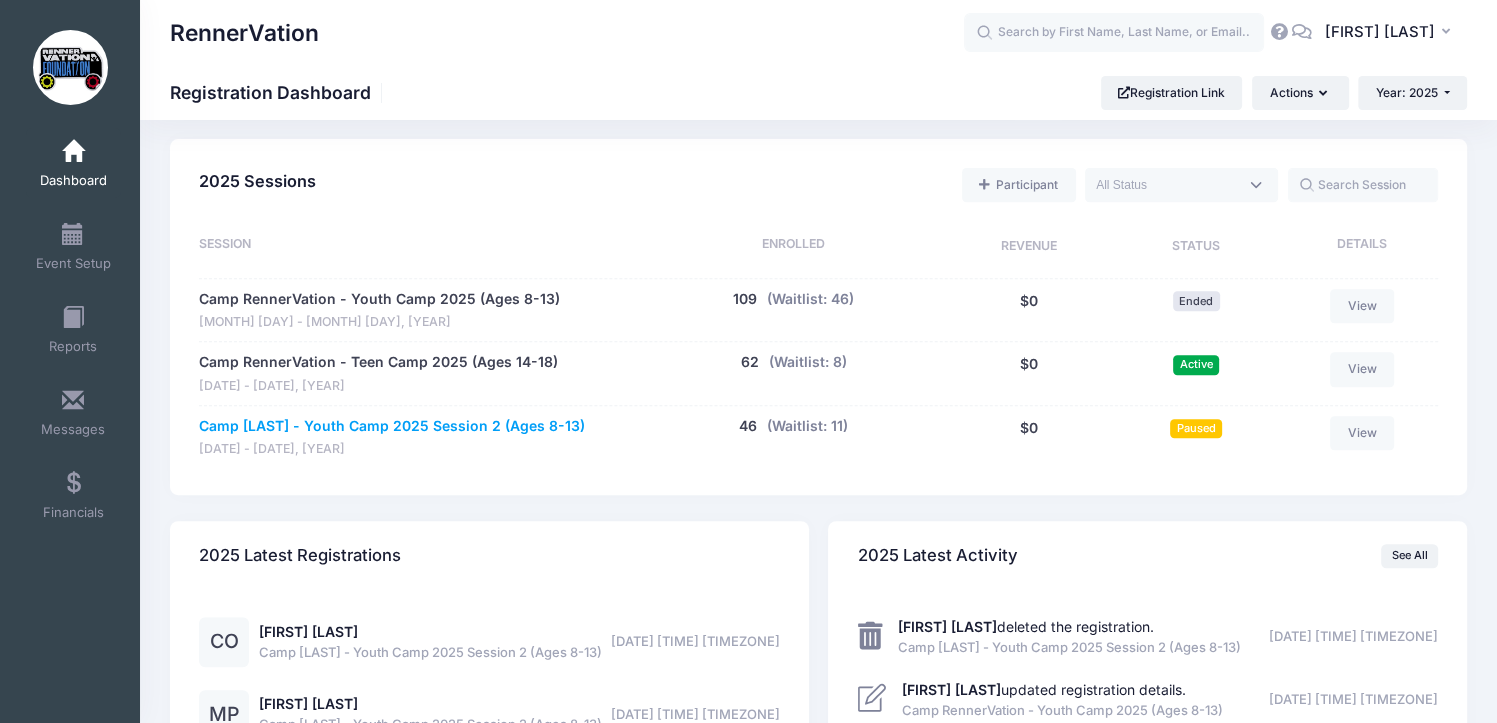 click on "Camp RennerVation - Youth Camp 2025 Session 2 (Ages 8-13)" at bounding box center (378, 362) 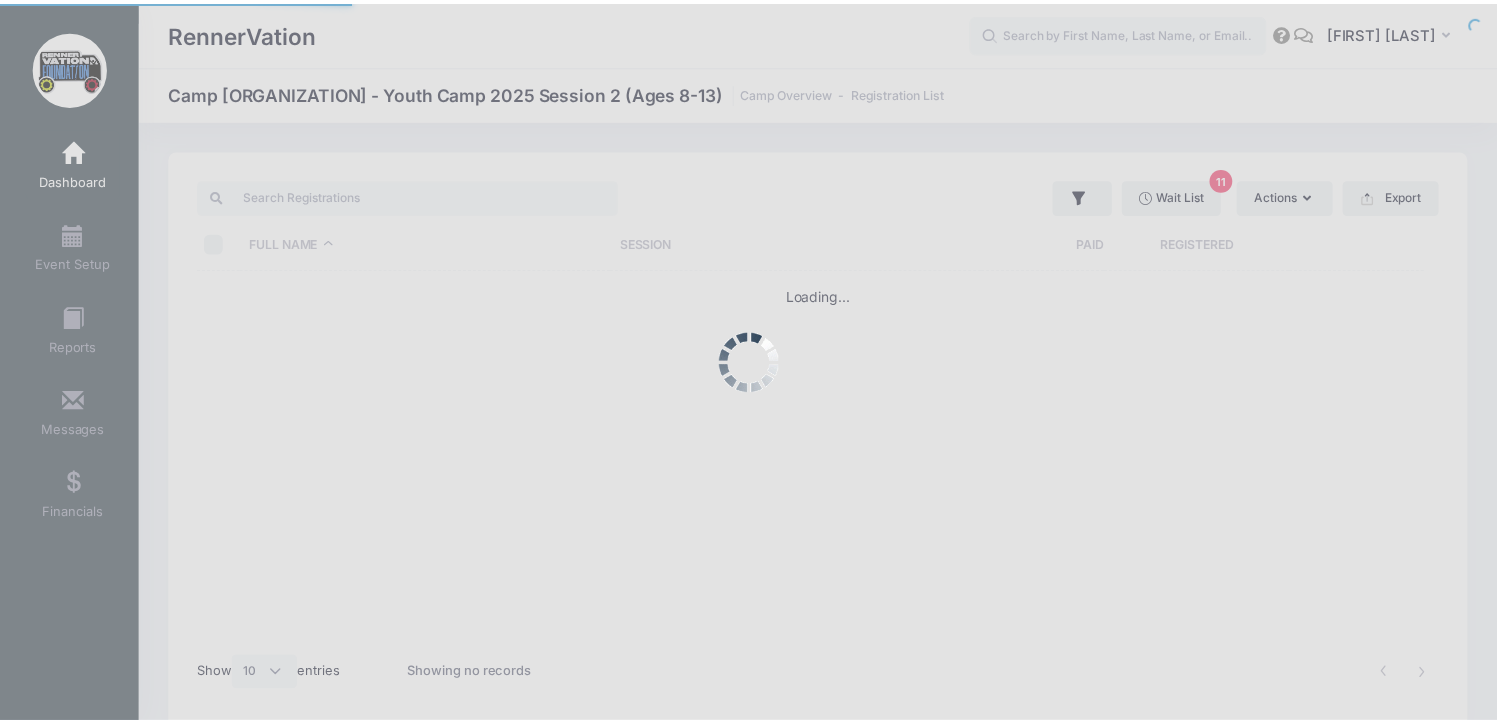 scroll, scrollTop: 0, scrollLeft: 0, axis: both 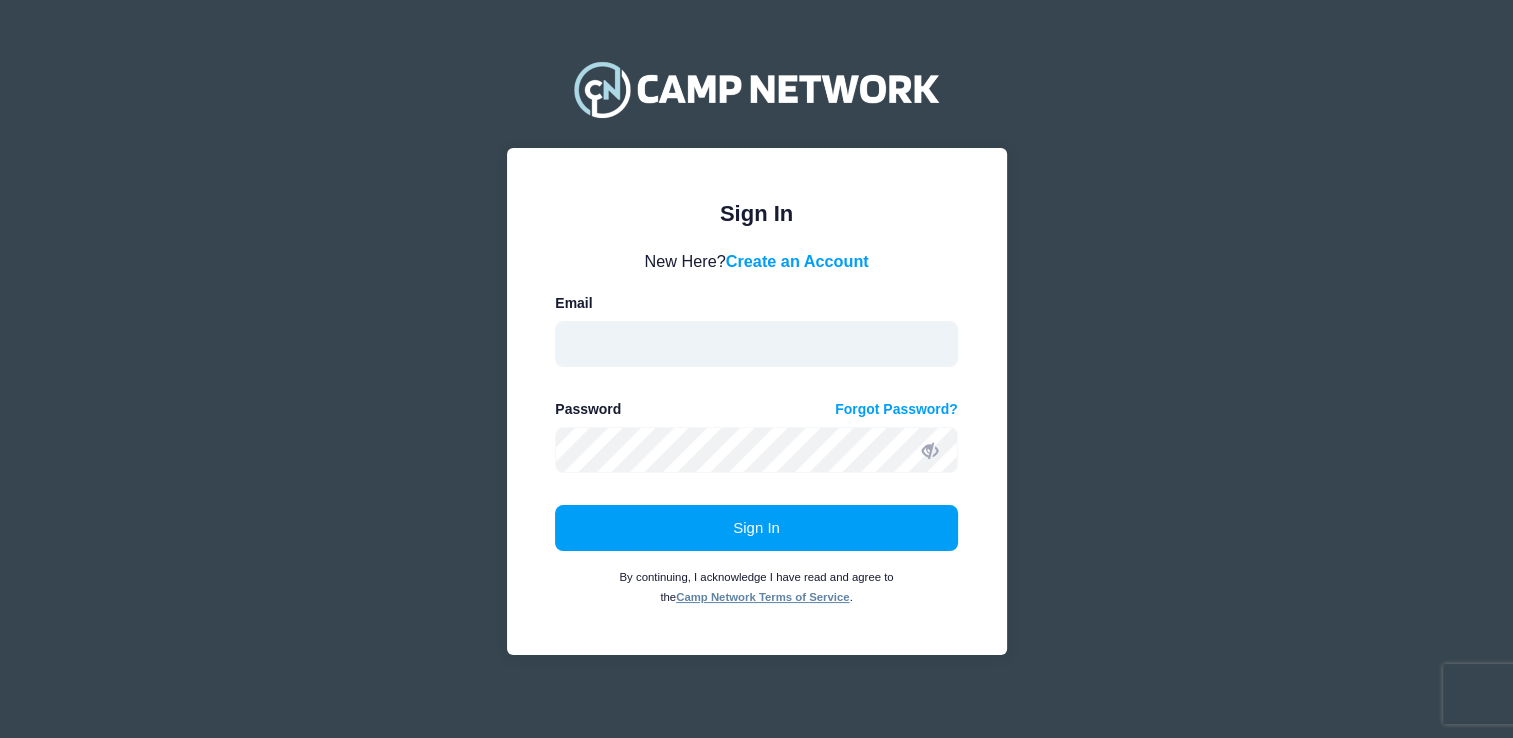 click at bounding box center (756, 344) 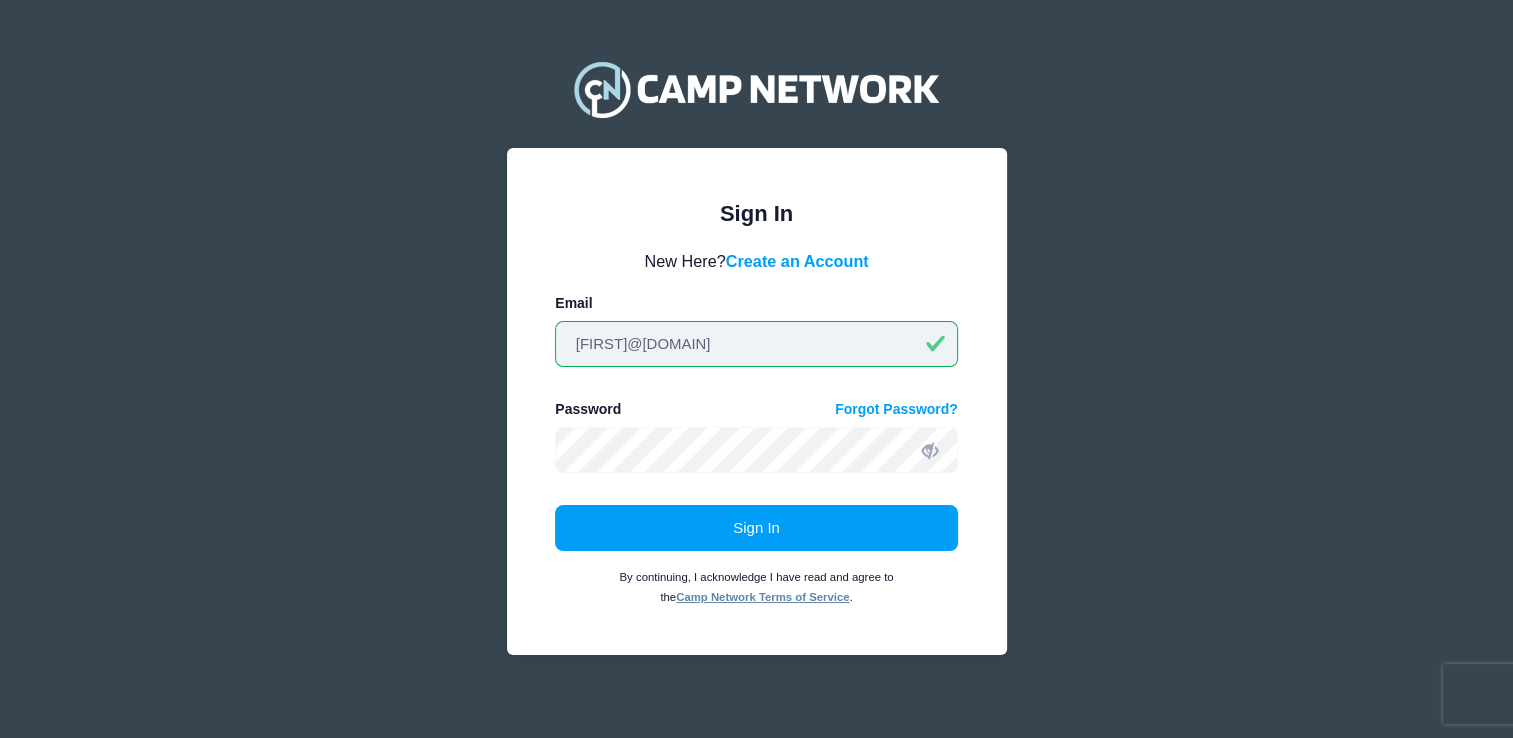 type on "shanarogers@rennervationfoundation.org" 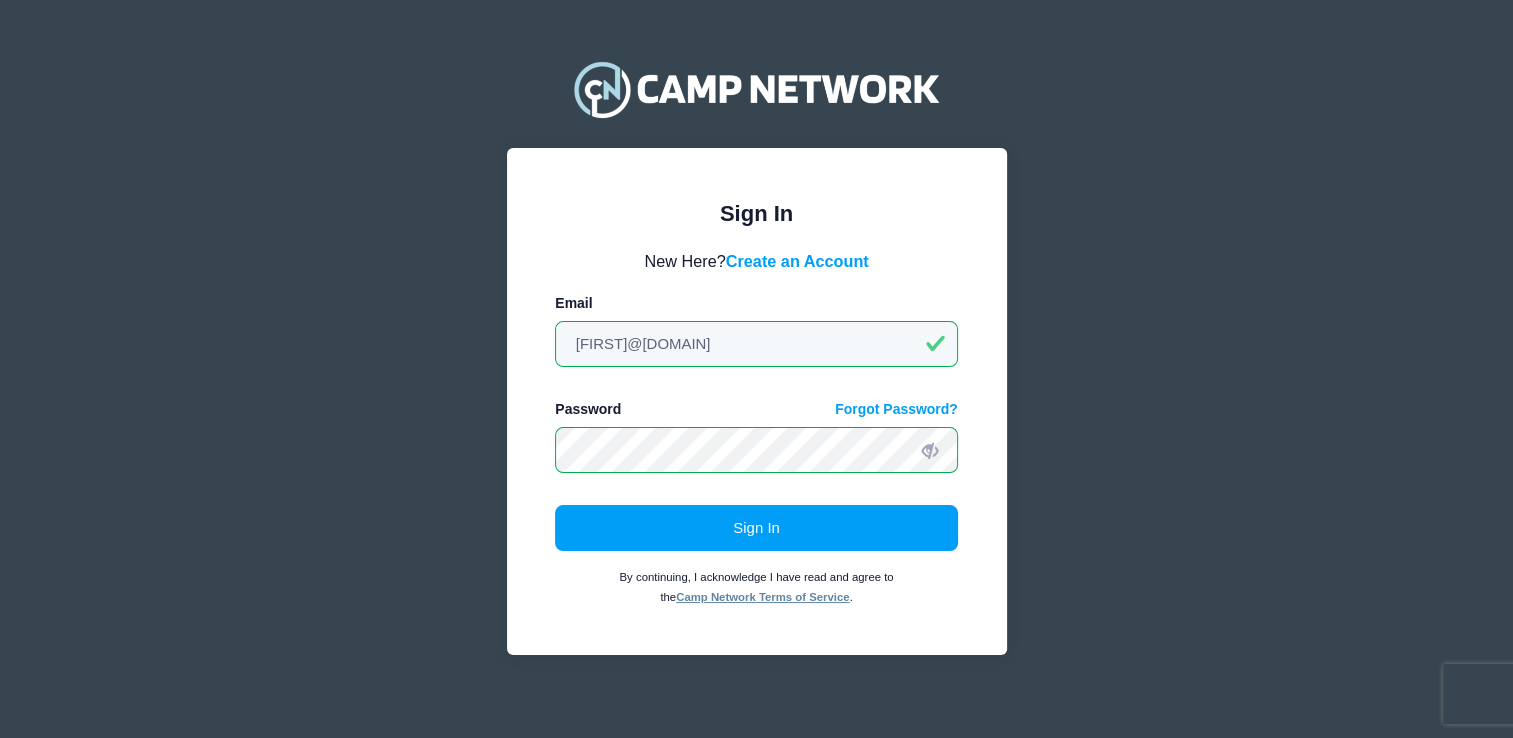 click on "Sign In" at bounding box center [756, 528] 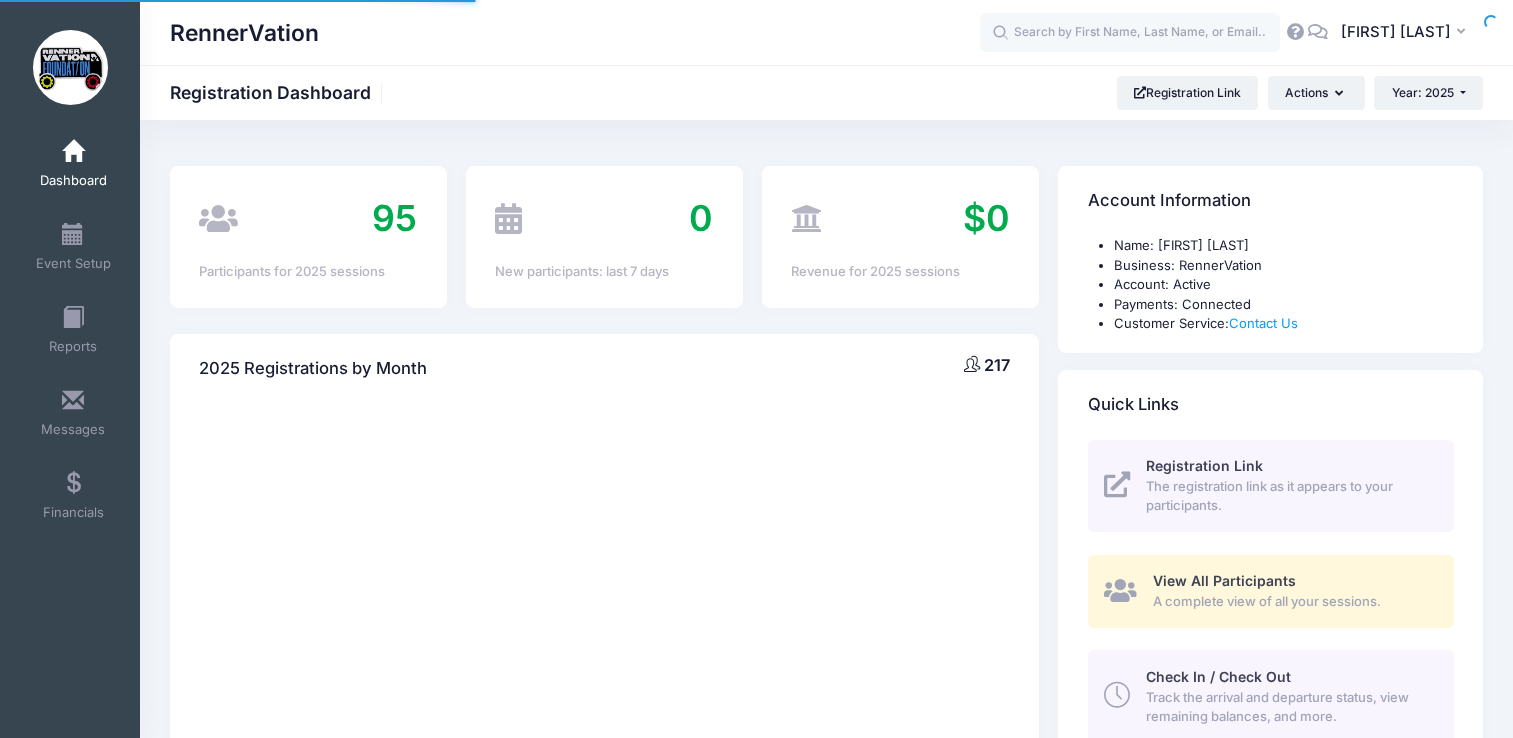 scroll, scrollTop: 0, scrollLeft: 0, axis: both 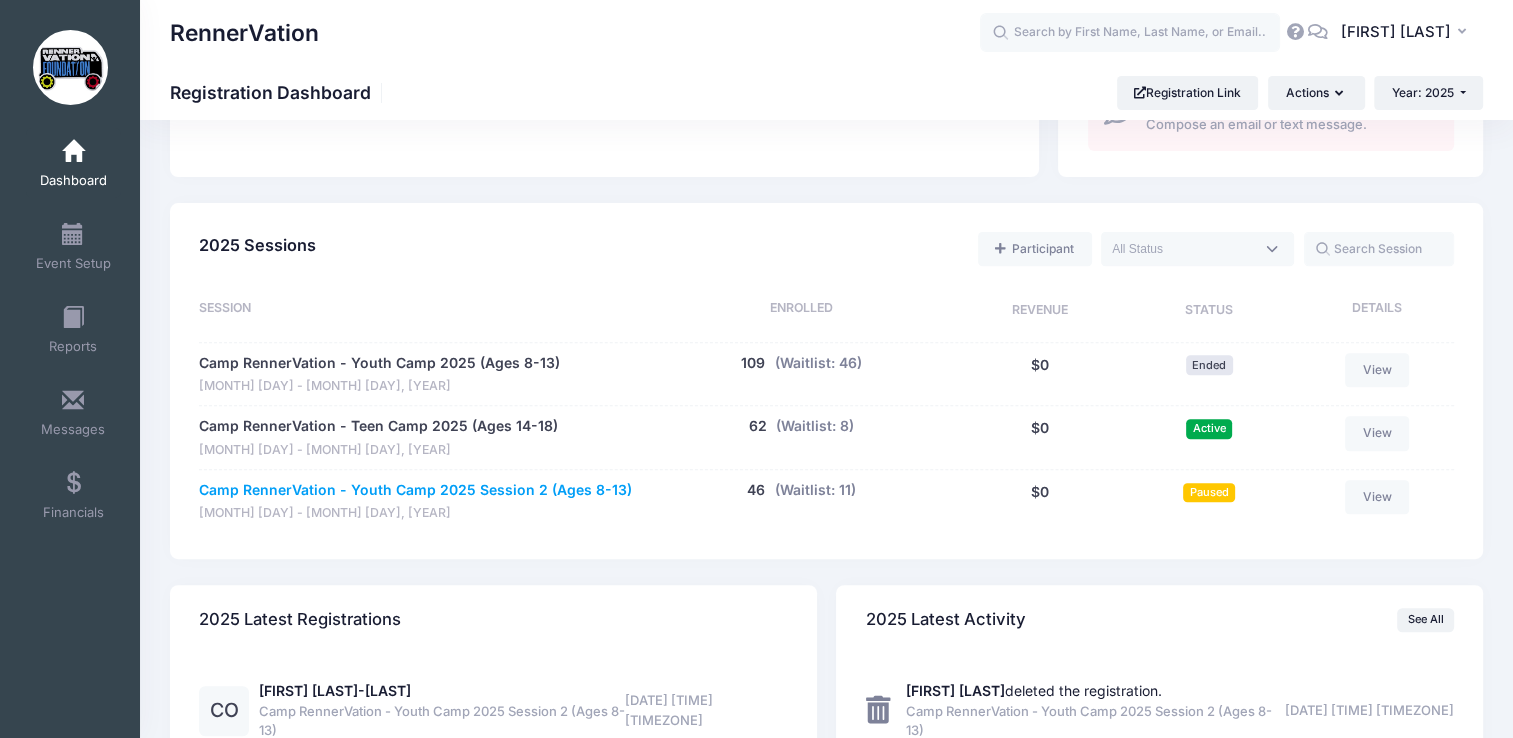 click on "Camp RennerVation - Youth Camp 2025 Session 2 (Ages 8-13)" at bounding box center [378, 426] 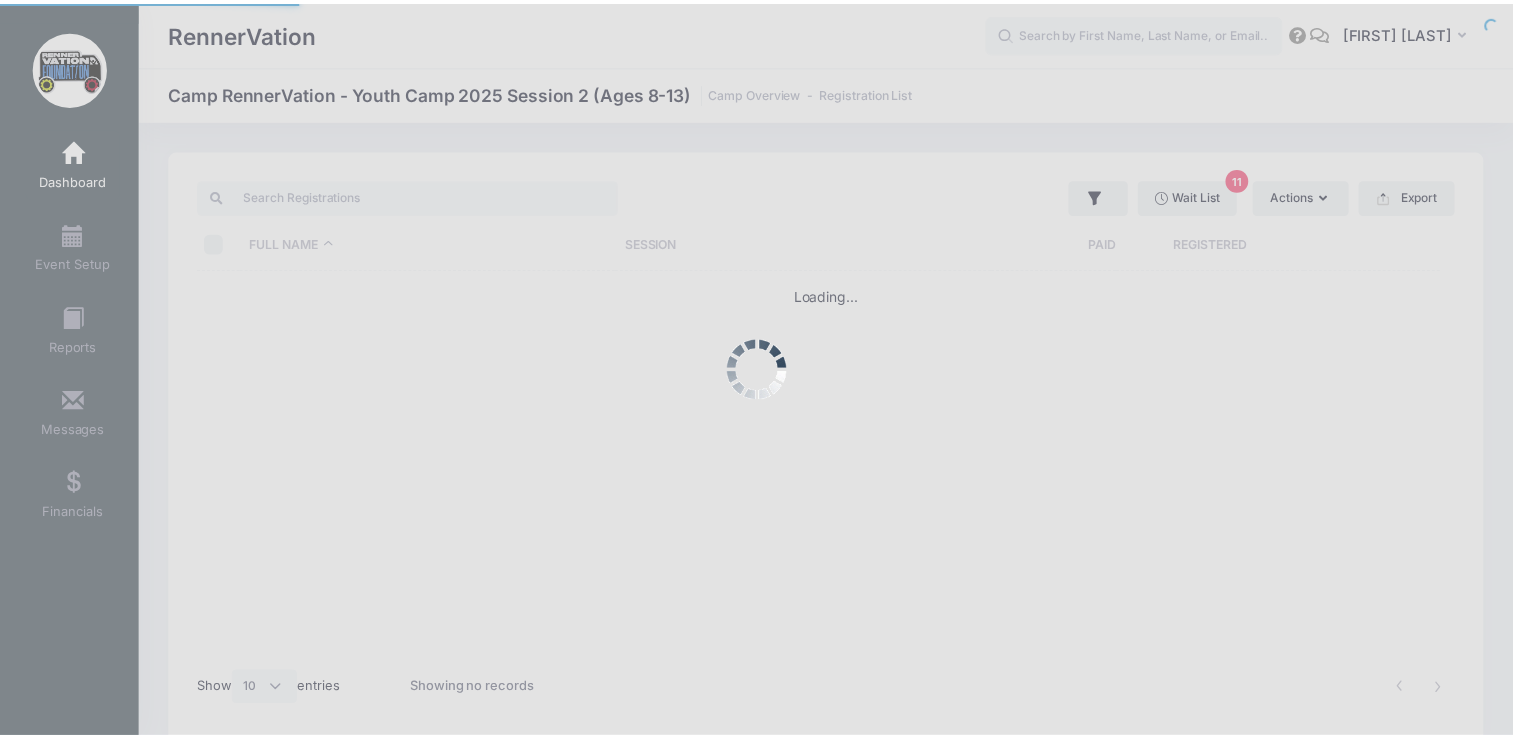 scroll, scrollTop: 0, scrollLeft: 0, axis: both 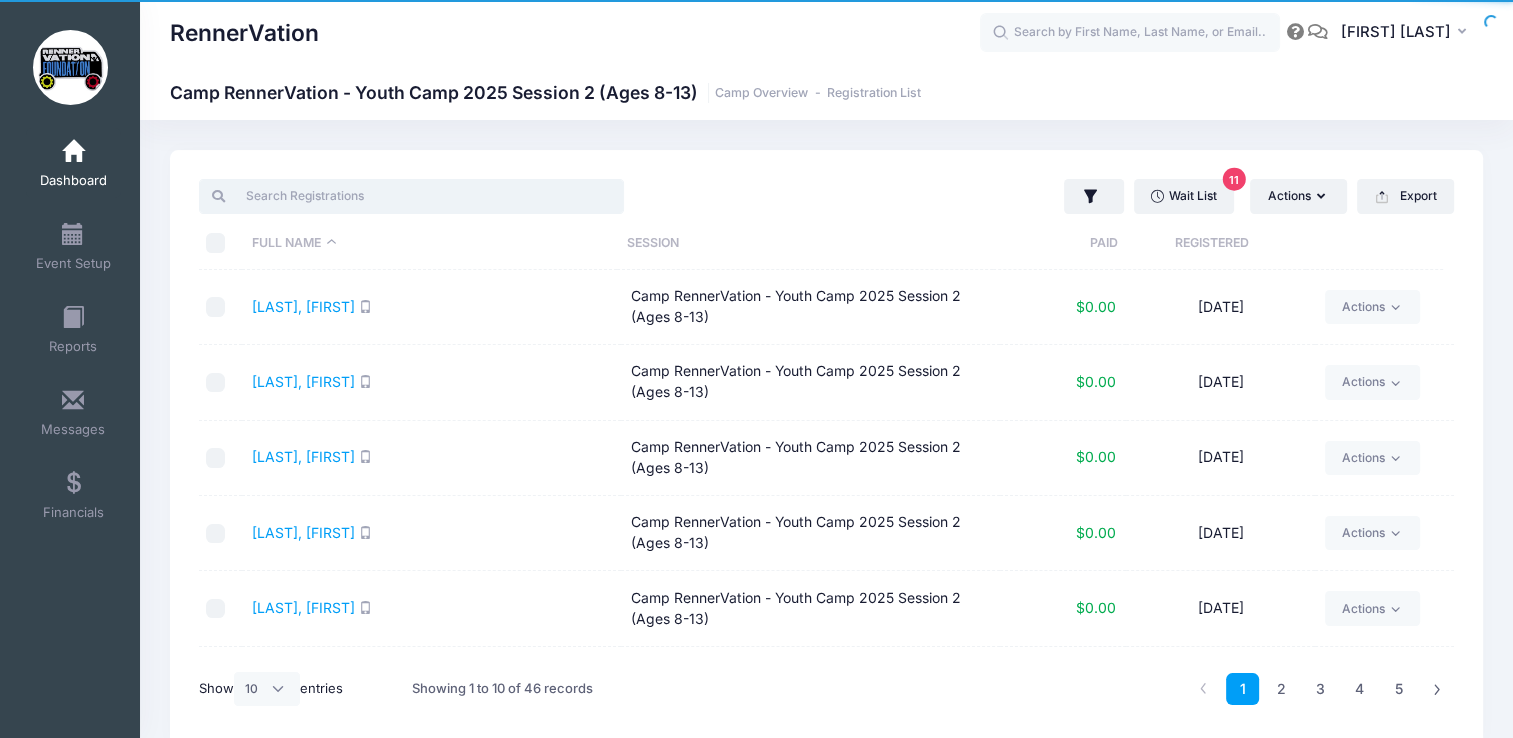 click at bounding box center [411, 196] 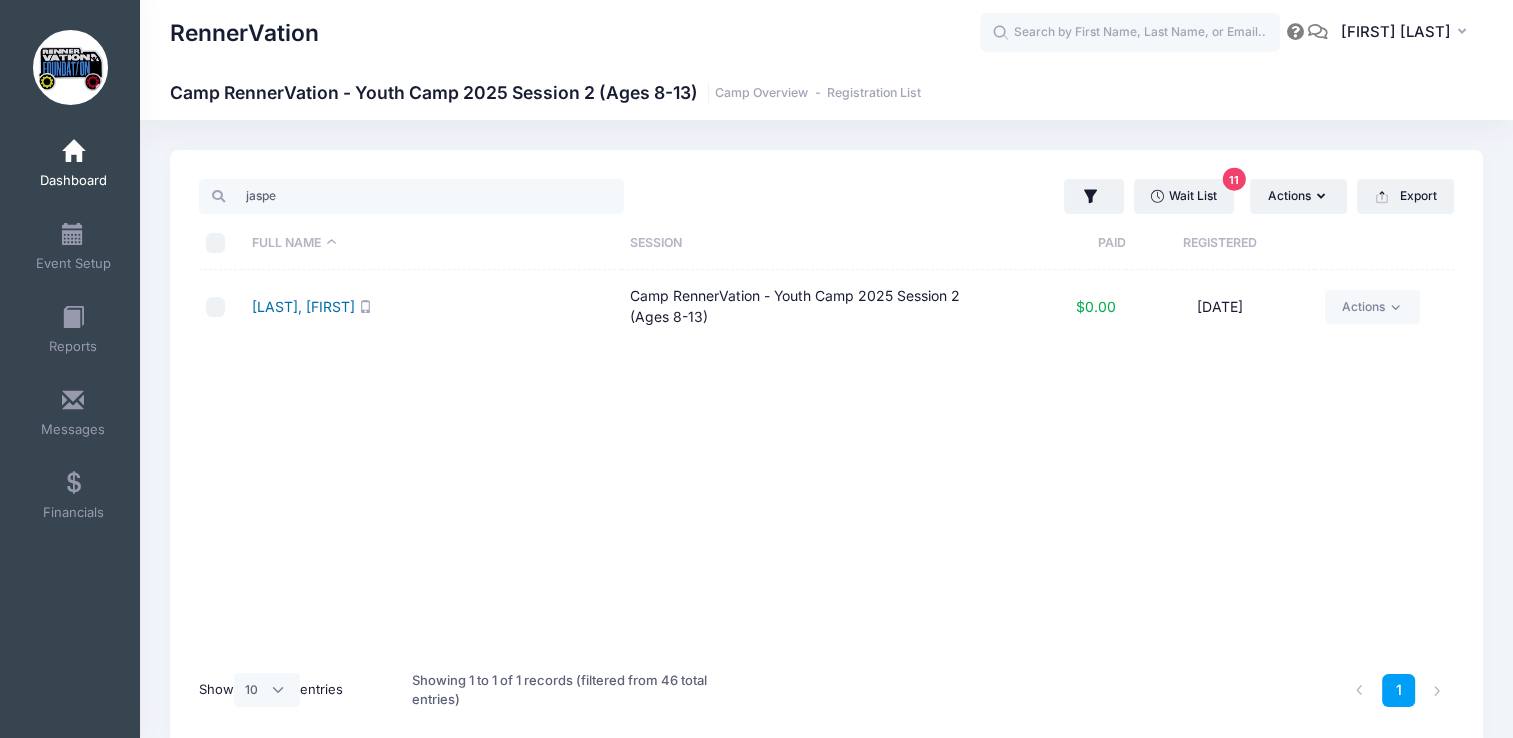 click on "[LAST], [FIRST]" at bounding box center (303, 306) 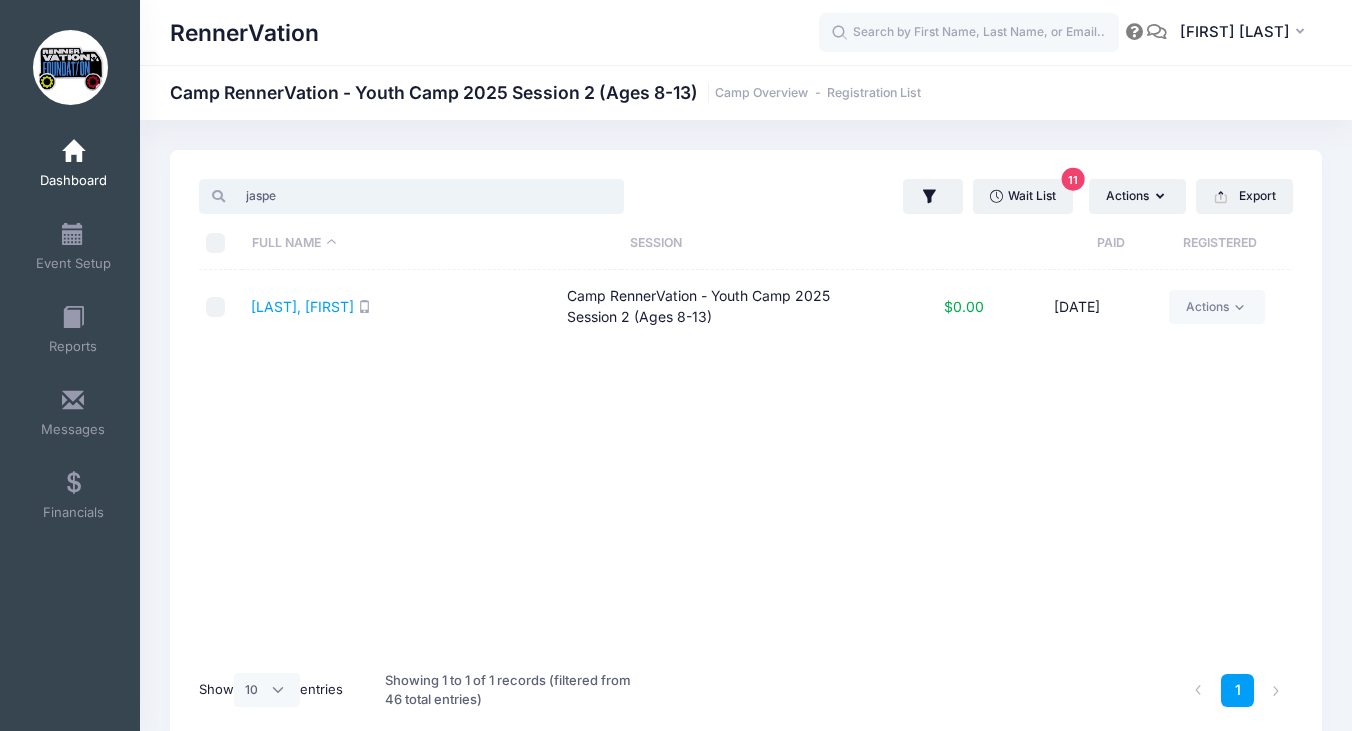 click on "jaspe" at bounding box center (411, 196) 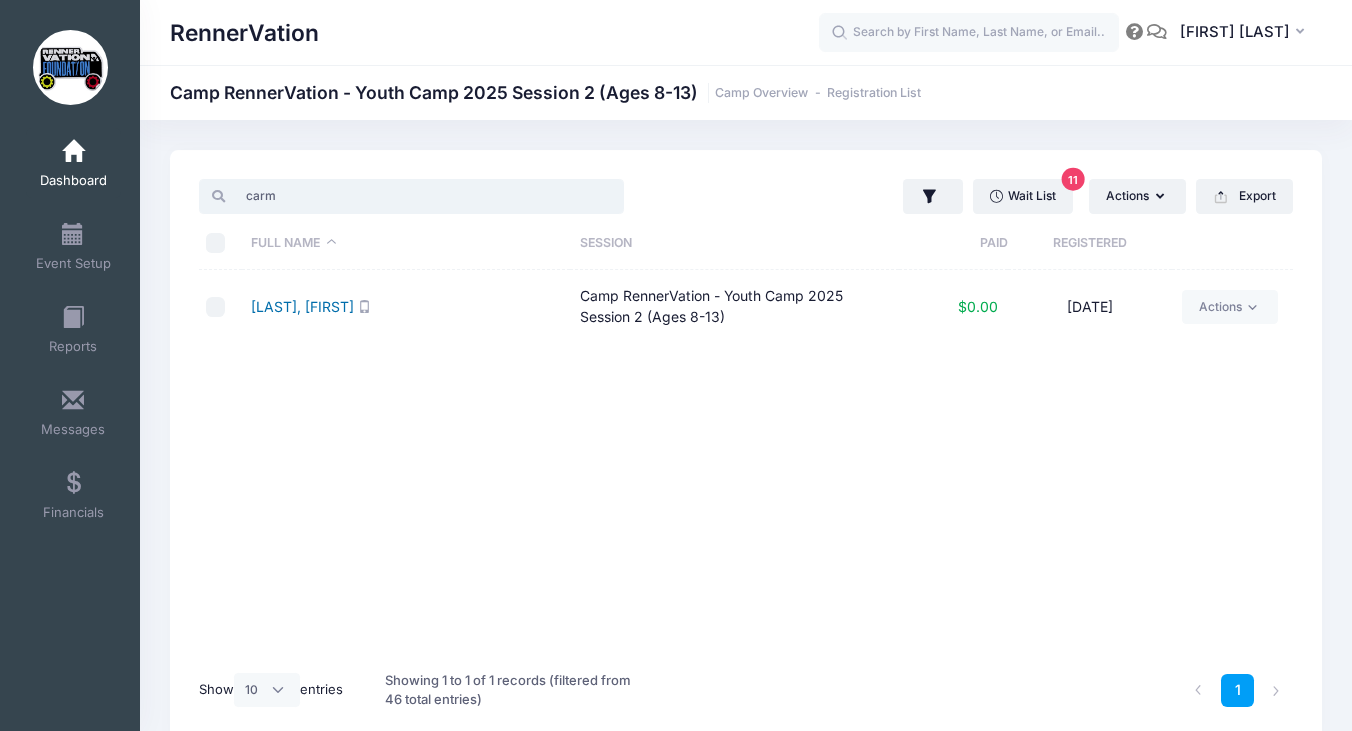 type on "carm" 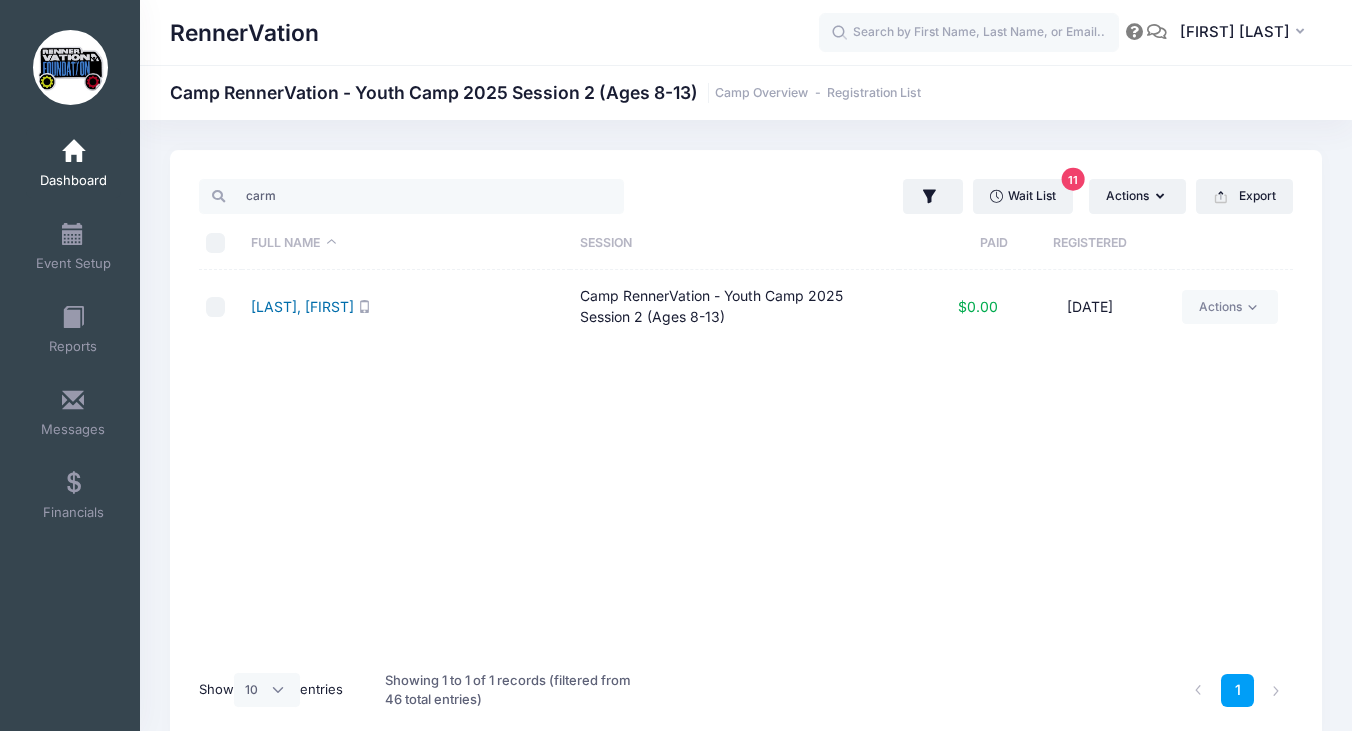 click on "Oquendo-Melgoza, Carmen" at bounding box center (302, 306) 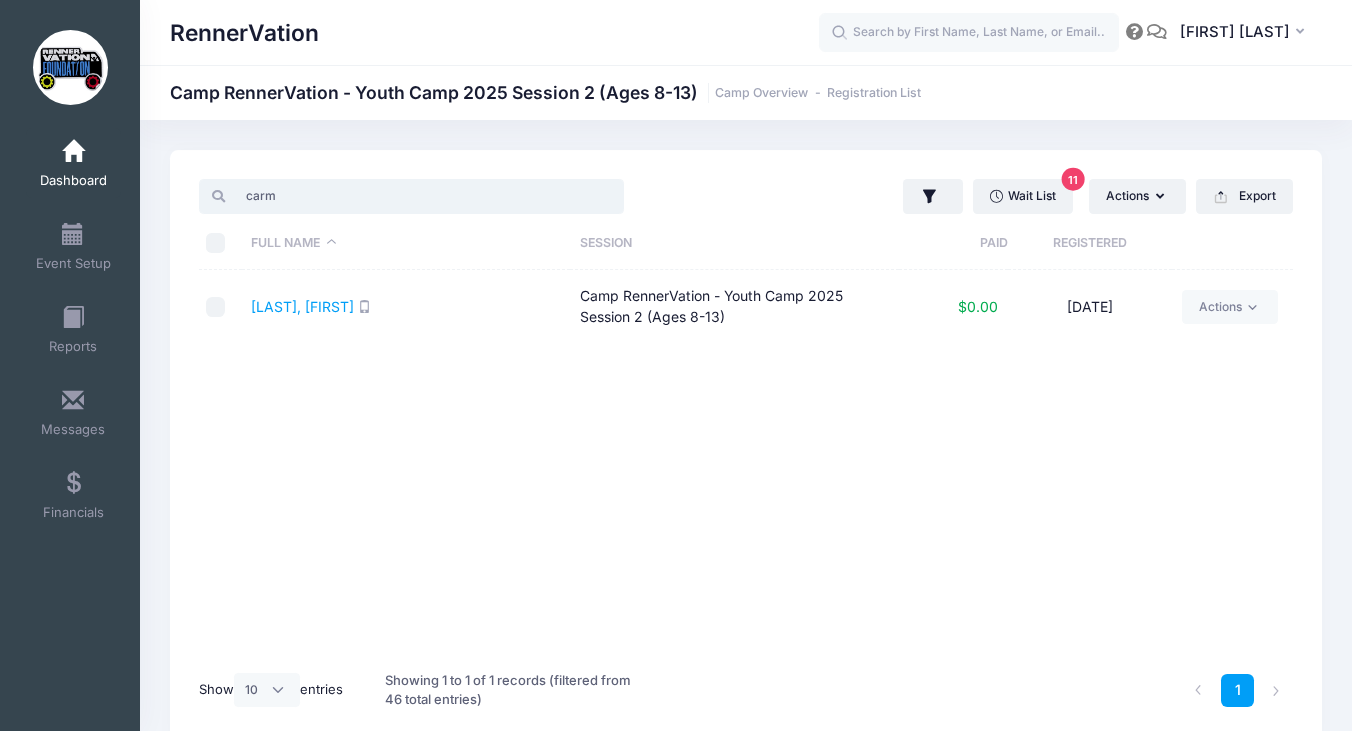click on "carm" at bounding box center (411, 196) 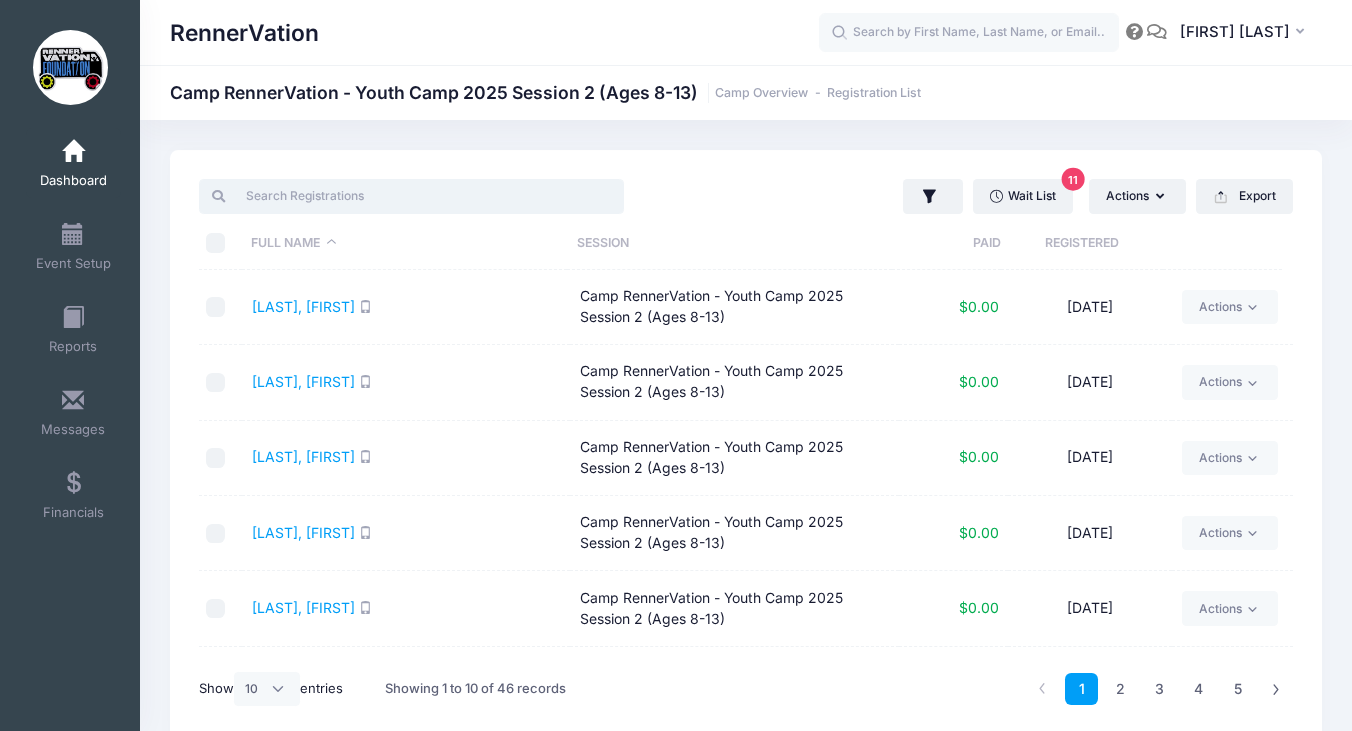click at bounding box center (411, 196) 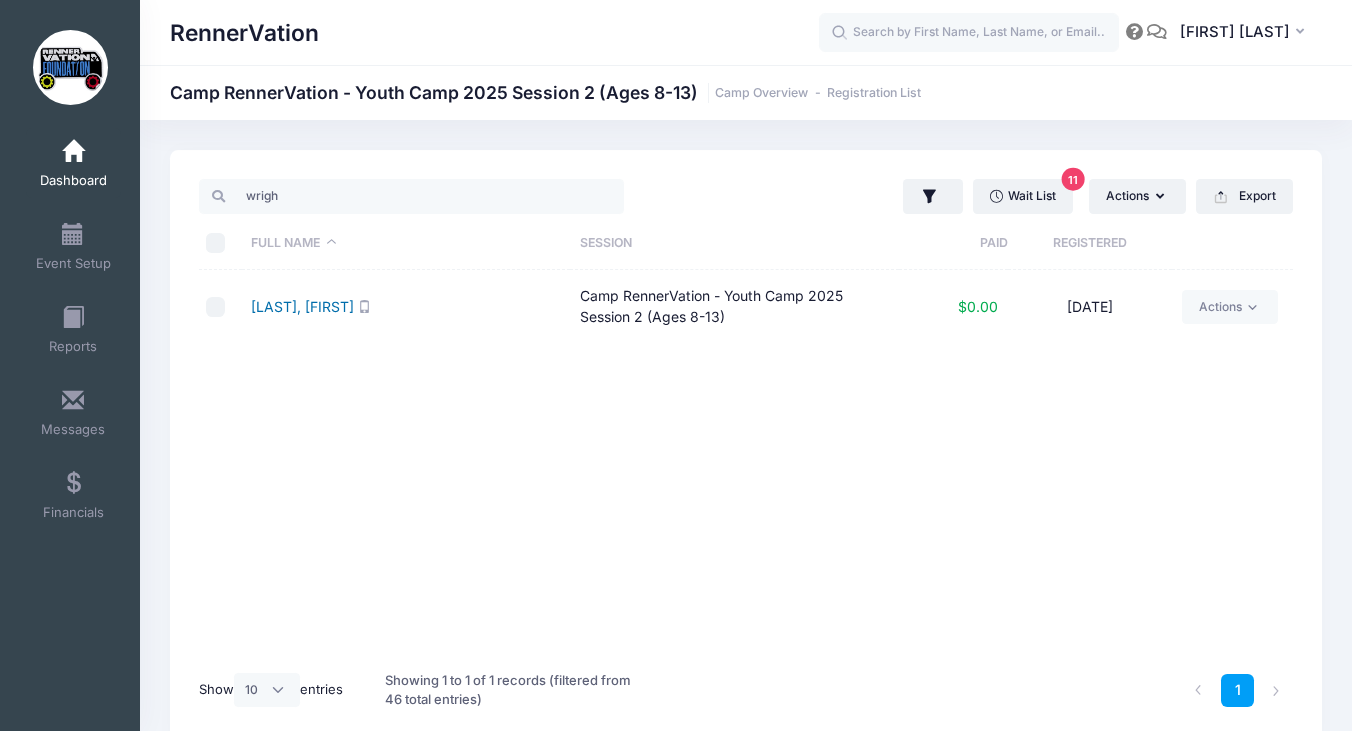 click on "Wright, Tanaiya" at bounding box center [302, 306] 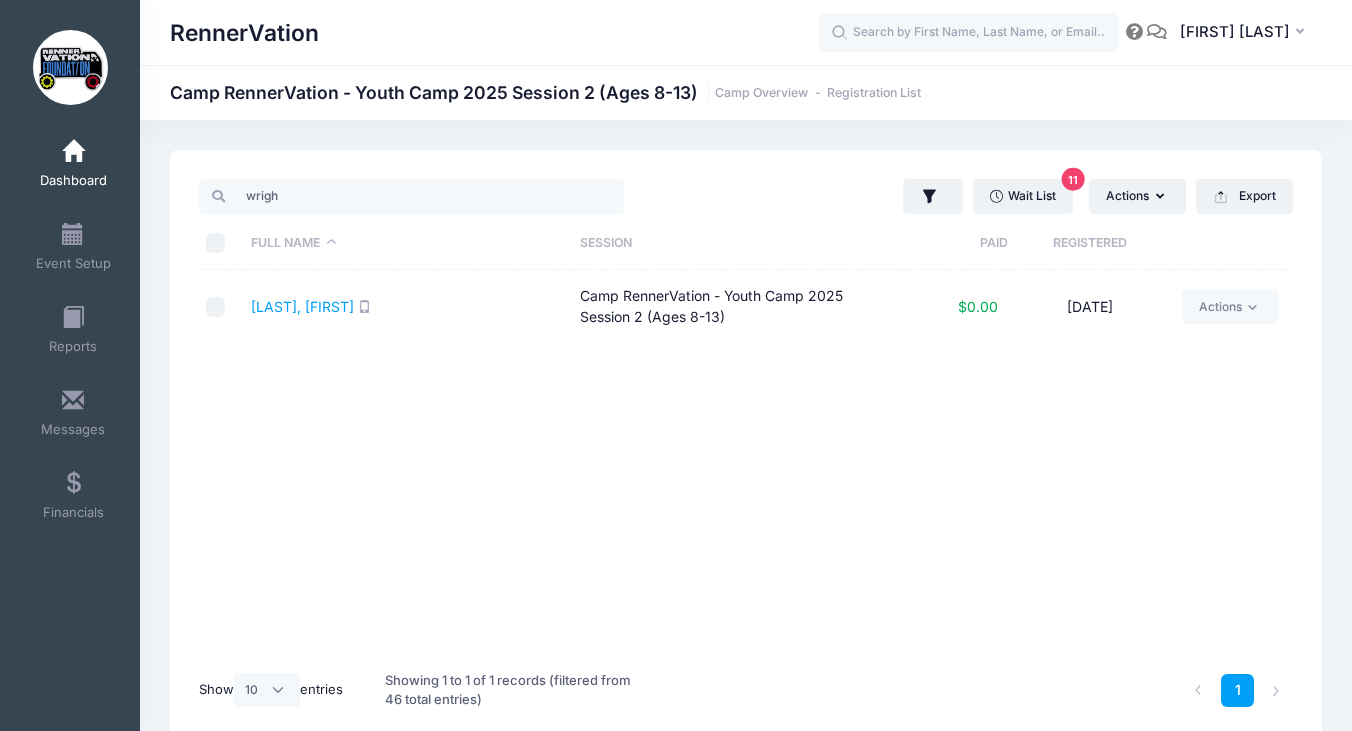click on "Full Name Session Paid Registered
Wright, Tanaiya   Camp RennerVation - Youth Camp 2025 Session 2 (Ages 8-13) $0.00 06/02/2025 Actions
Email  SMS  Assign Labels  Internal Notes  Change Session or Program  Delete" at bounding box center [746, 464] 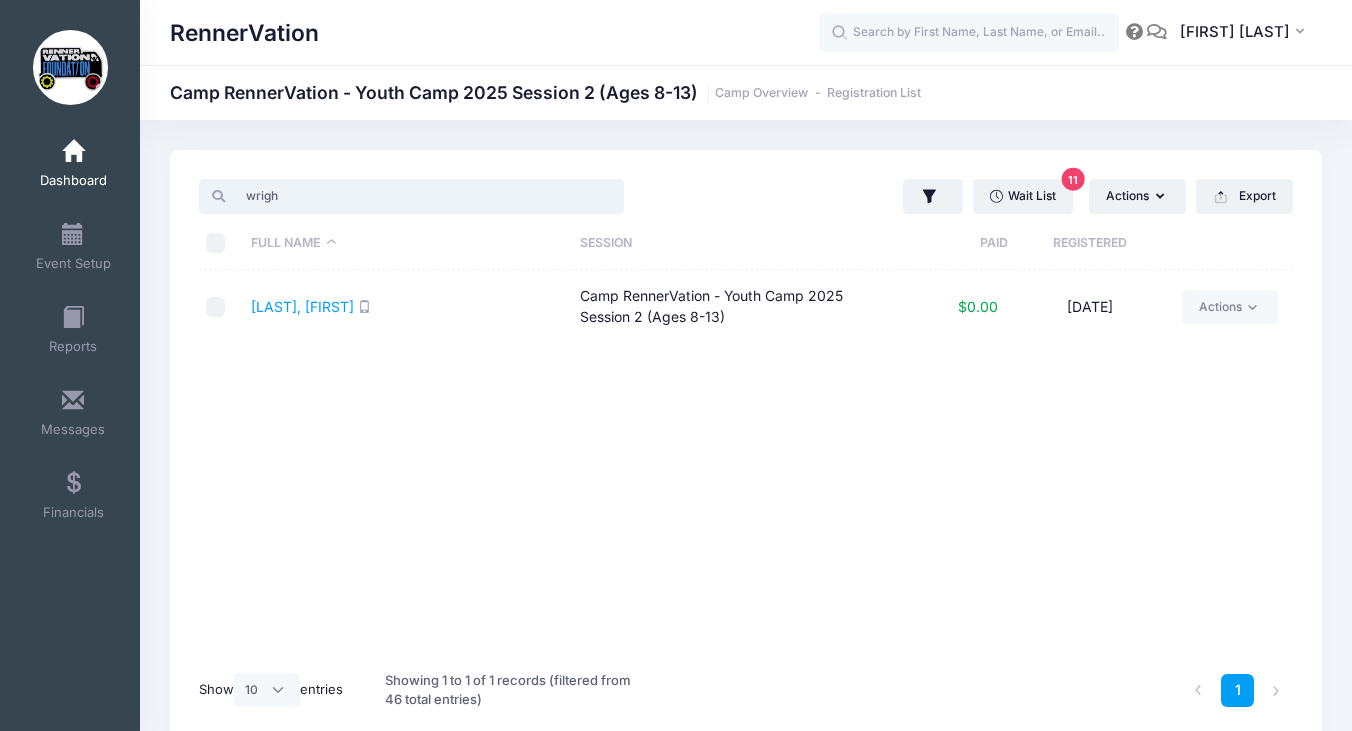 click on "wrigh" at bounding box center [411, 196] 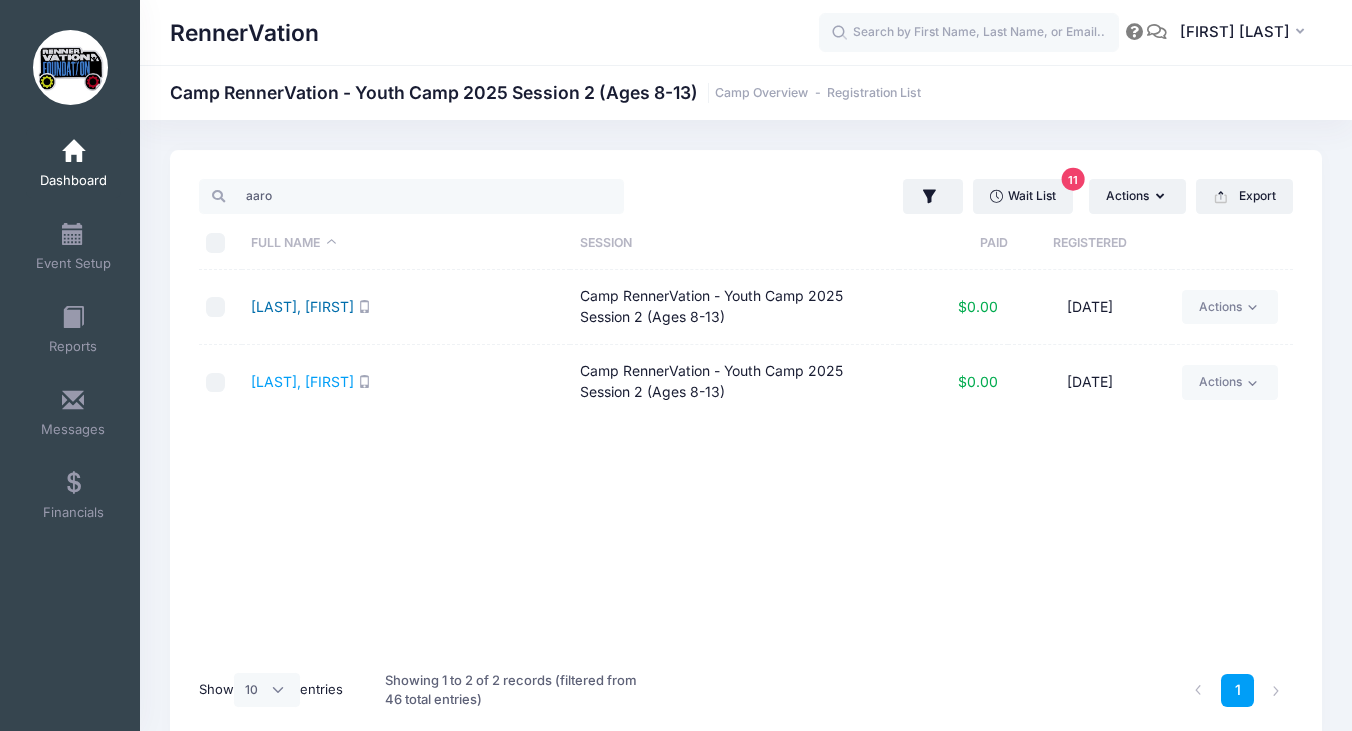 click on "Coleman, Aaron" at bounding box center [302, 306] 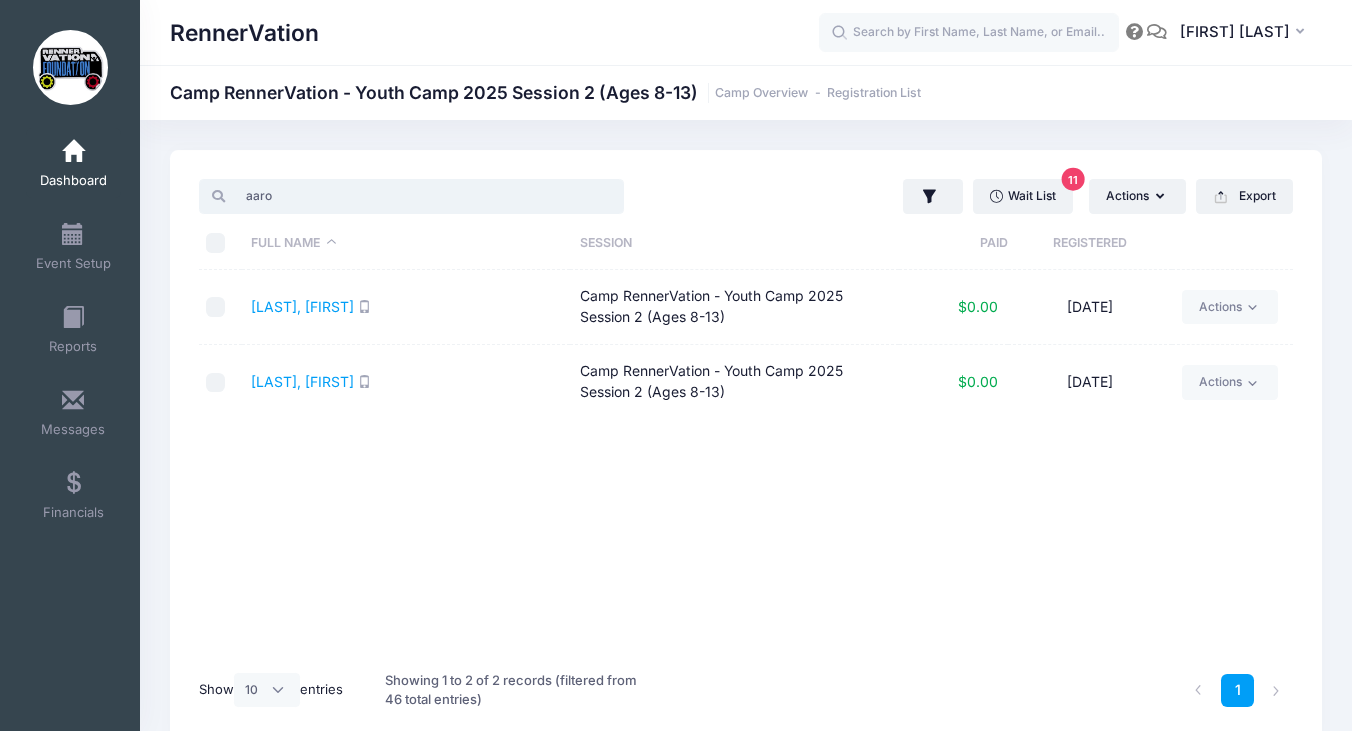 click on "aaro" at bounding box center (411, 196) 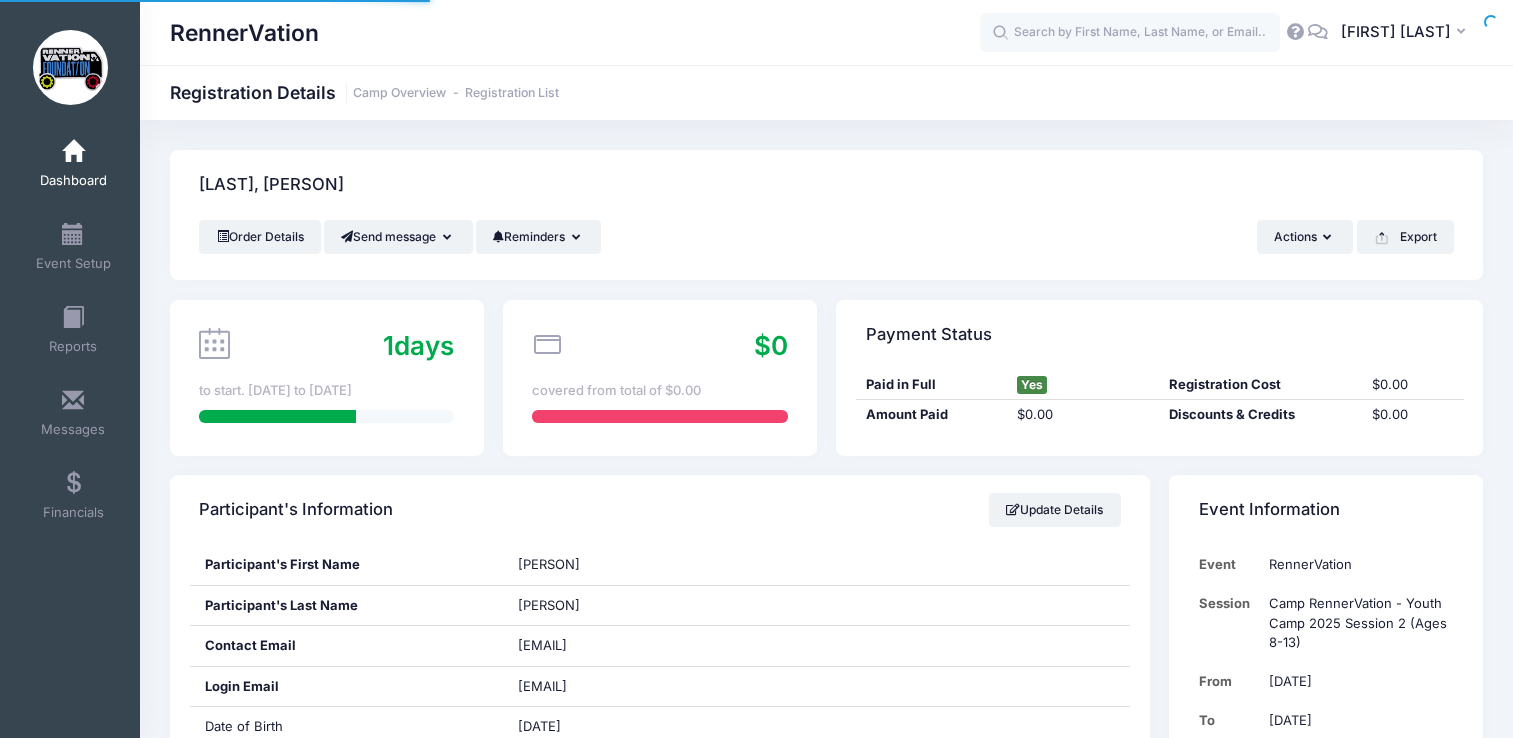 scroll, scrollTop: 0, scrollLeft: 0, axis: both 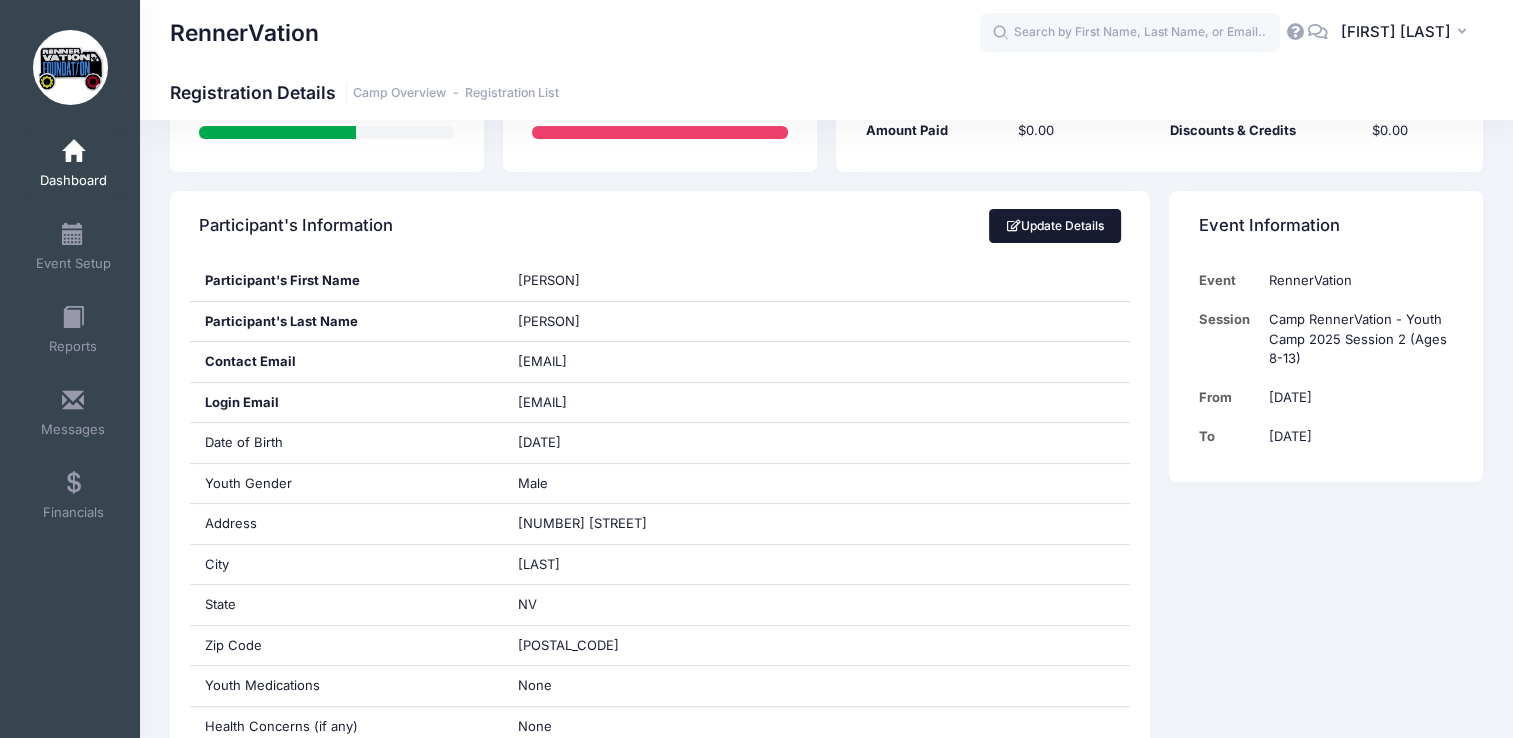 click on "Update Details" at bounding box center [1055, 226] 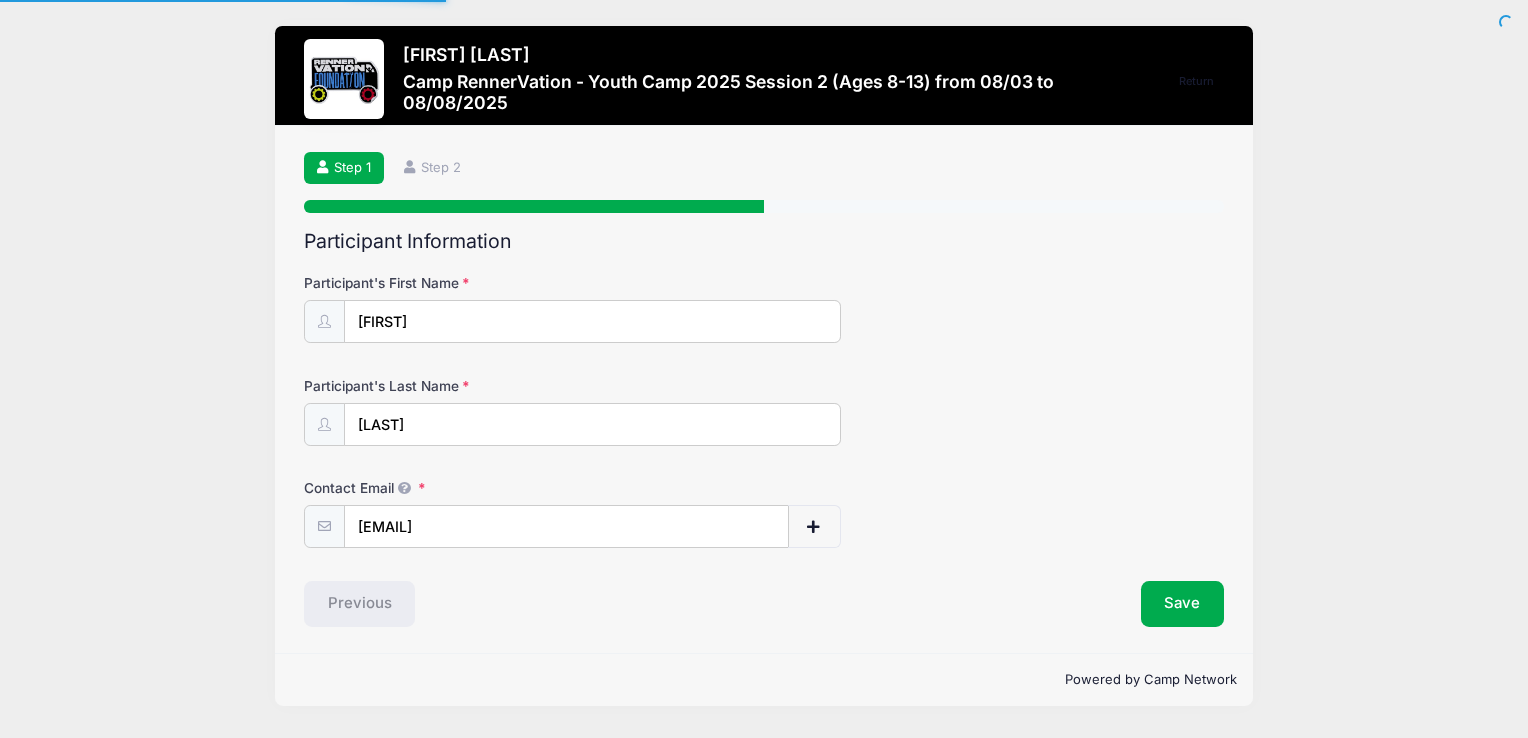 scroll, scrollTop: 0, scrollLeft: 0, axis: both 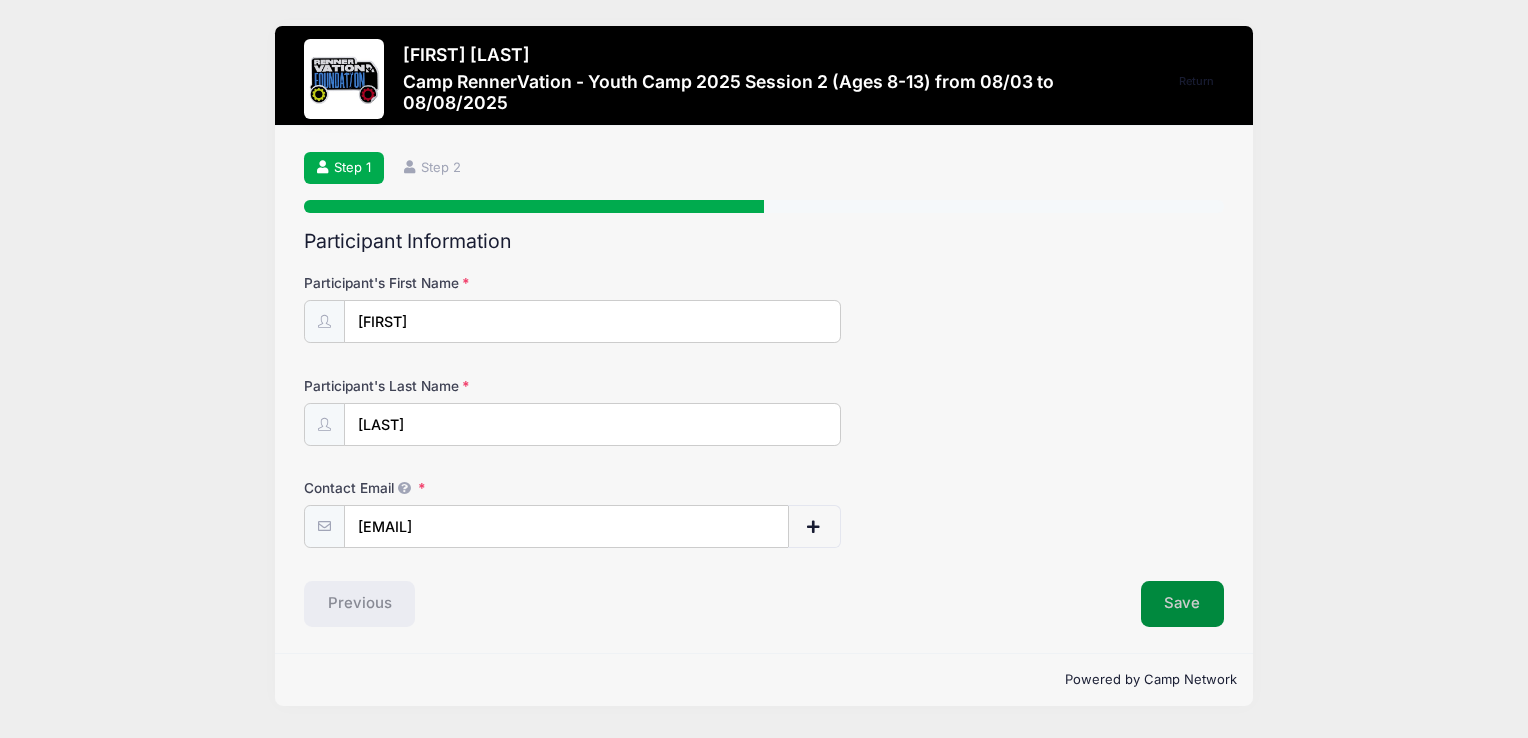 click on "Save" at bounding box center (1183, 604) 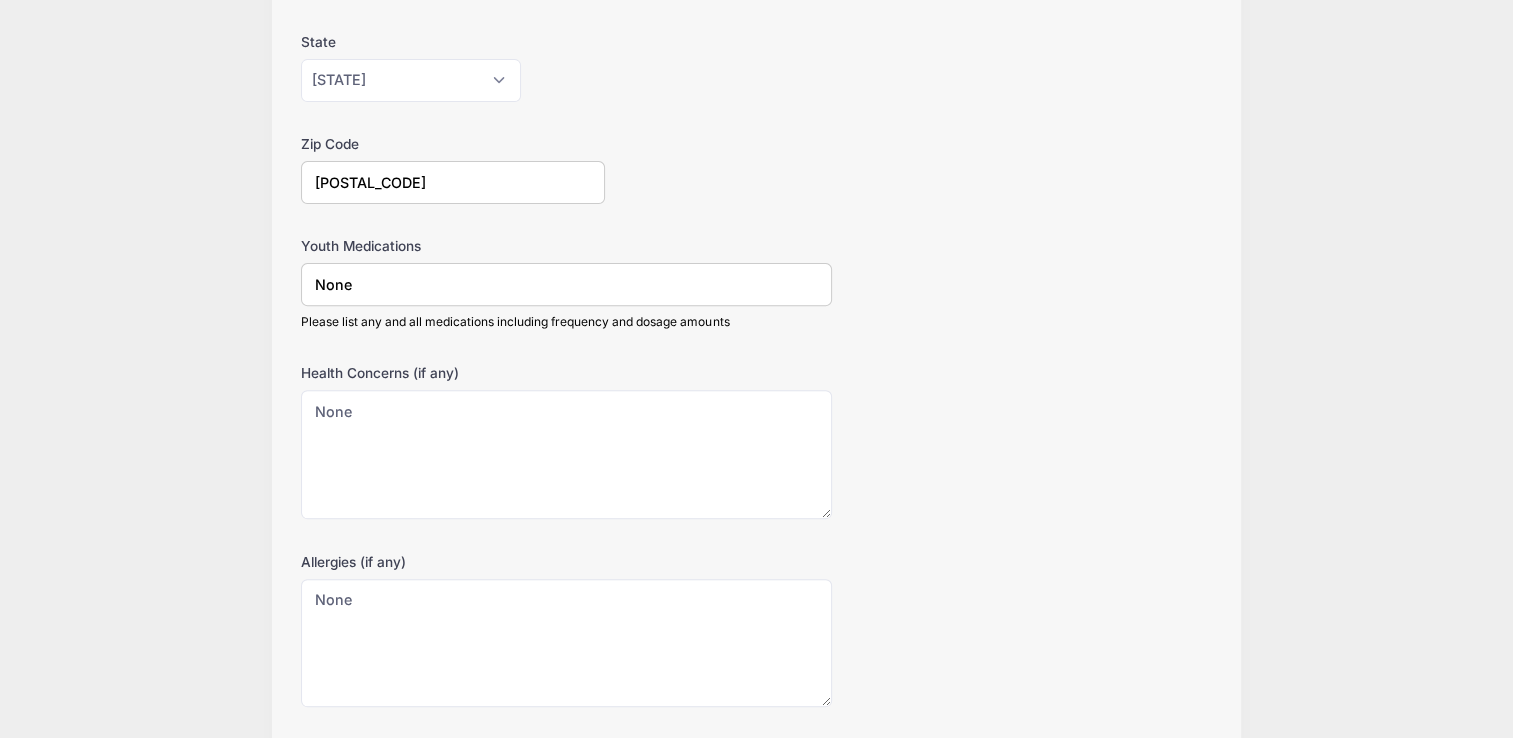 scroll, scrollTop: 678, scrollLeft: 0, axis: vertical 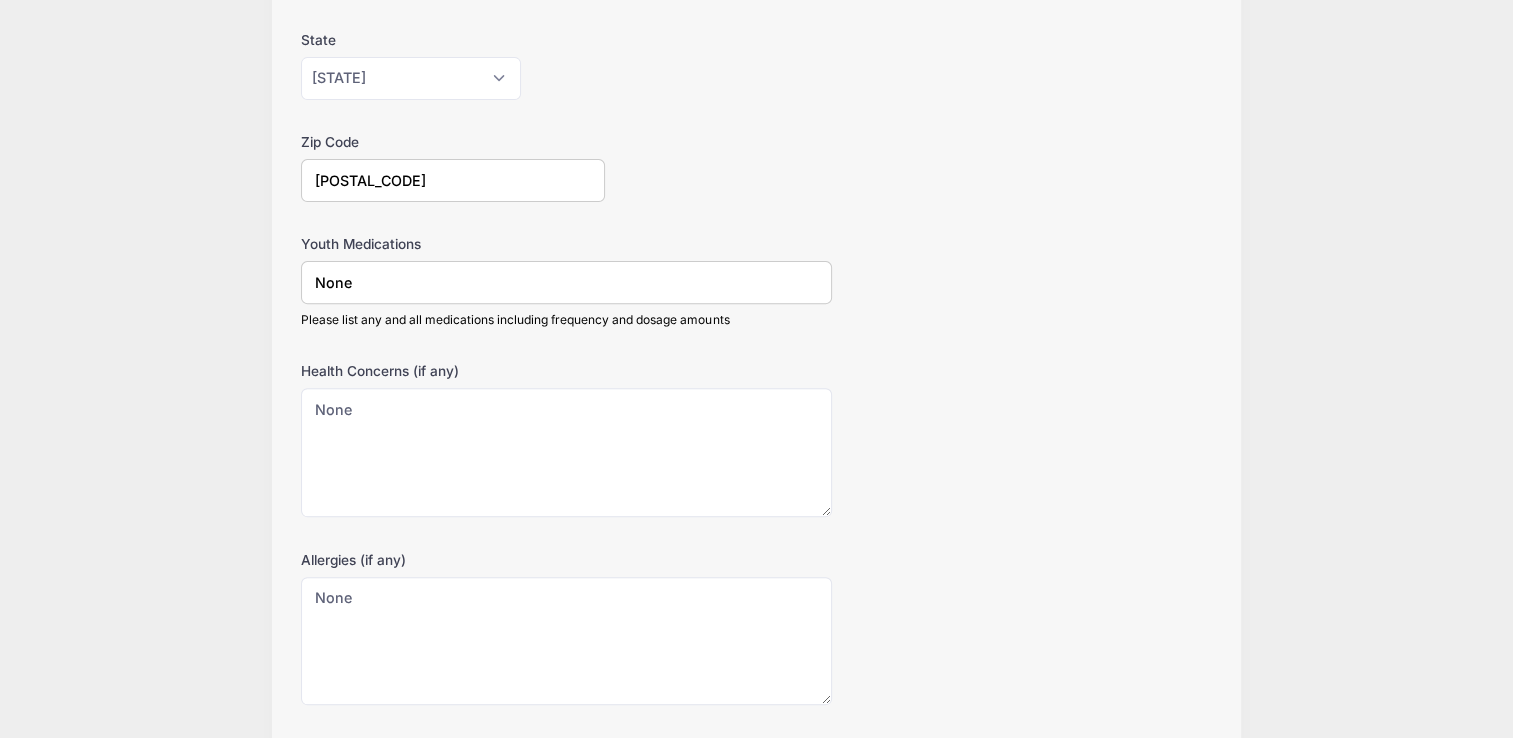 click on "None" at bounding box center [566, 282] 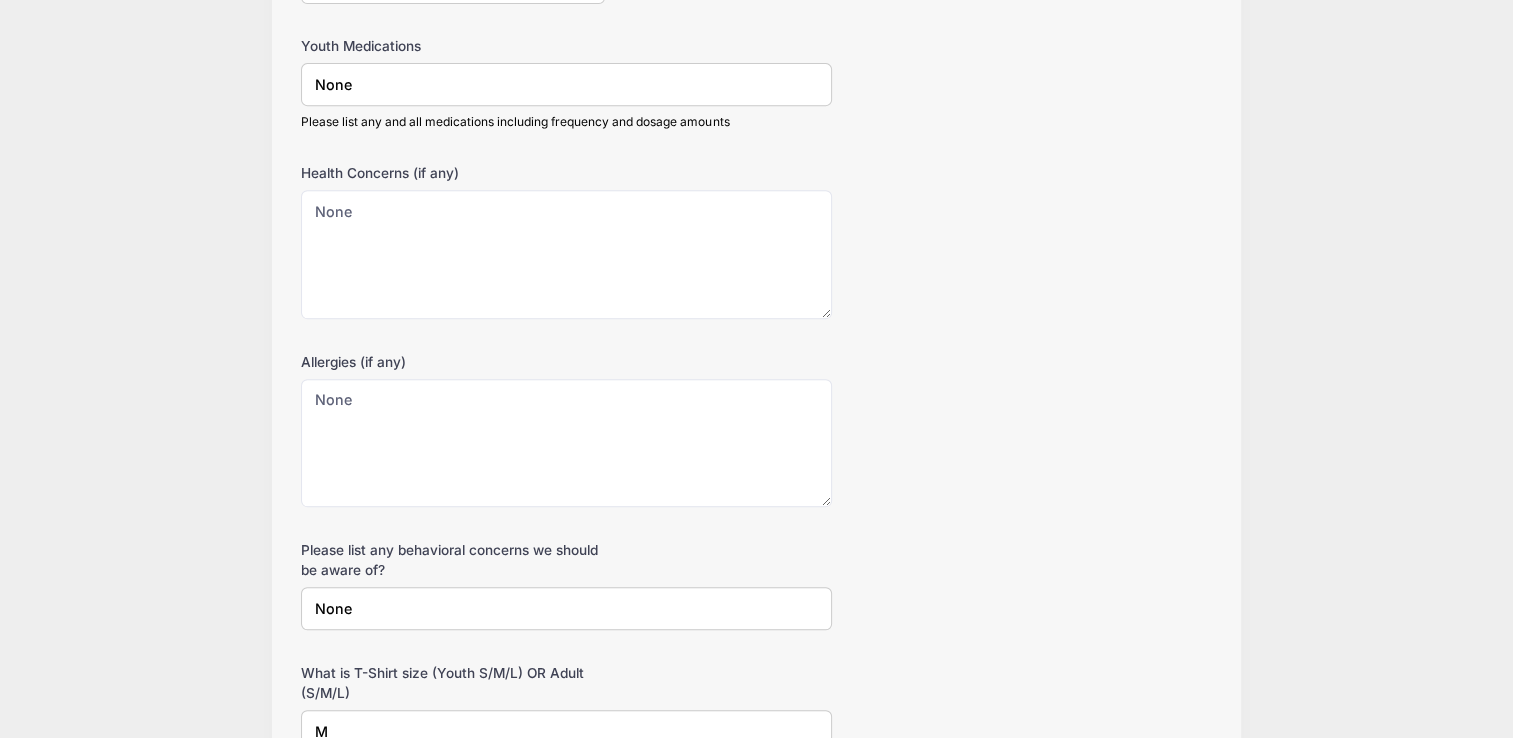 scroll, scrollTop: 868, scrollLeft: 0, axis: vertical 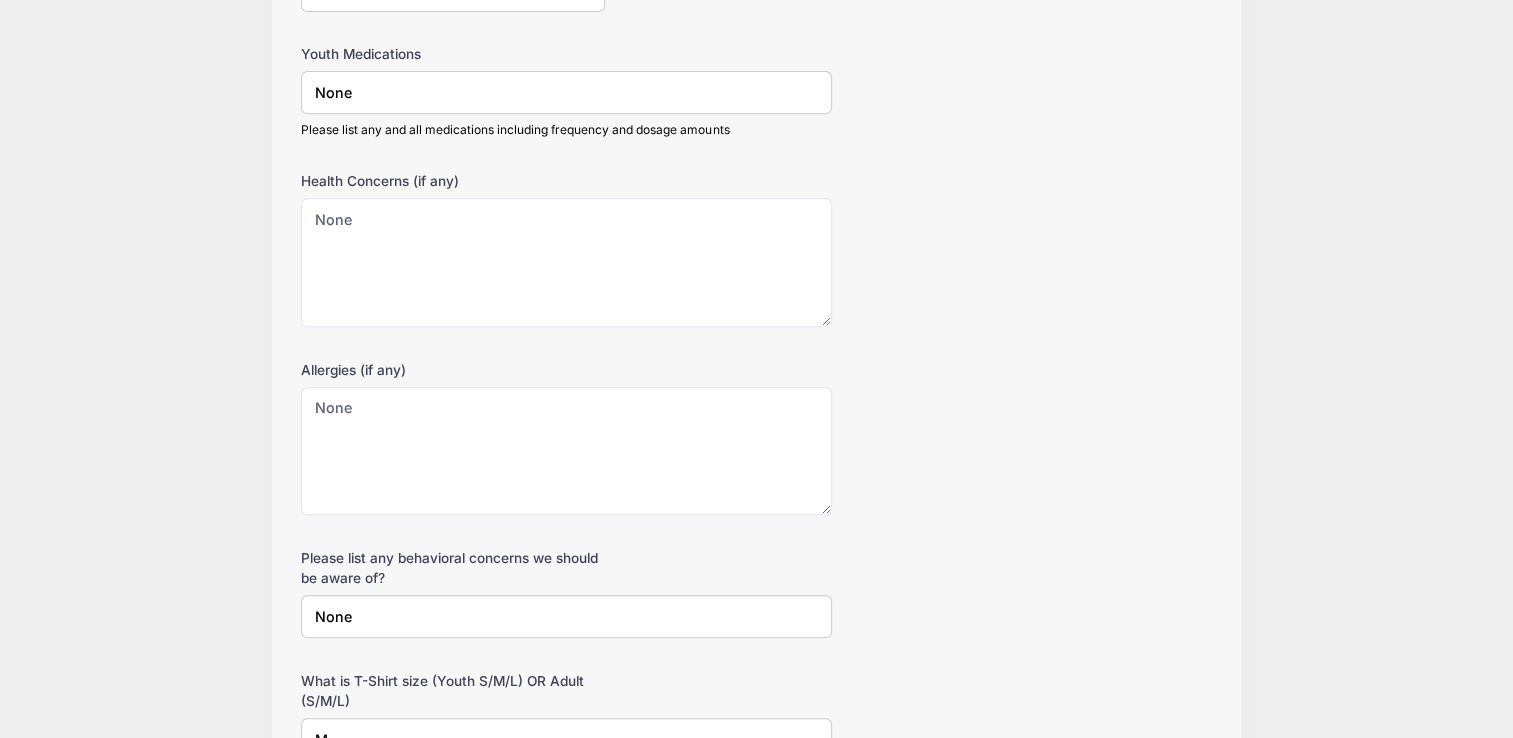 click on "None" at bounding box center [566, 616] 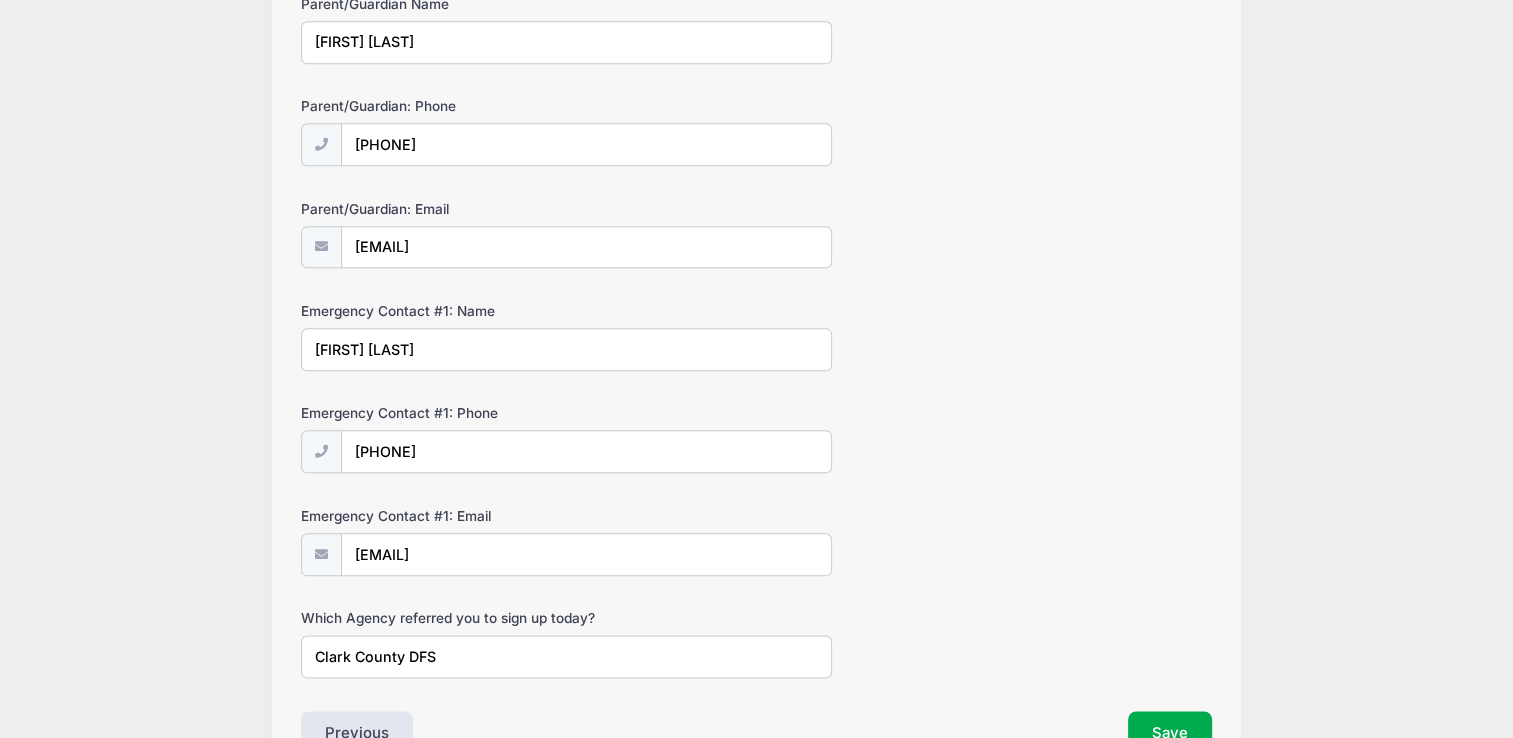 scroll, scrollTop: 2333, scrollLeft: 0, axis: vertical 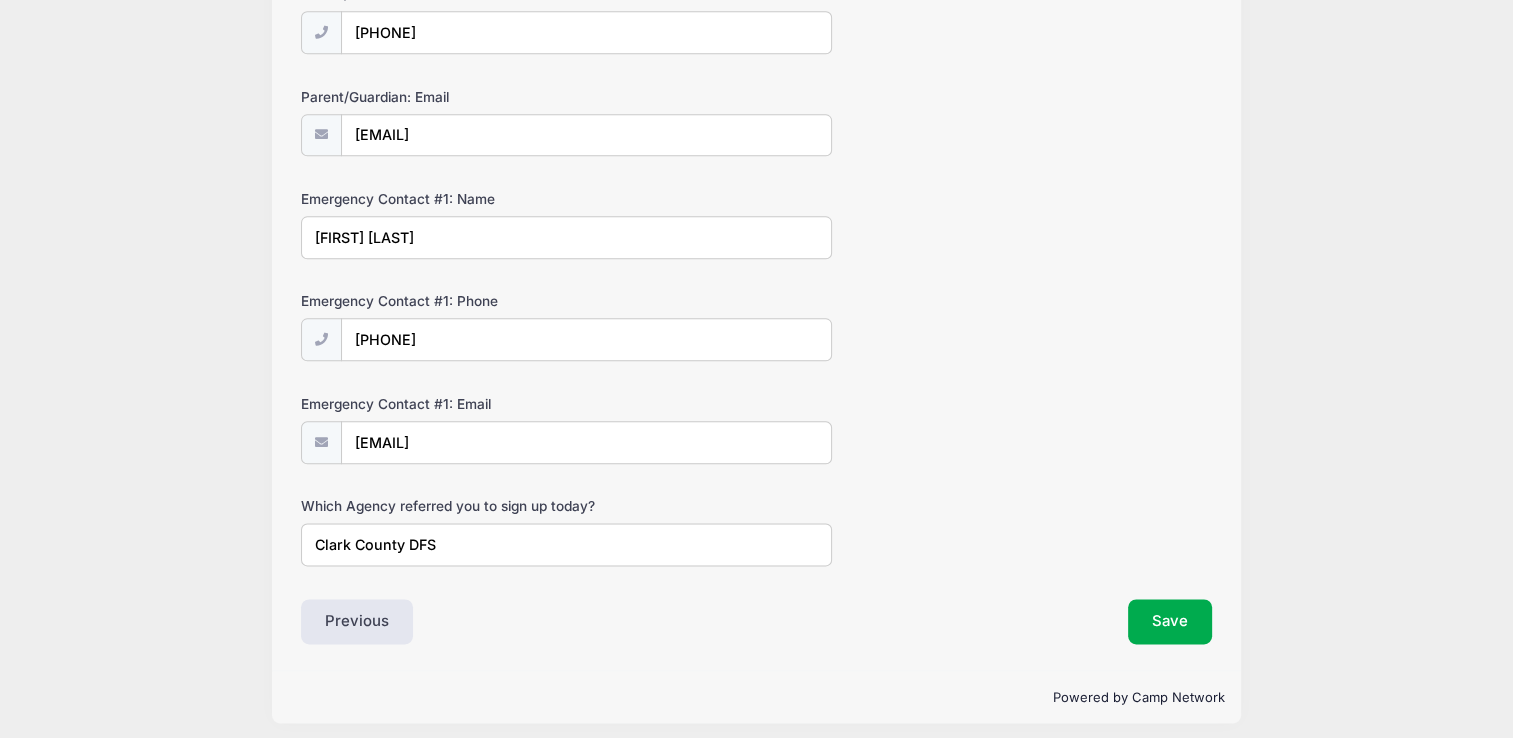 click on "Clark County DFS" at bounding box center [566, 544] 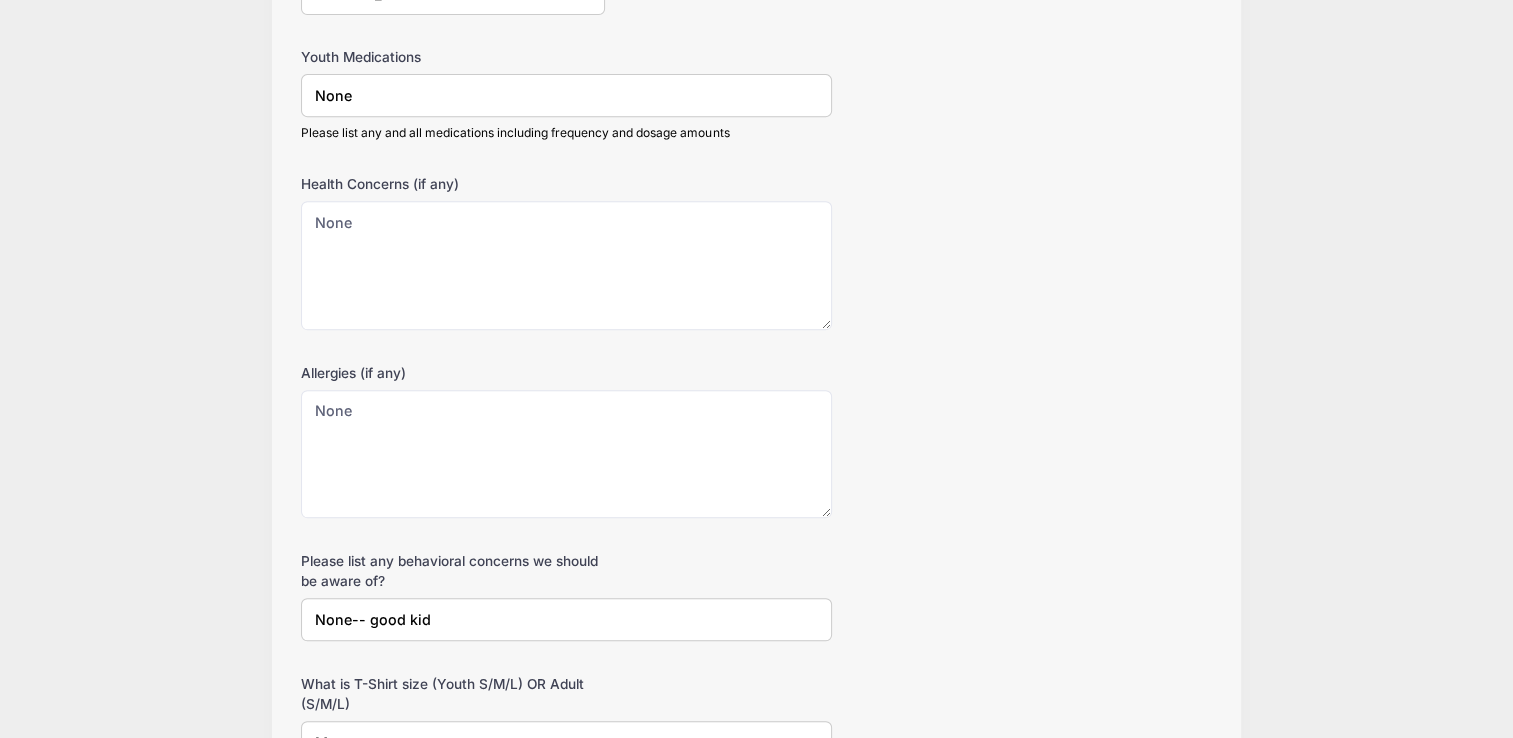 scroll, scrollTop: 840, scrollLeft: 0, axis: vertical 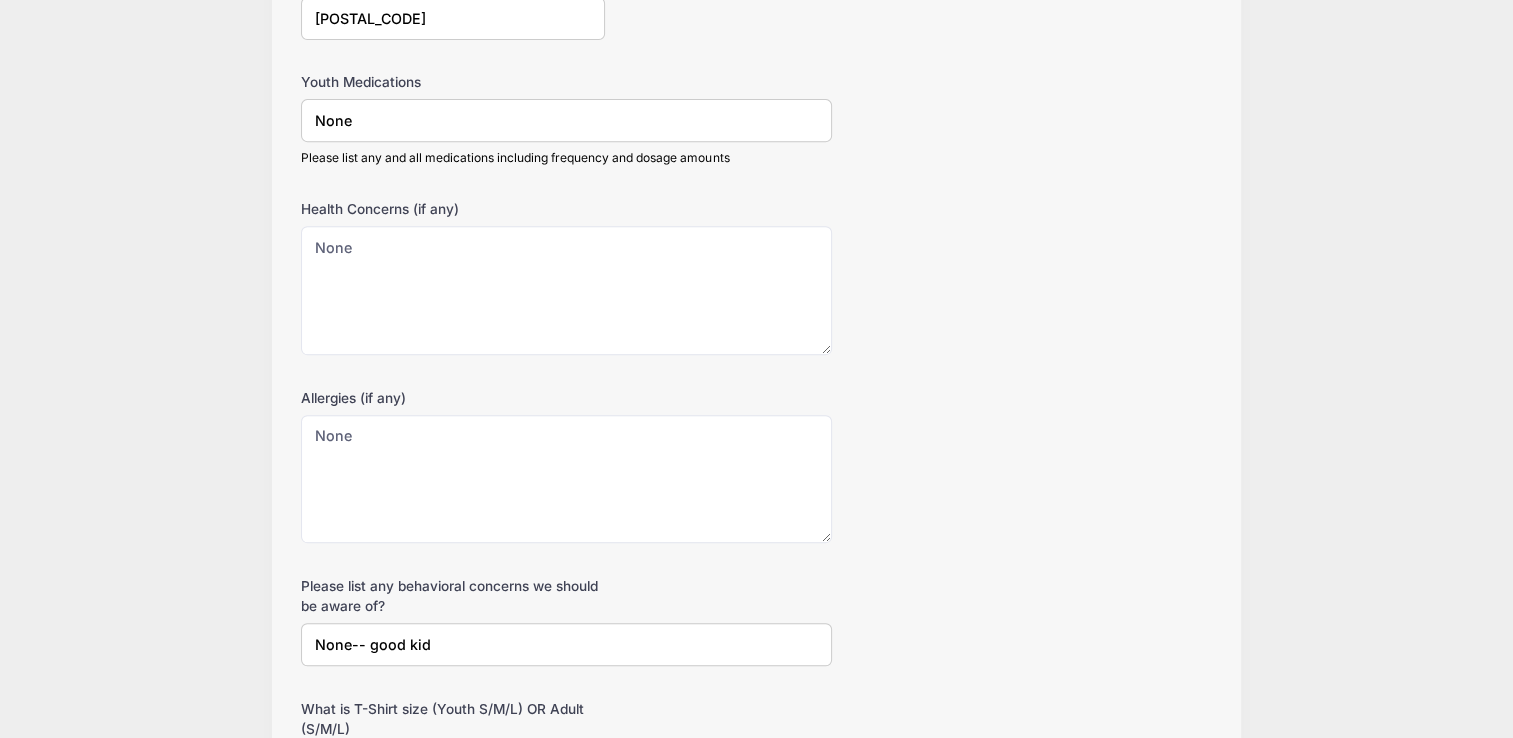 click on "None-- good kid" at bounding box center [566, 644] 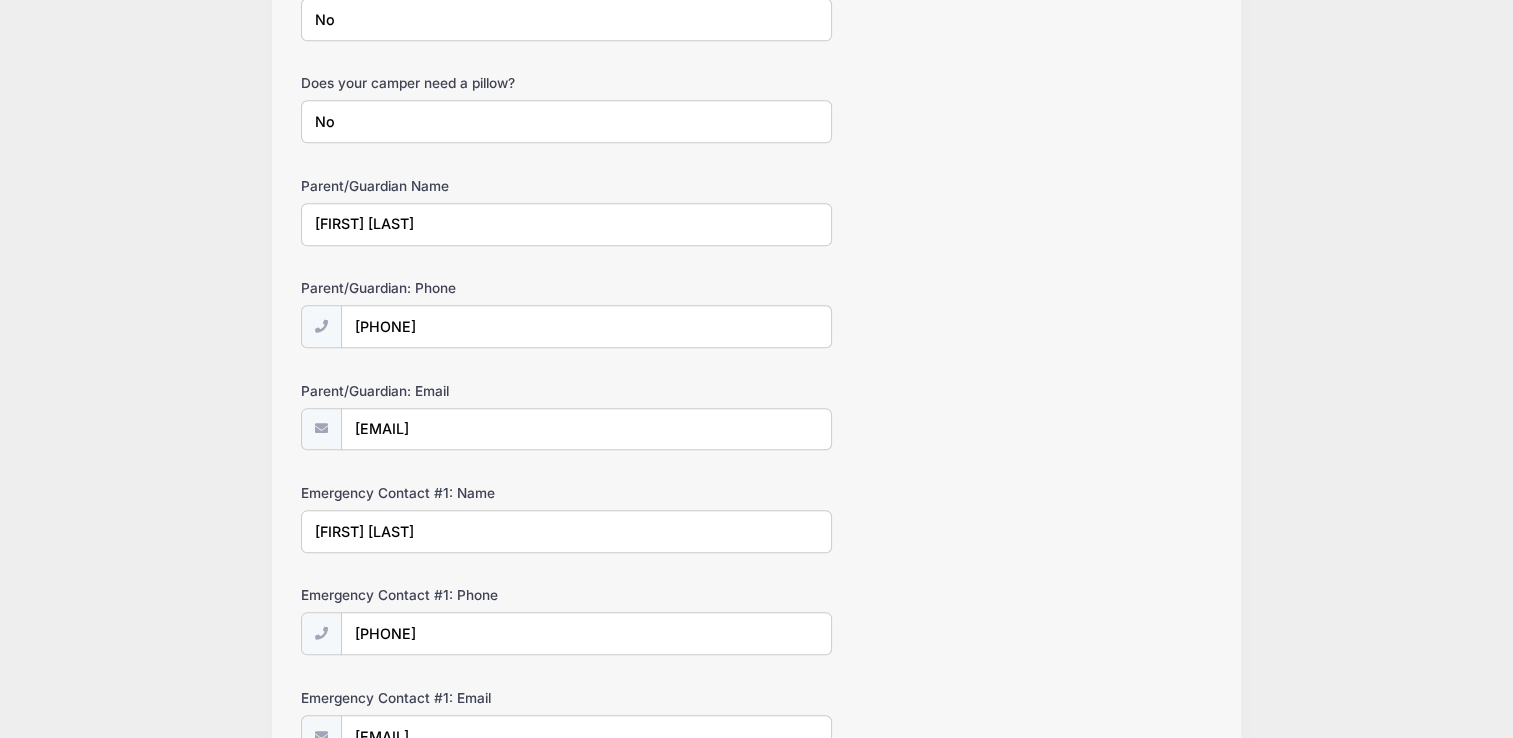 scroll, scrollTop: 2334, scrollLeft: 0, axis: vertical 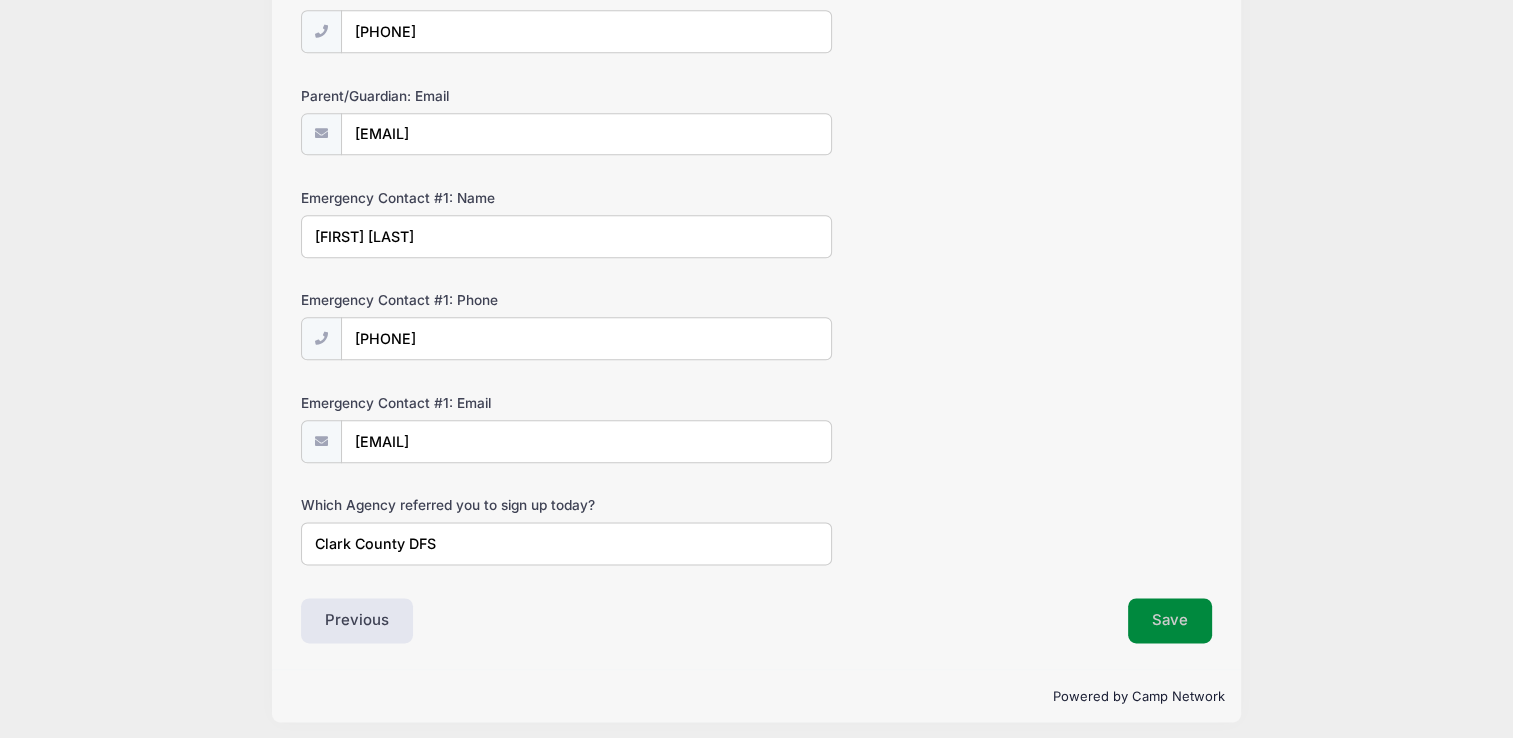 type on "None-- good kid -- in foster care been in her custody for 7 months" 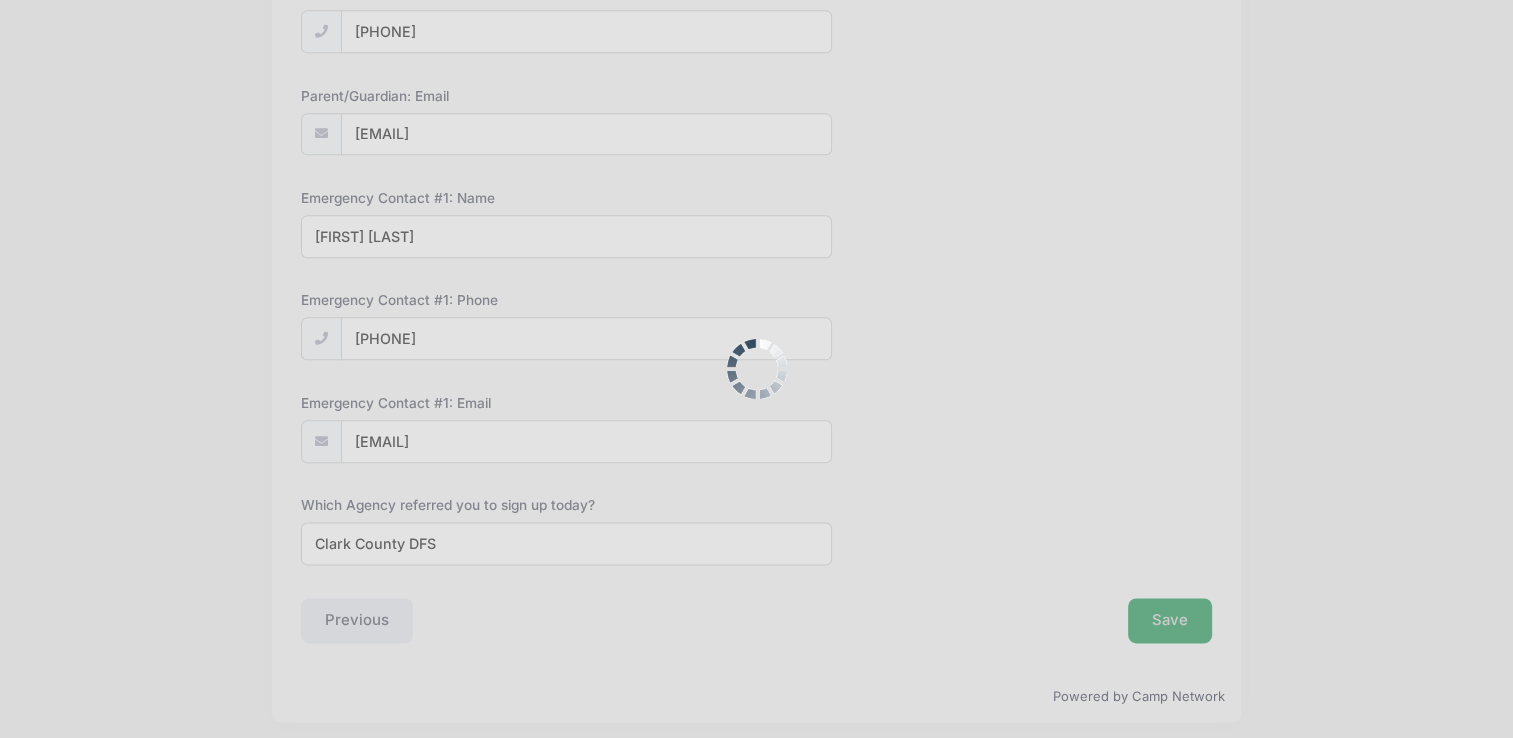 scroll, scrollTop: 0, scrollLeft: 0, axis: both 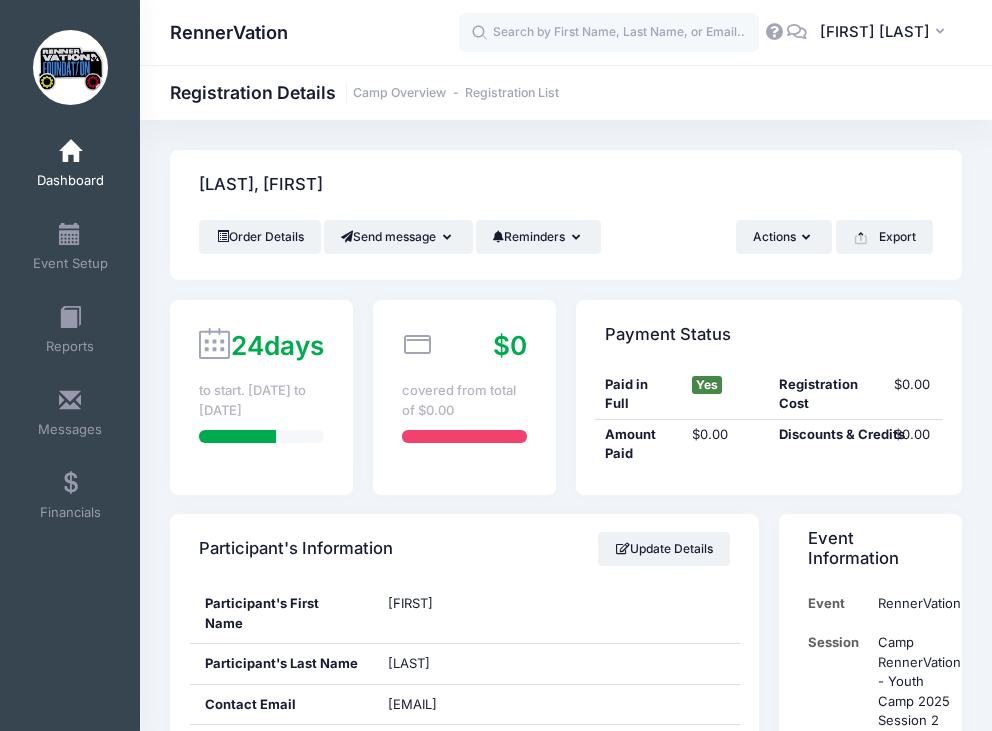 drag, startPoint x: 146, startPoint y: 597, endPoint x: 983, endPoint y: 156, distance: 946.0708 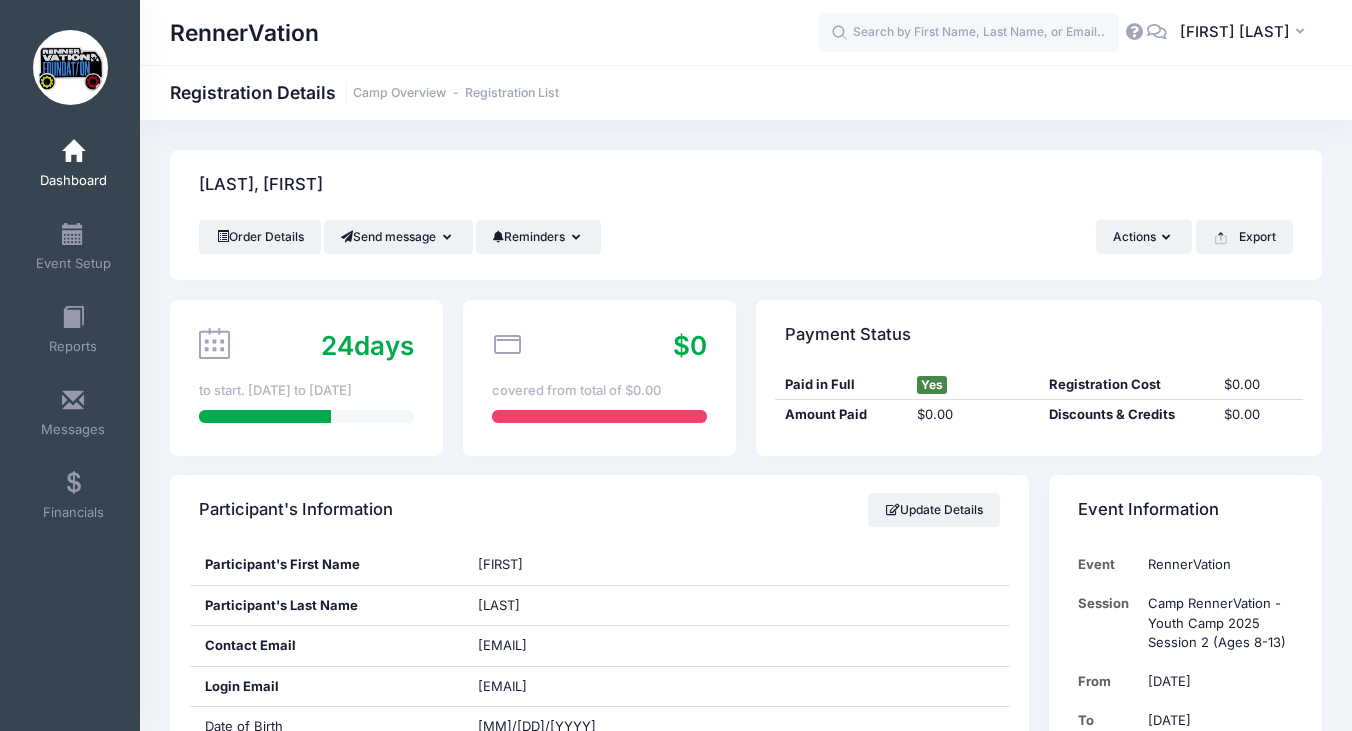 click on "[LAST], [FIRST]
Order Details
Send message      Send Email
Send SMS" at bounding box center [746, 1635] 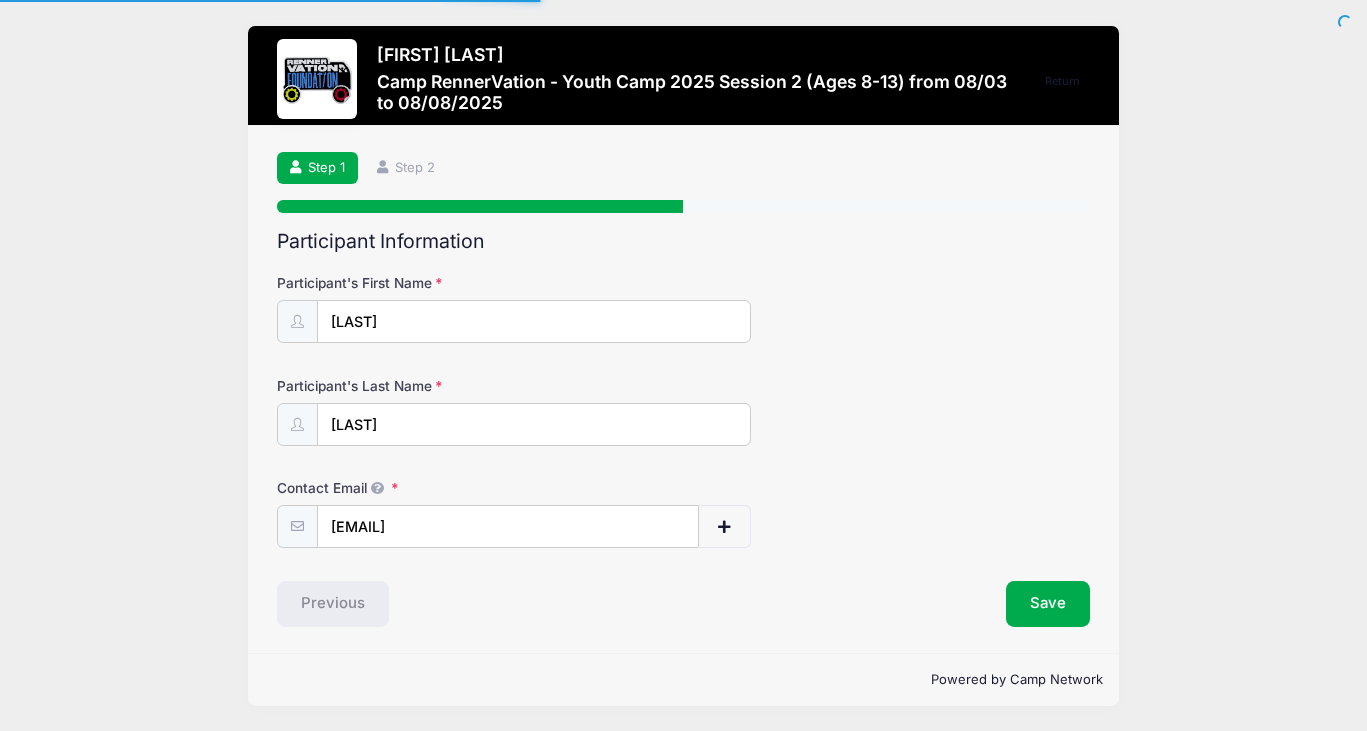 scroll, scrollTop: 0, scrollLeft: 0, axis: both 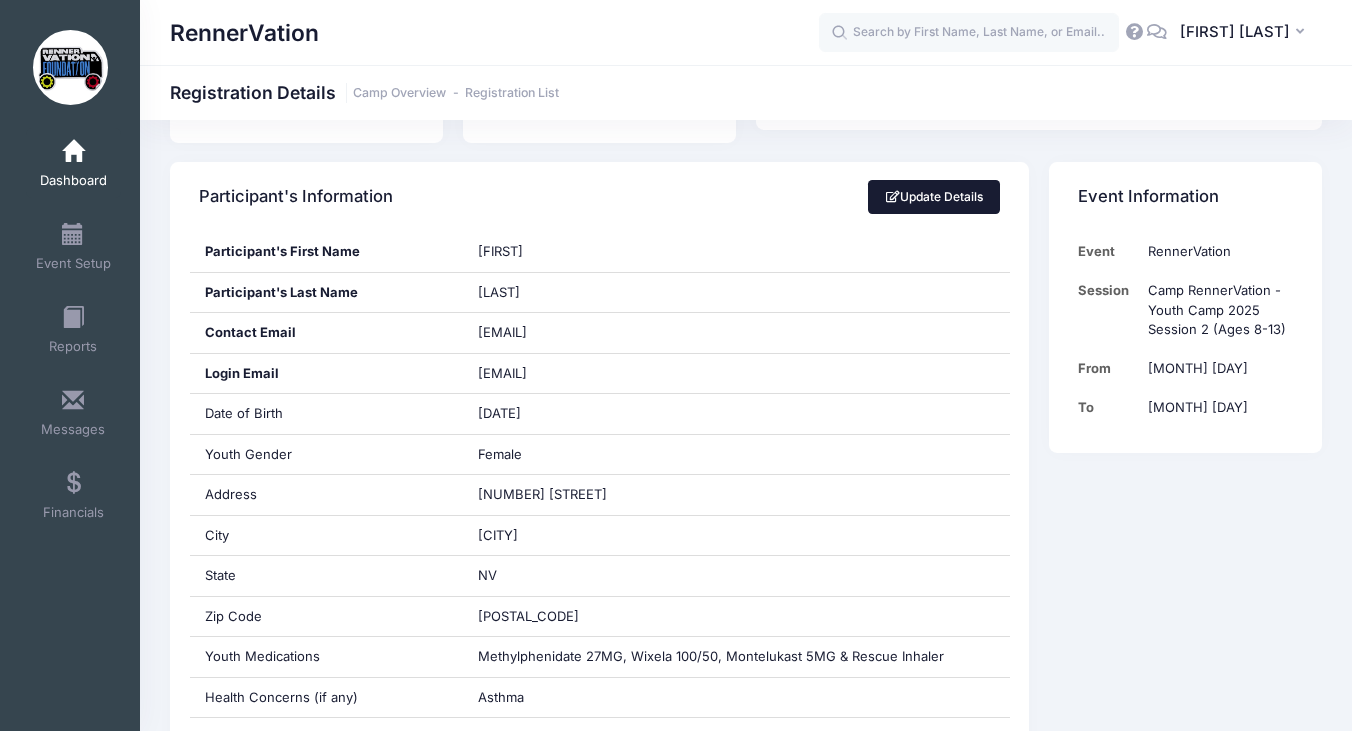 click on "Update Details" at bounding box center [934, 197] 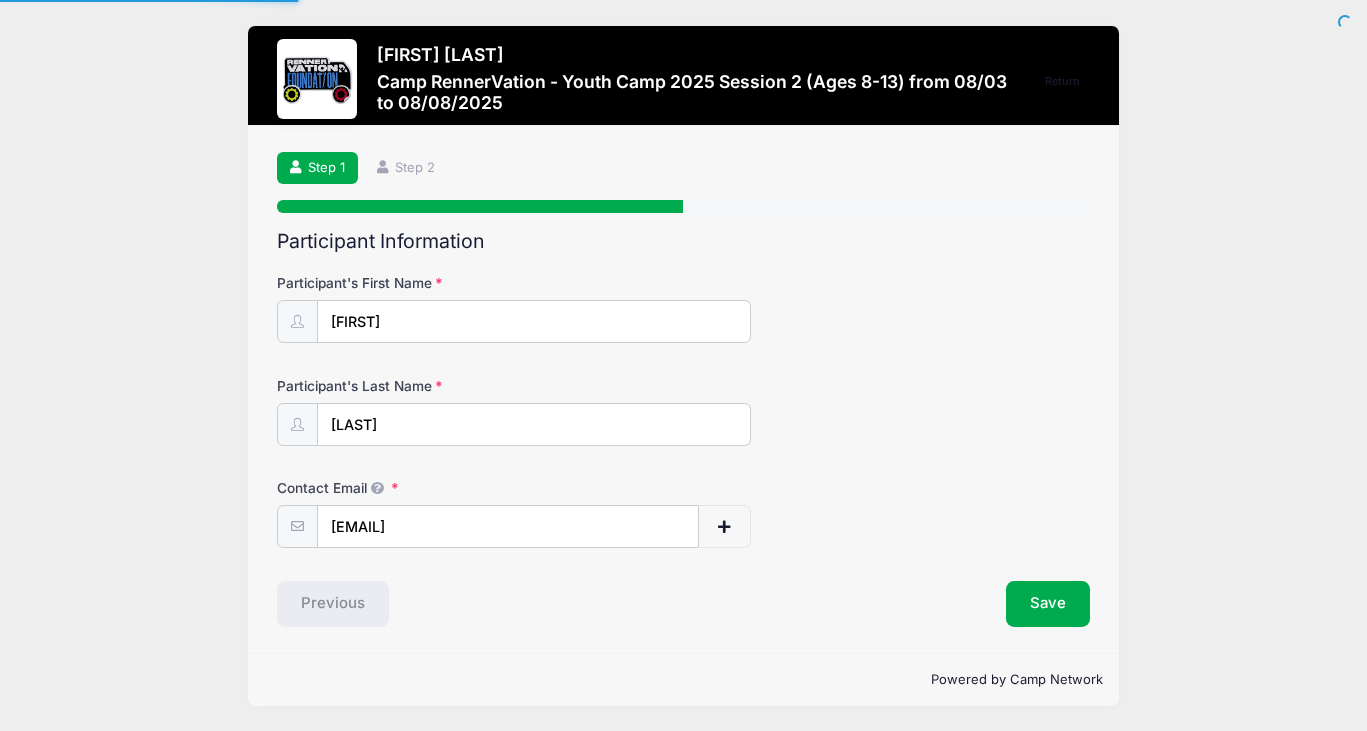 scroll, scrollTop: 0, scrollLeft: 0, axis: both 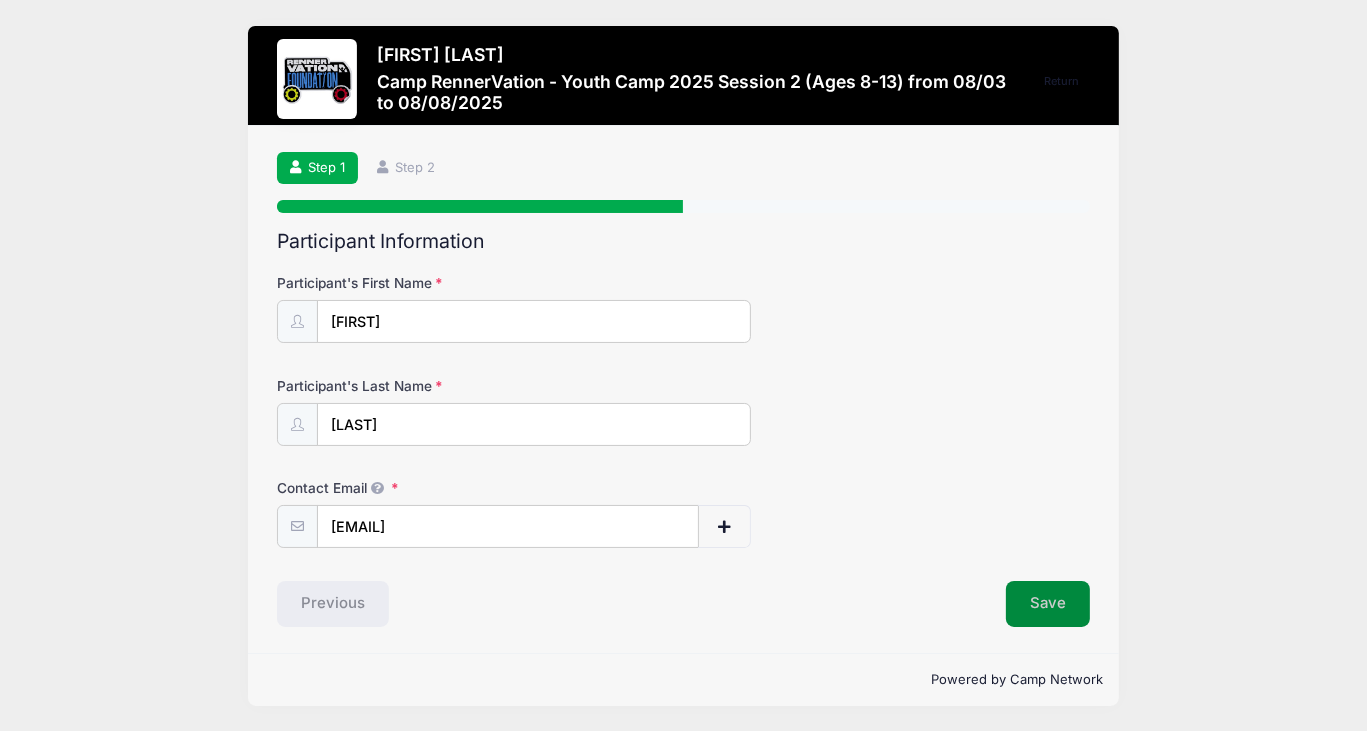 click on "Save" at bounding box center [1048, 604] 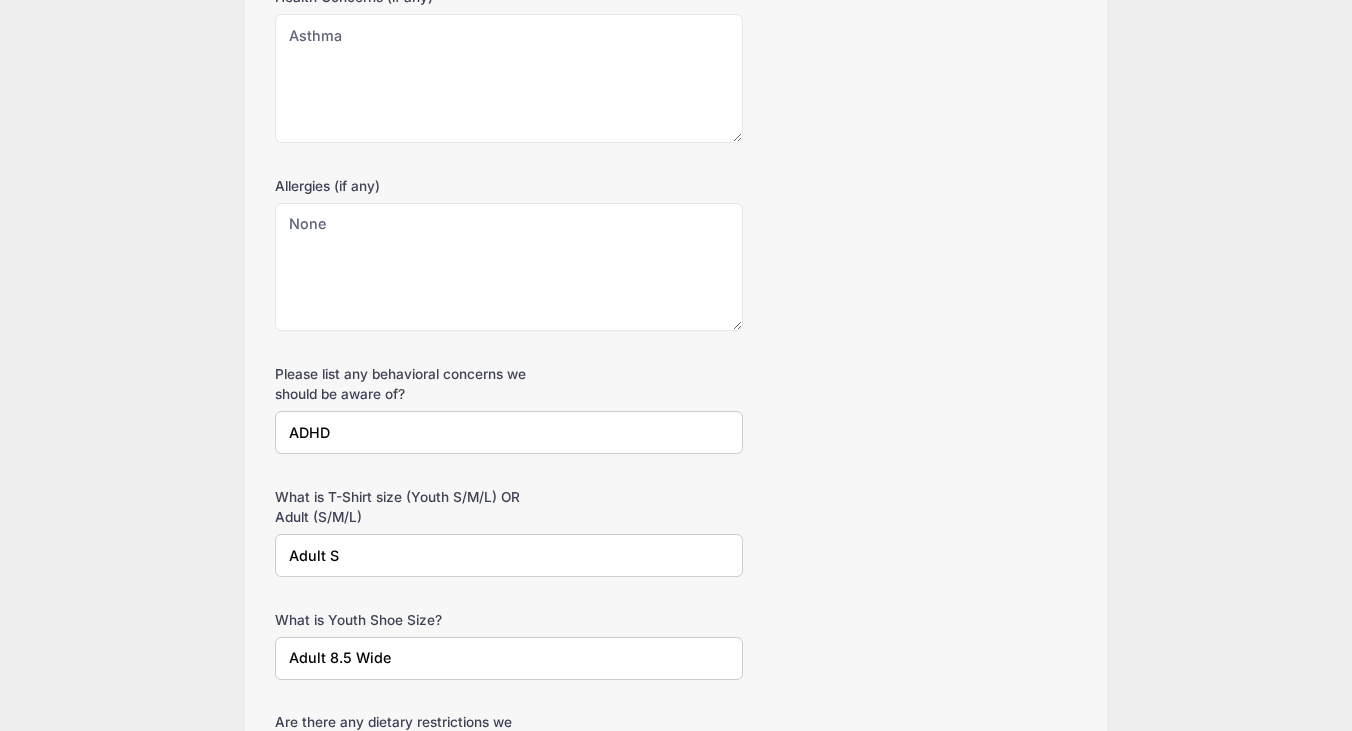 scroll, scrollTop: 1052, scrollLeft: 0, axis: vertical 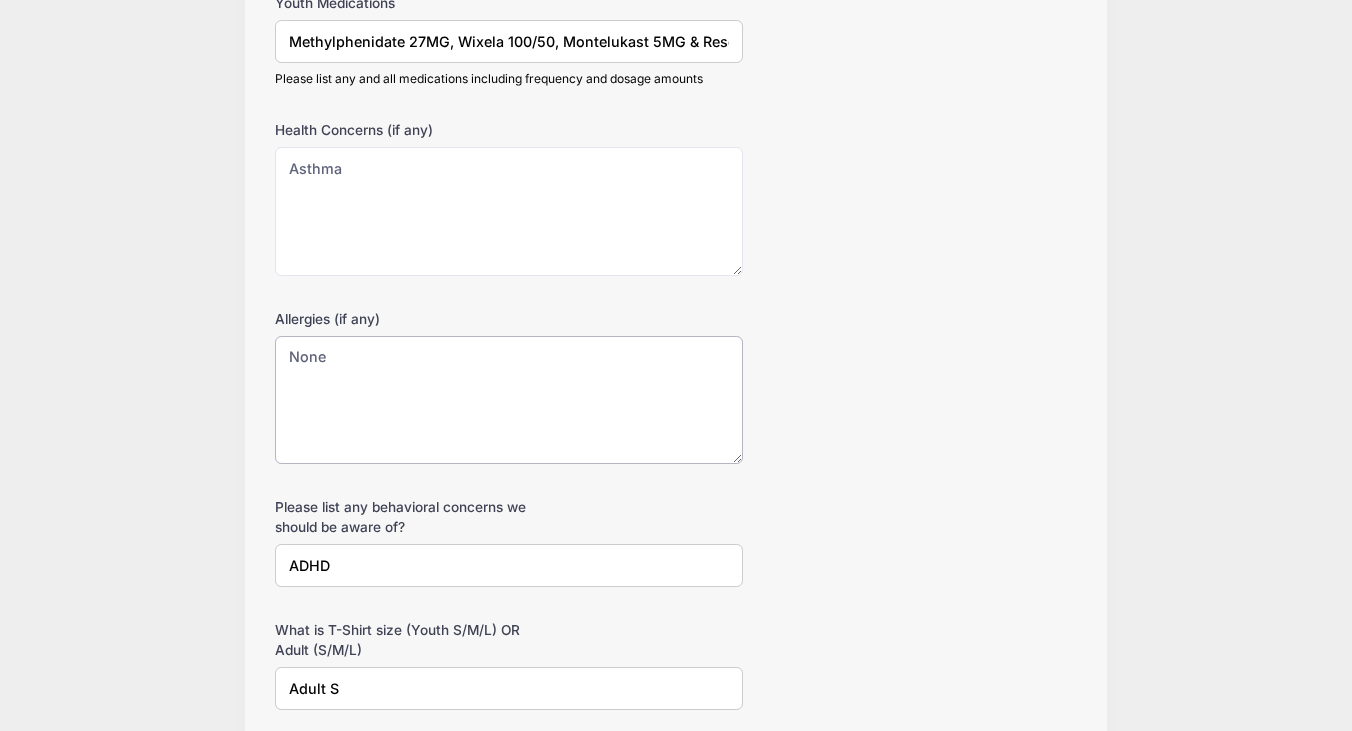 click on "None" at bounding box center [509, 400] 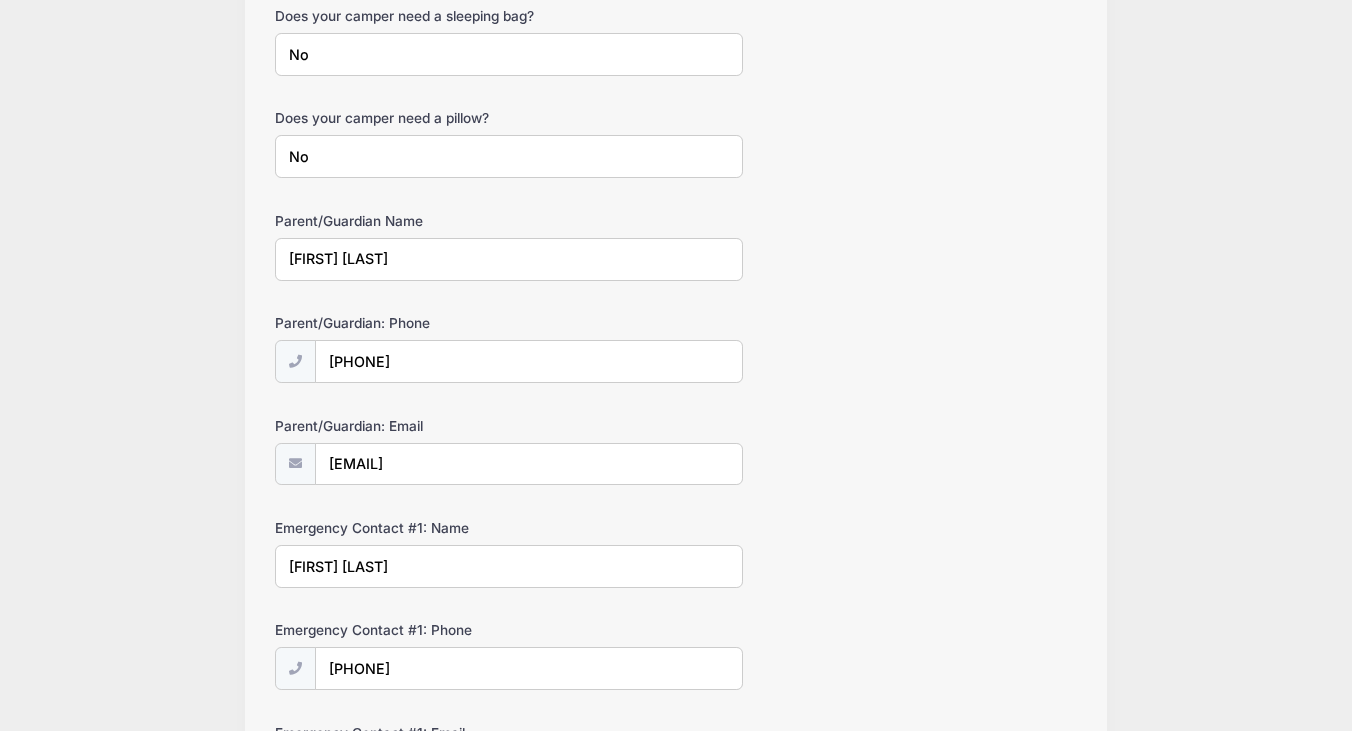 scroll, scrollTop: 2361, scrollLeft: 0, axis: vertical 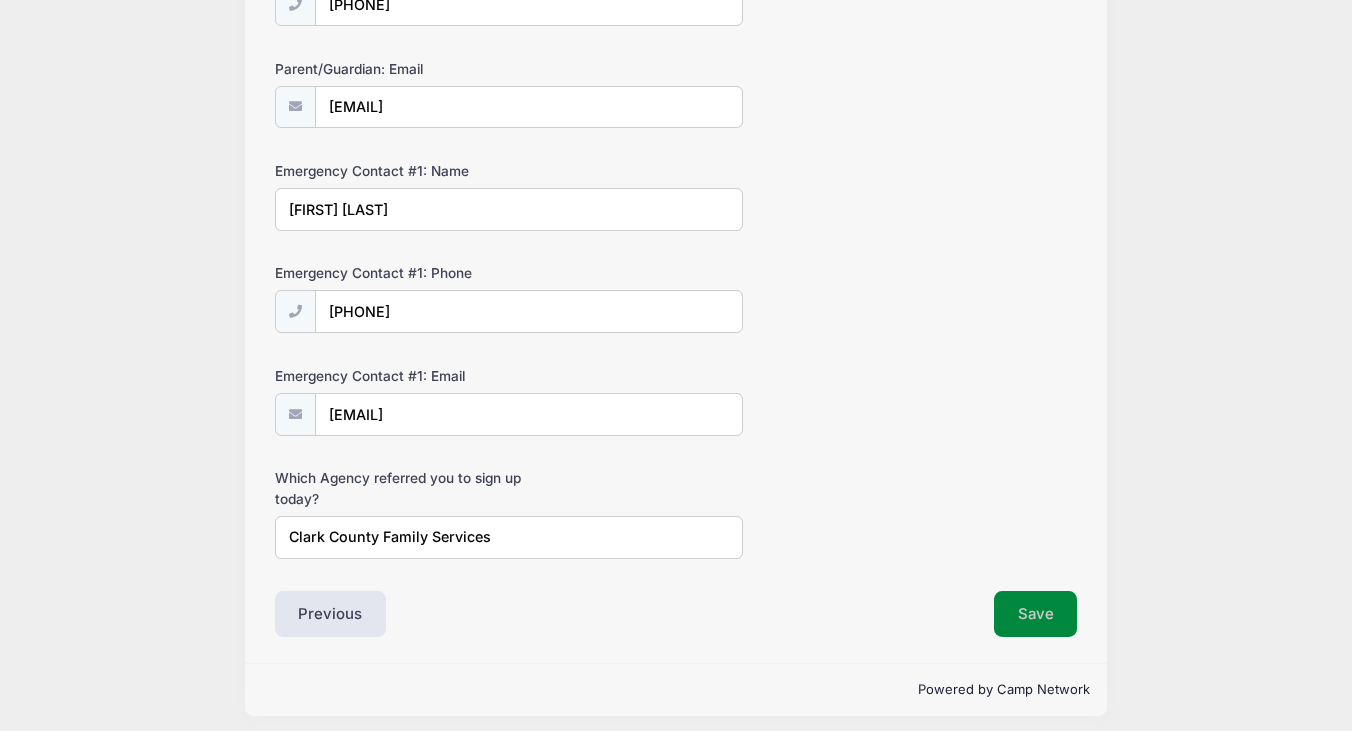 type on "None-- she doesnt have behaviors that are not too extreme. she will be easily distracted or hyper focus on things
gets along well with peers-- a little shy at first but learning to be more open to new experiences" 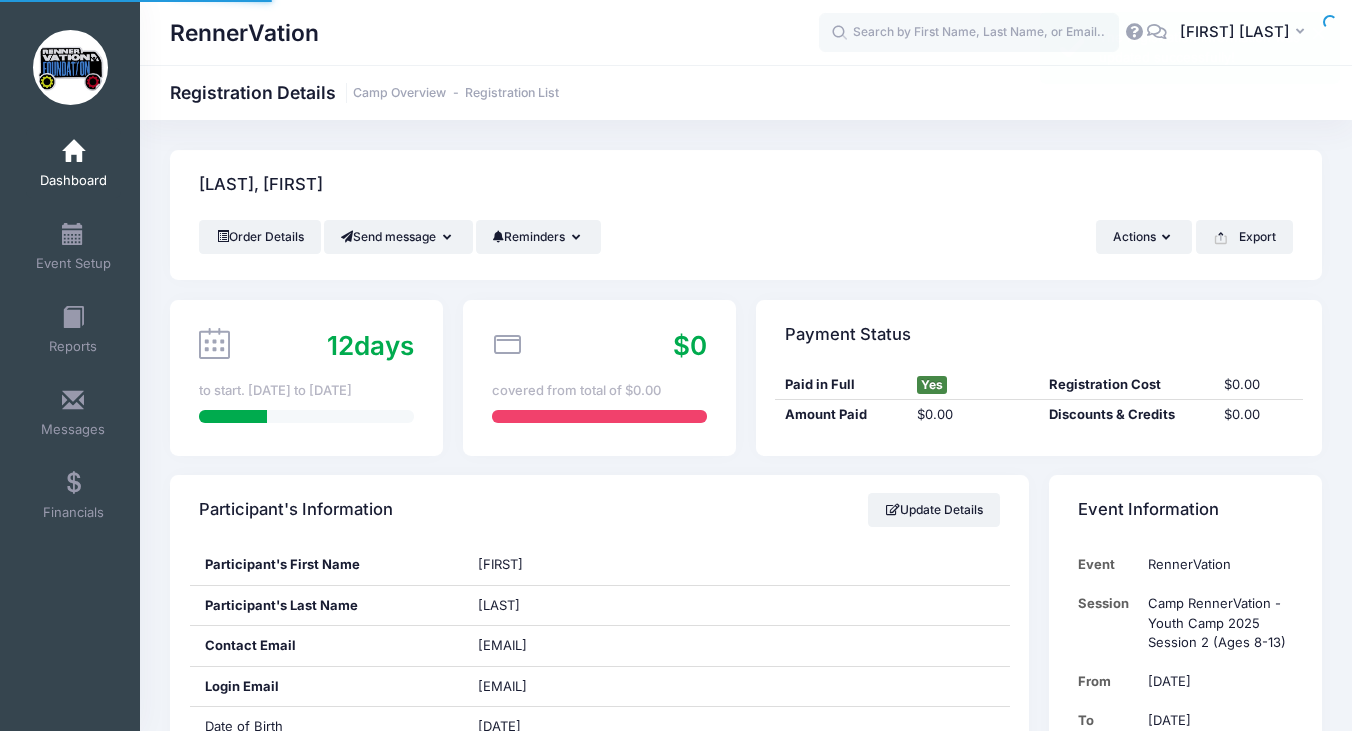scroll, scrollTop: 0, scrollLeft: 0, axis: both 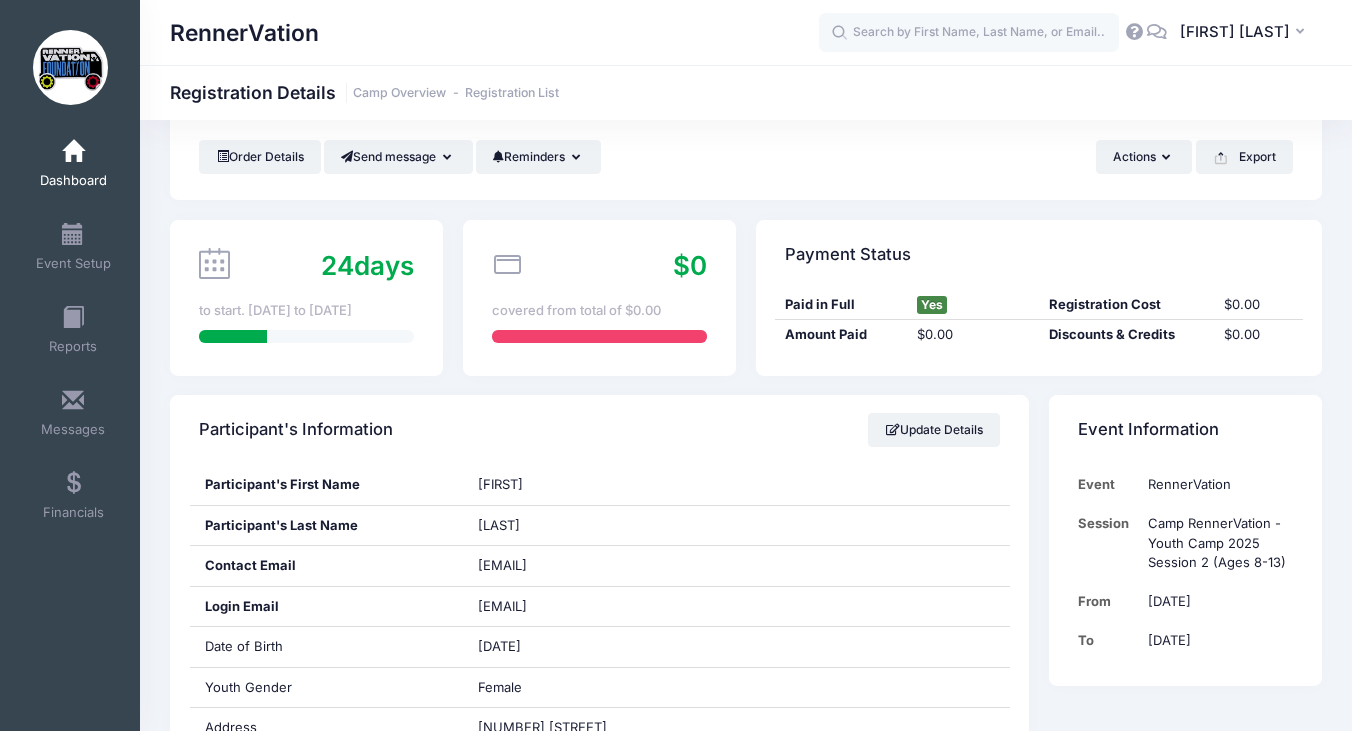 click on "Participant's Information
Update Details
Participant's First Name [FIRST]
Participant's Last Name [LAST]
Contact Email [EMAIL]
Login Email
[EMAIL]
Date of Birth [GENDER]" at bounding box center [0, 0] 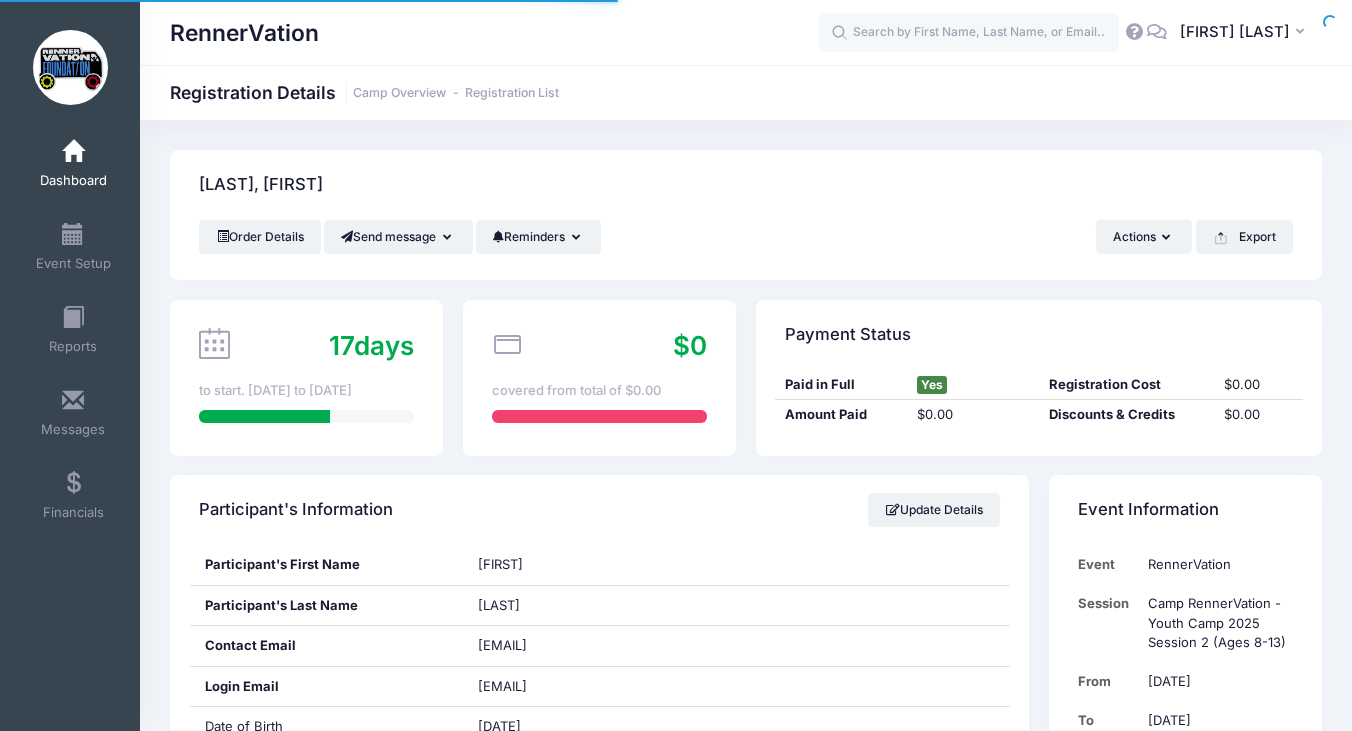 scroll, scrollTop: 0, scrollLeft: 0, axis: both 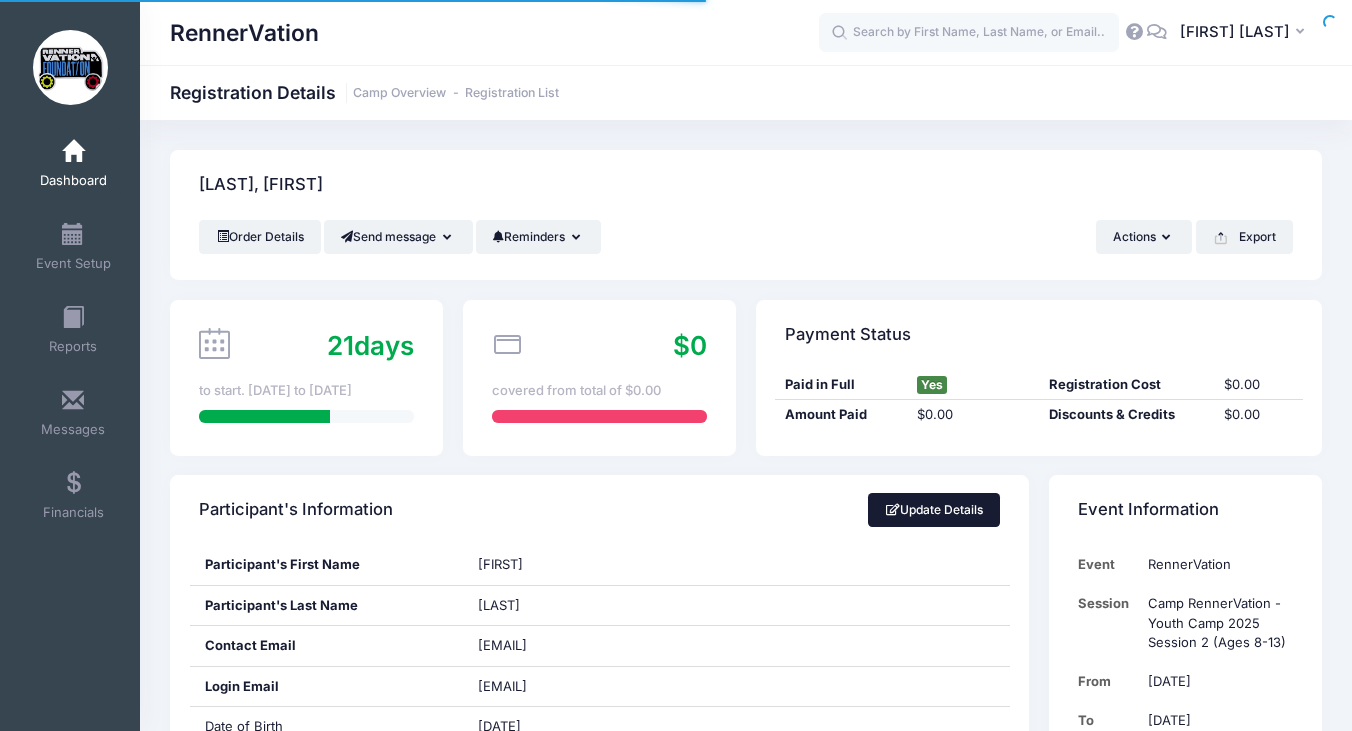 click on "Update Details" at bounding box center [934, 510] 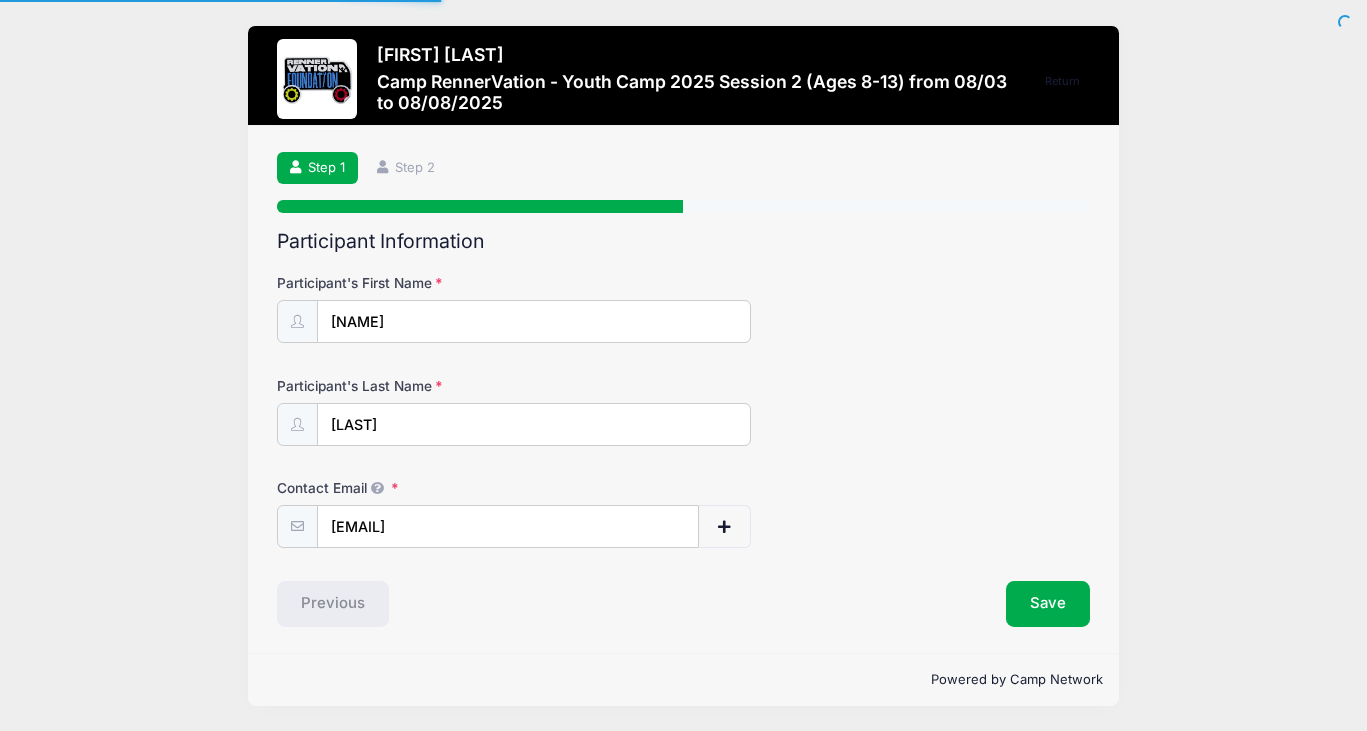 scroll, scrollTop: 0, scrollLeft: 0, axis: both 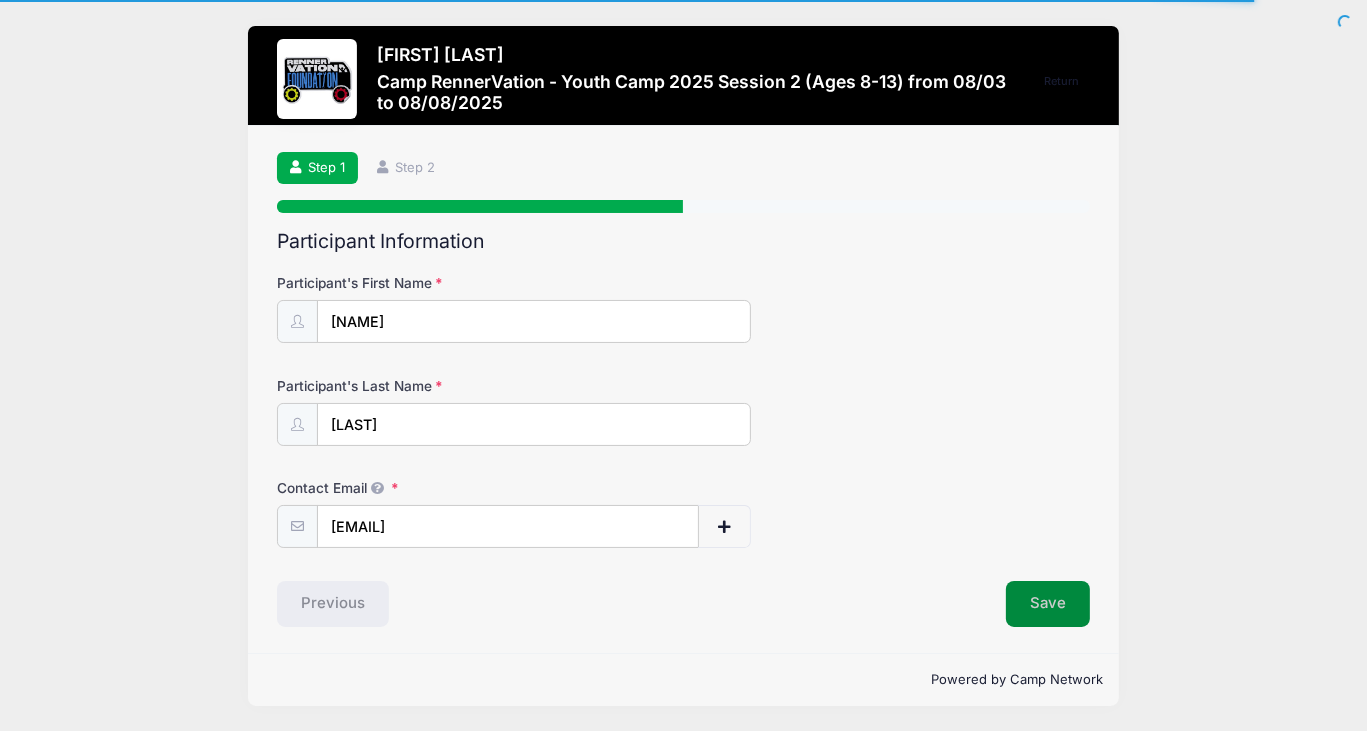 click on "Save" at bounding box center (1048, 604) 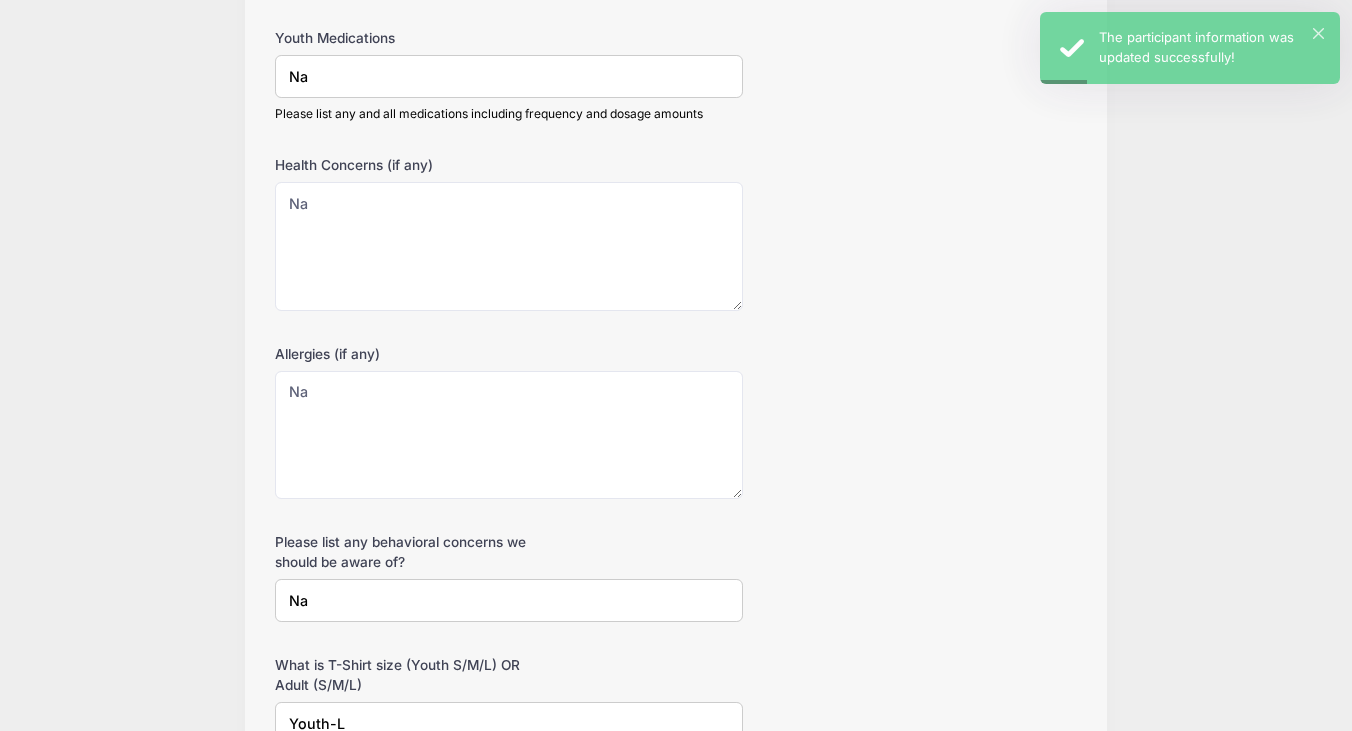 scroll, scrollTop: 783, scrollLeft: 0, axis: vertical 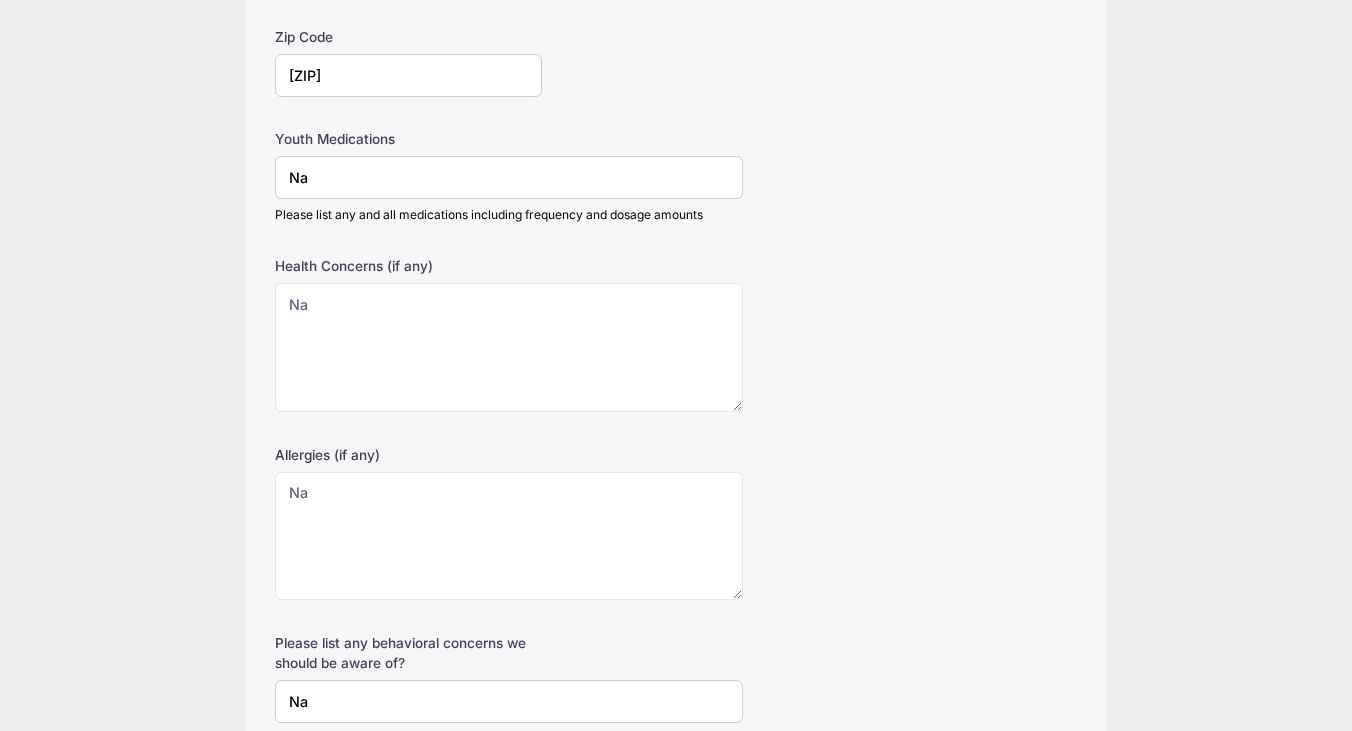 click on "Health Concerns (if any)
Na" at bounding box center [676, 334] 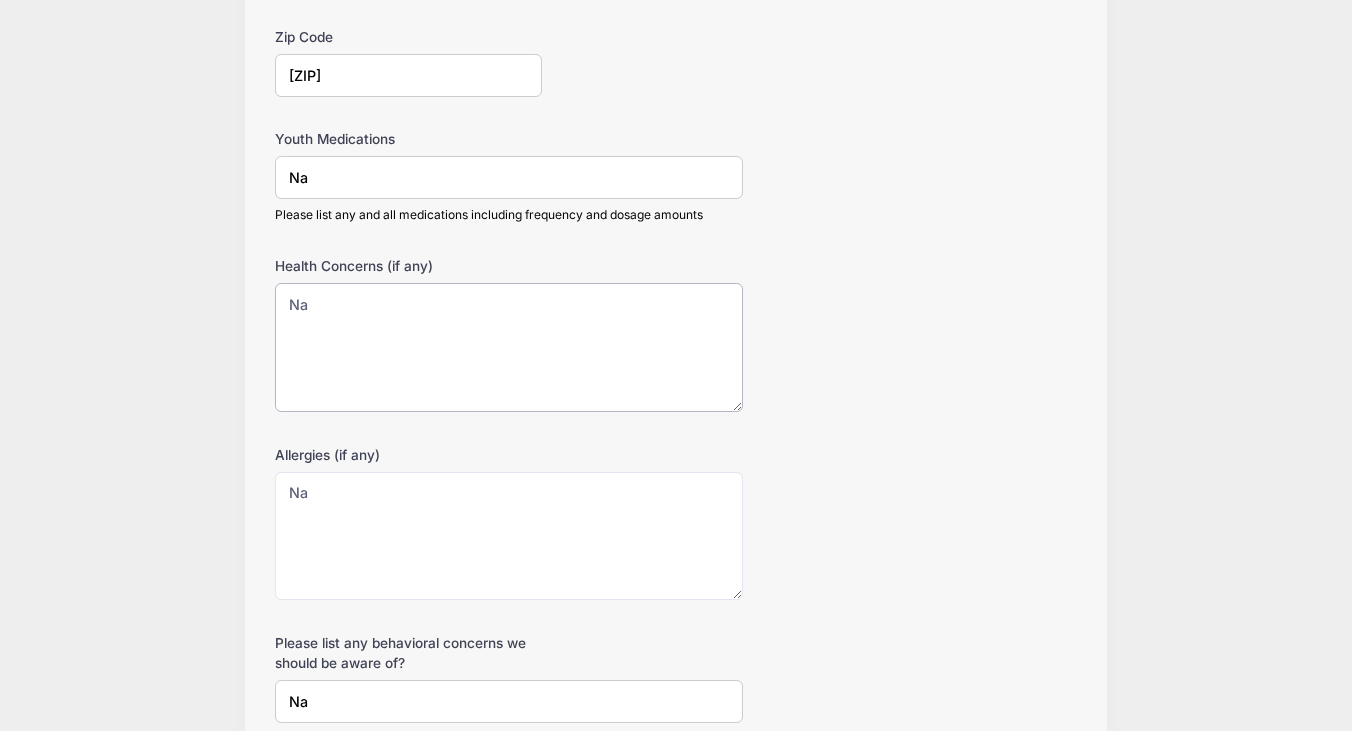 click on "Na" at bounding box center [509, 347] 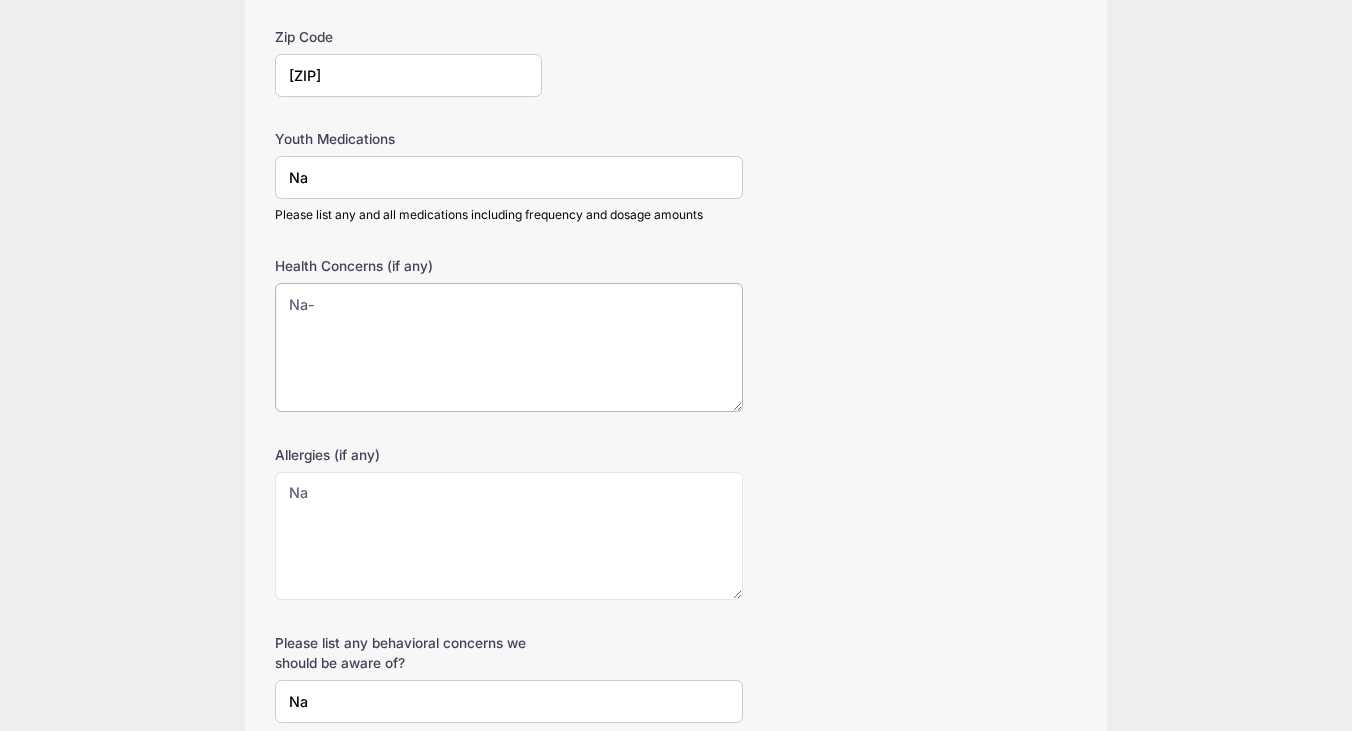 click on "Na" at bounding box center (509, 347) 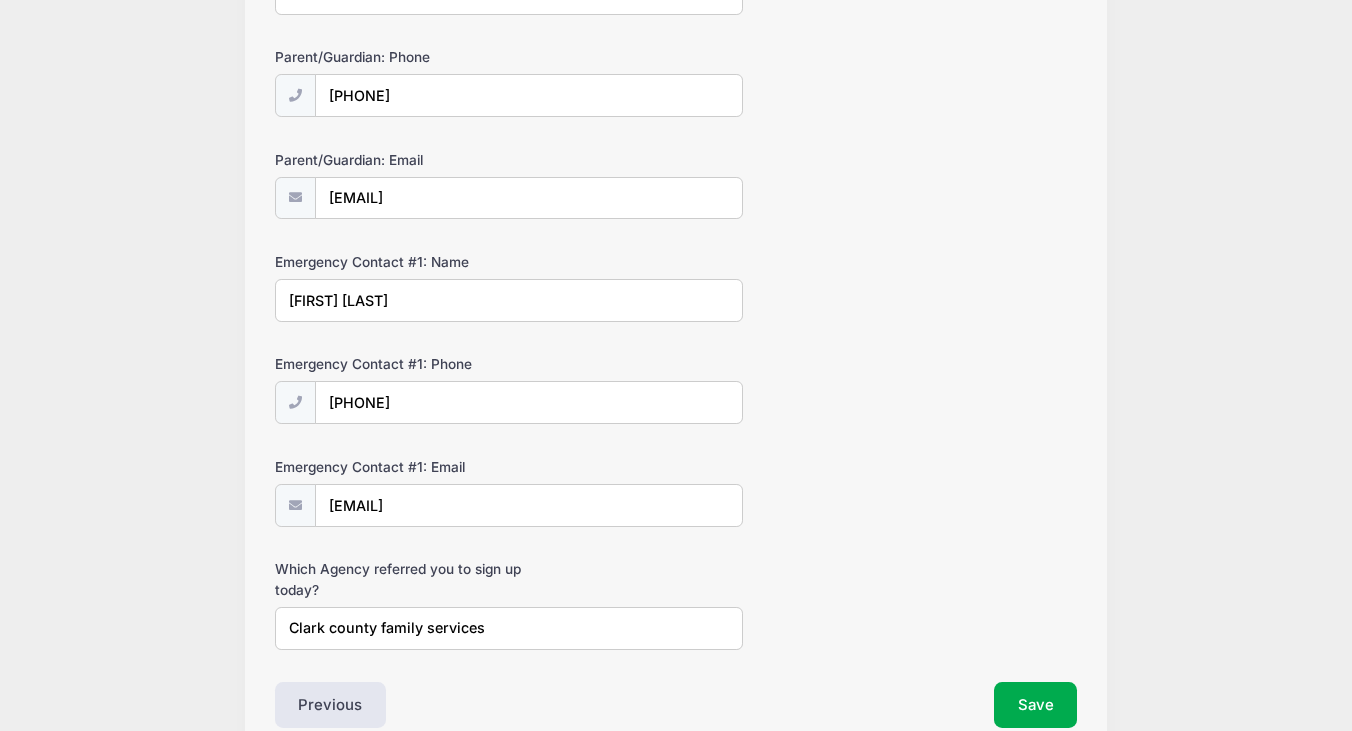 scroll, scrollTop: 2271, scrollLeft: 0, axis: vertical 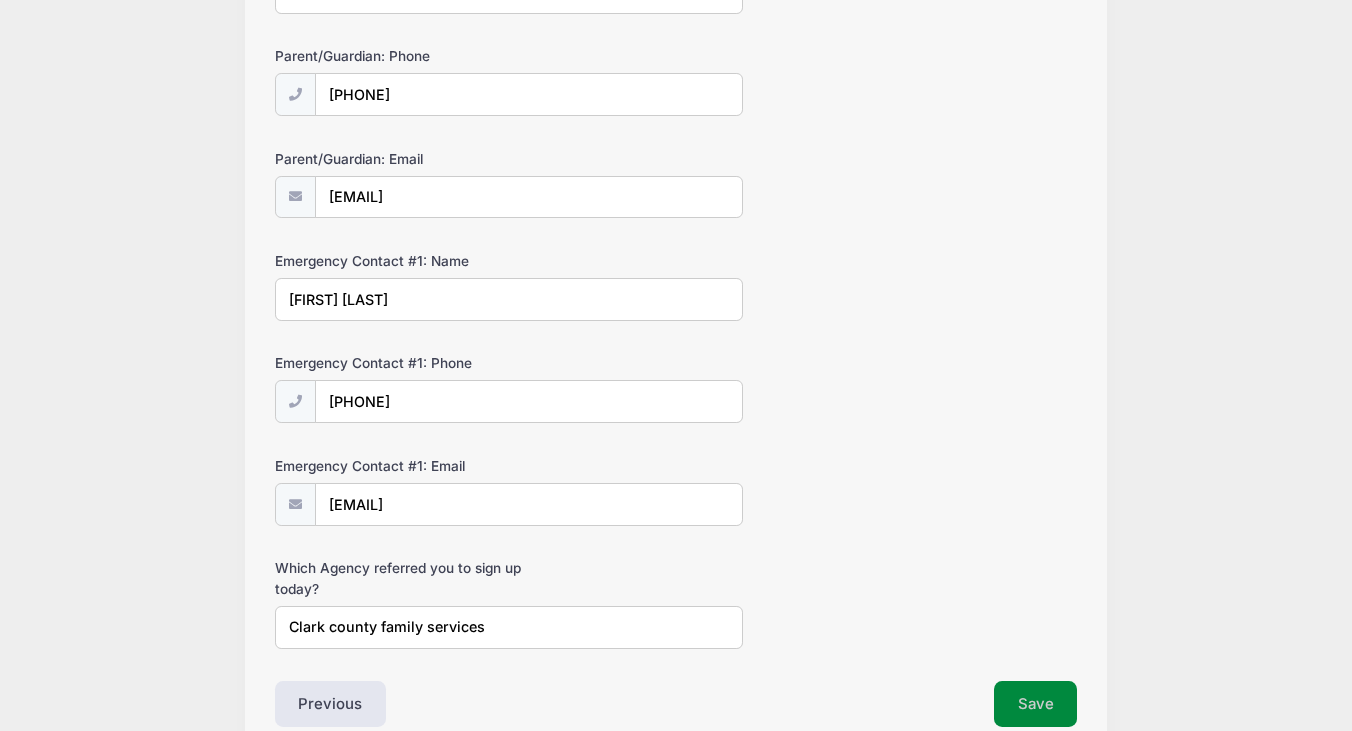 type on "Na-- no diagnoses no medications
she is a good kid" 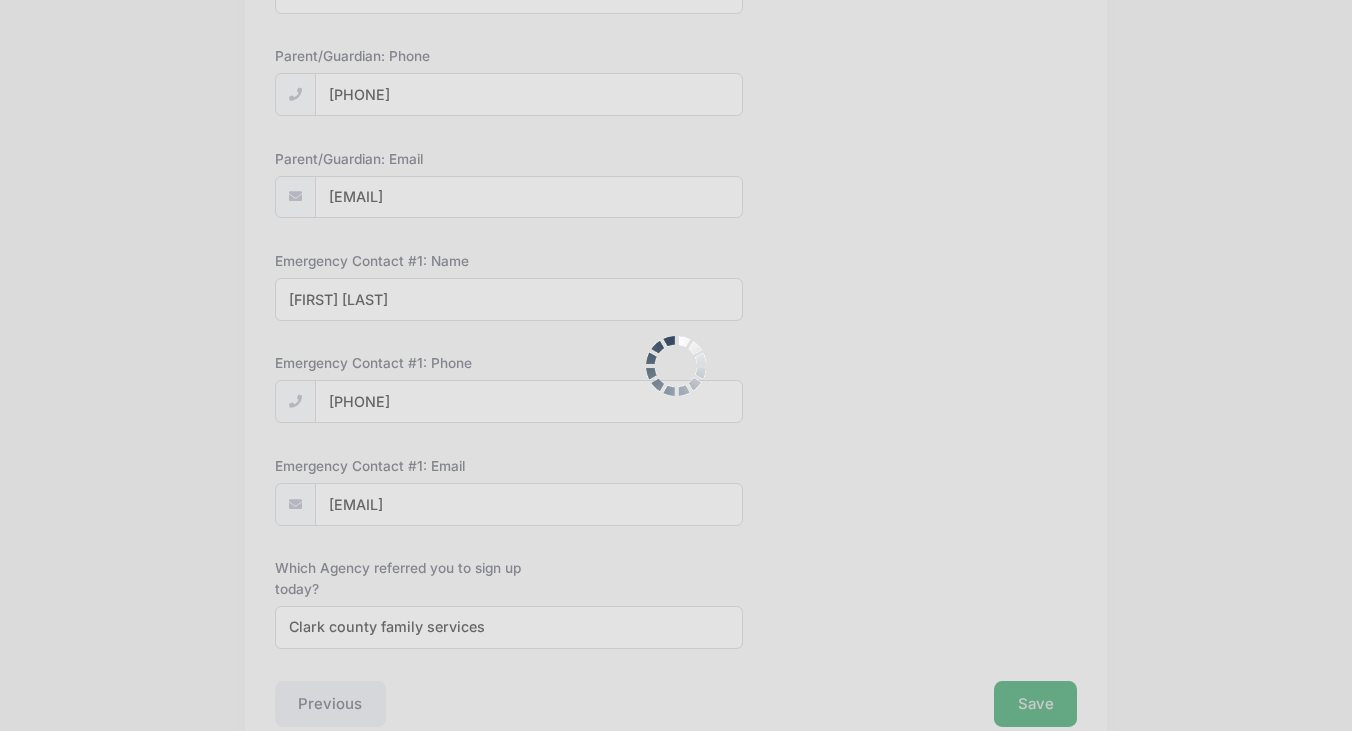 scroll, scrollTop: 0, scrollLeft: 0, axis: both 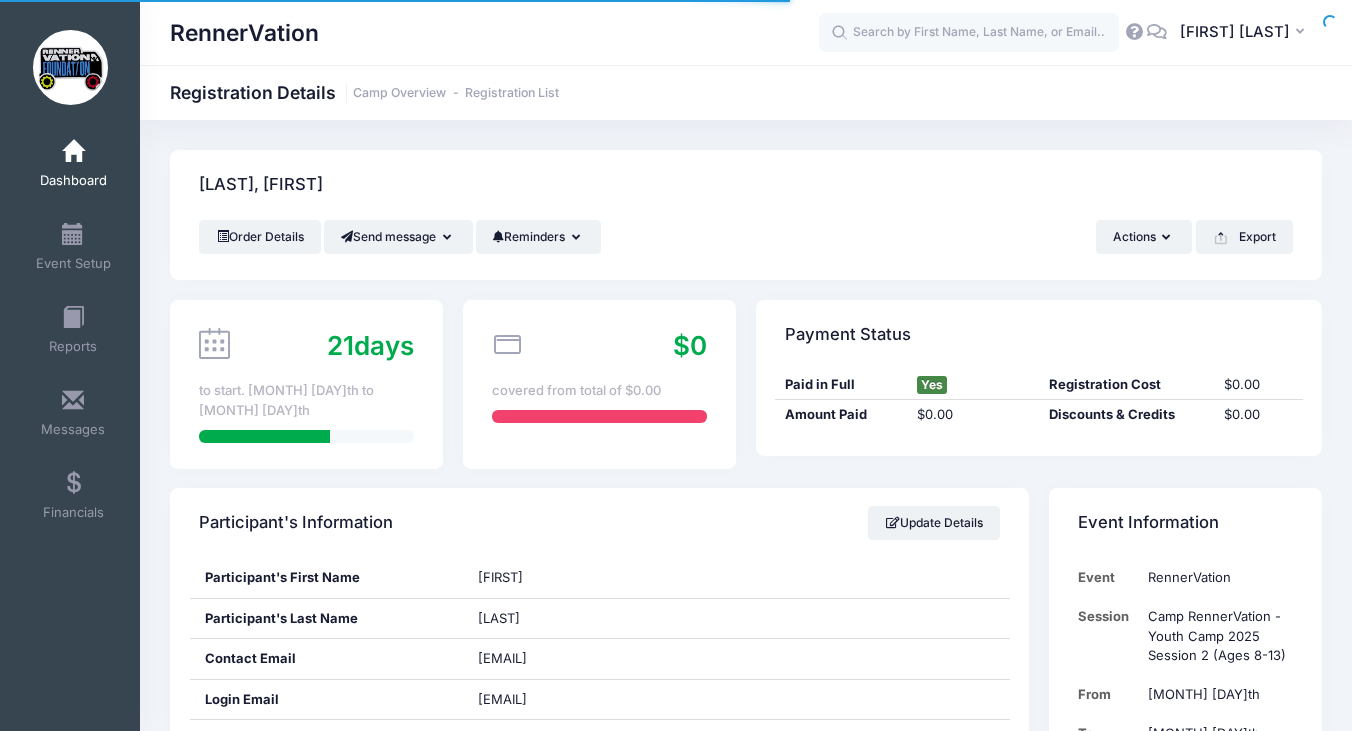 click on "Update Details" at bounding box center [934, 523] 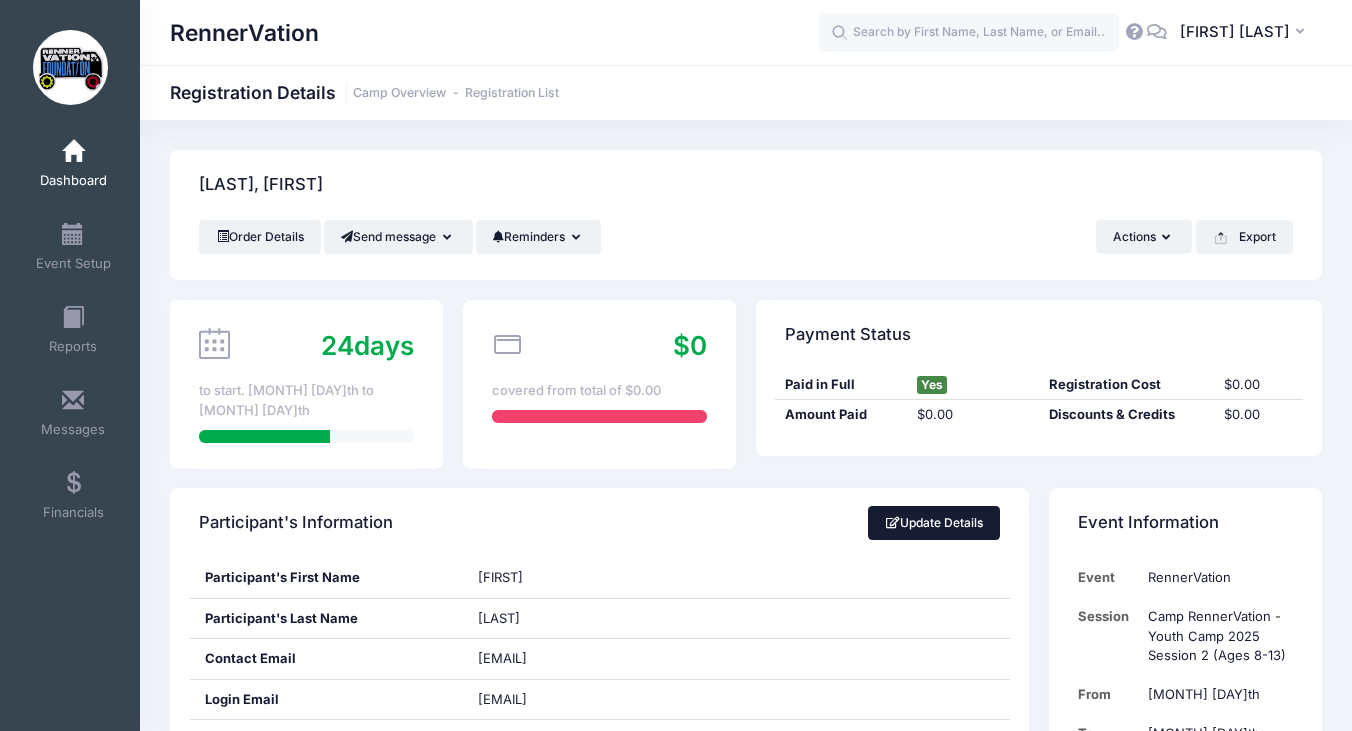 click on "Update Details" at bounding box center [934, 523] 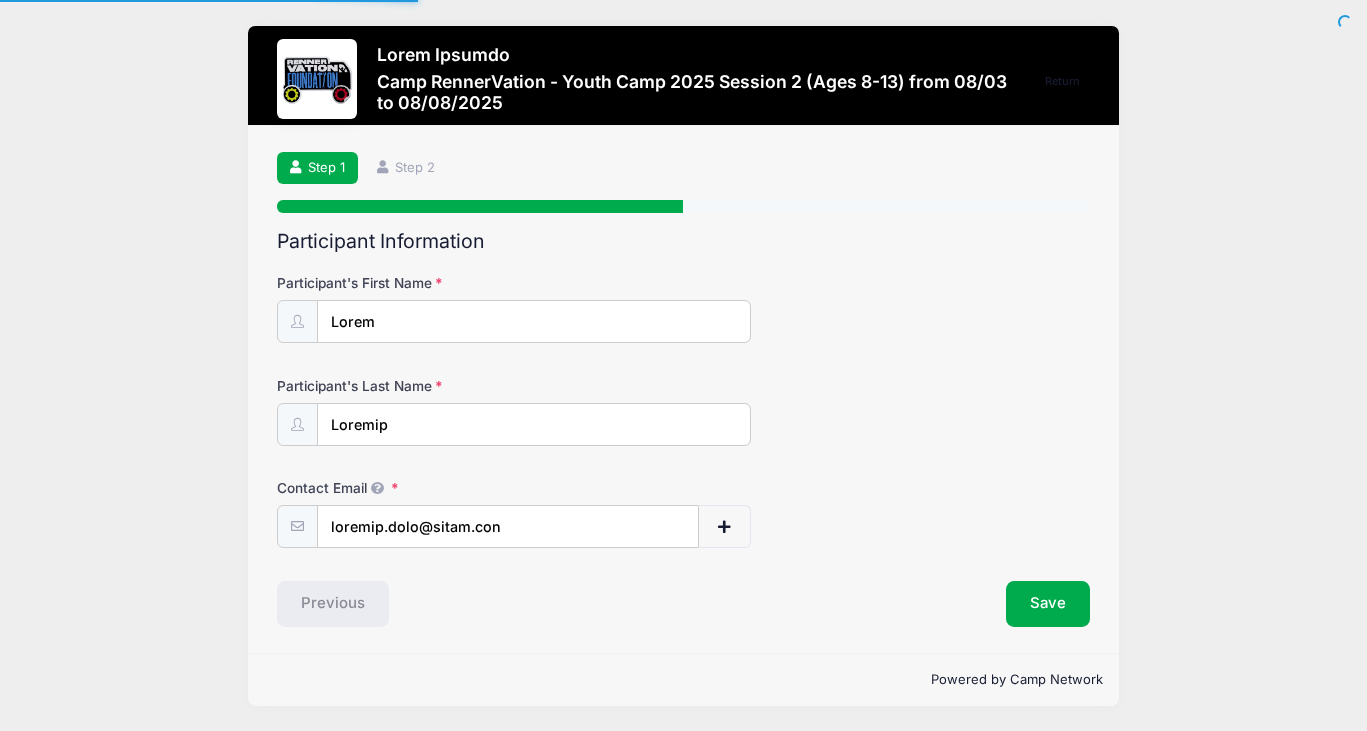scroll, scrollTop: 0, scrollLeft: 0, axis: both 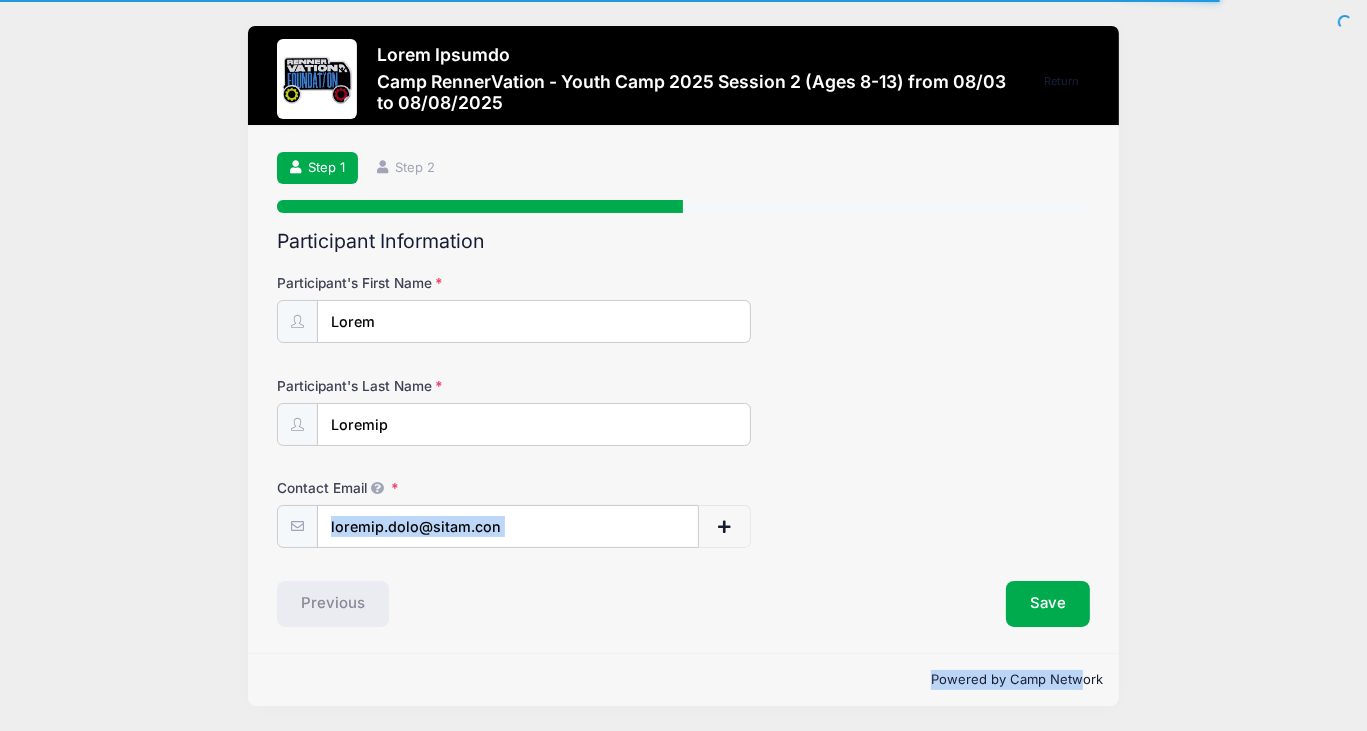 drag, startPoint x: 0, startPoint y: 0, endPoint x: 1078, endPoint y: 644, distance: 1255.715 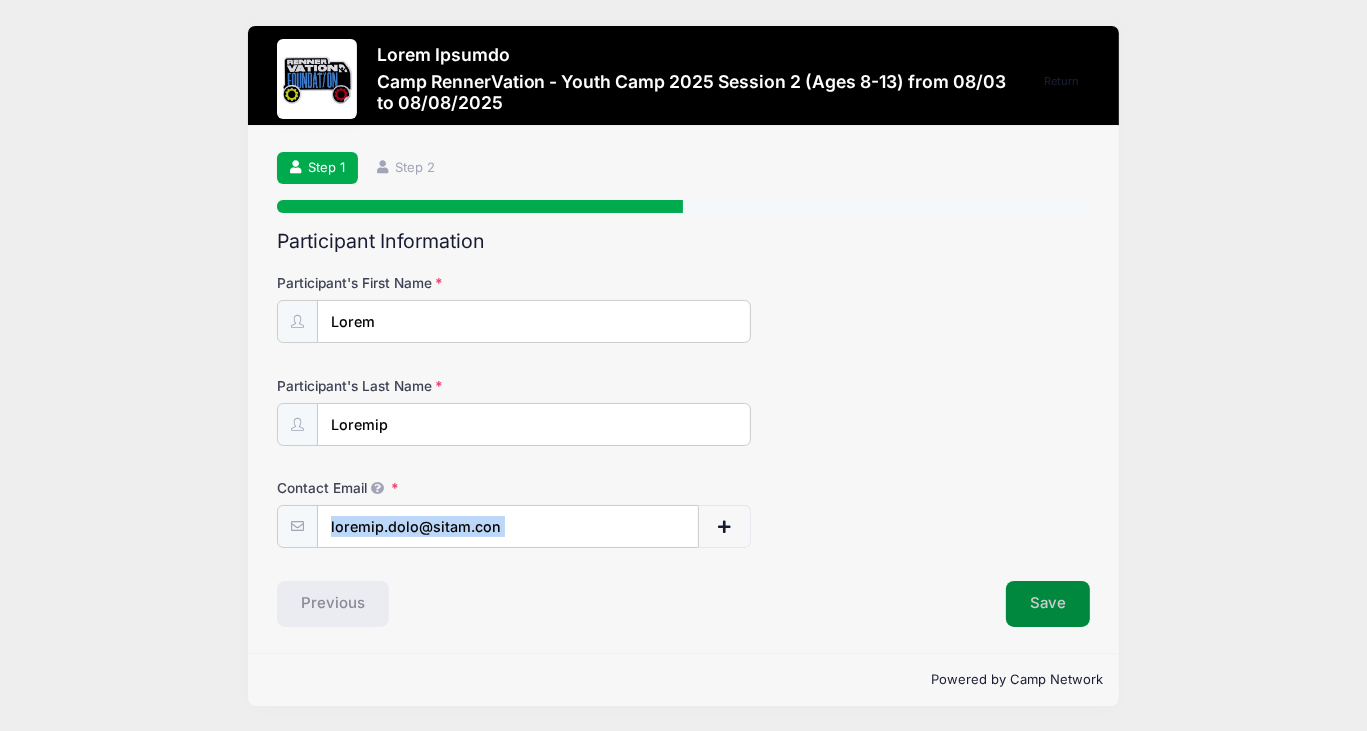 drag, startPoint x: 1078, startPoint y: 644, endPoint x: 1050, endPoint y: 585, distance: 65.30697 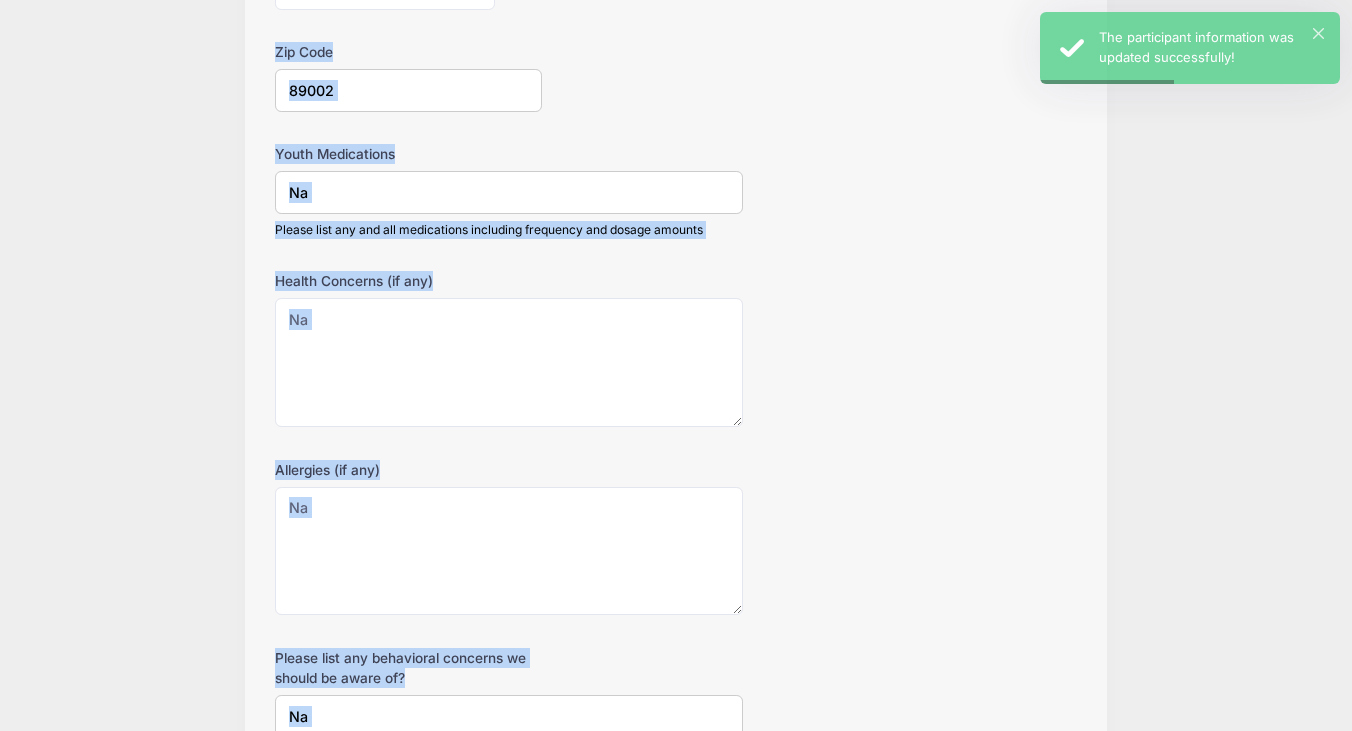 scroll, scrollTop: 826, scrollLeft: 0, axis: vertical 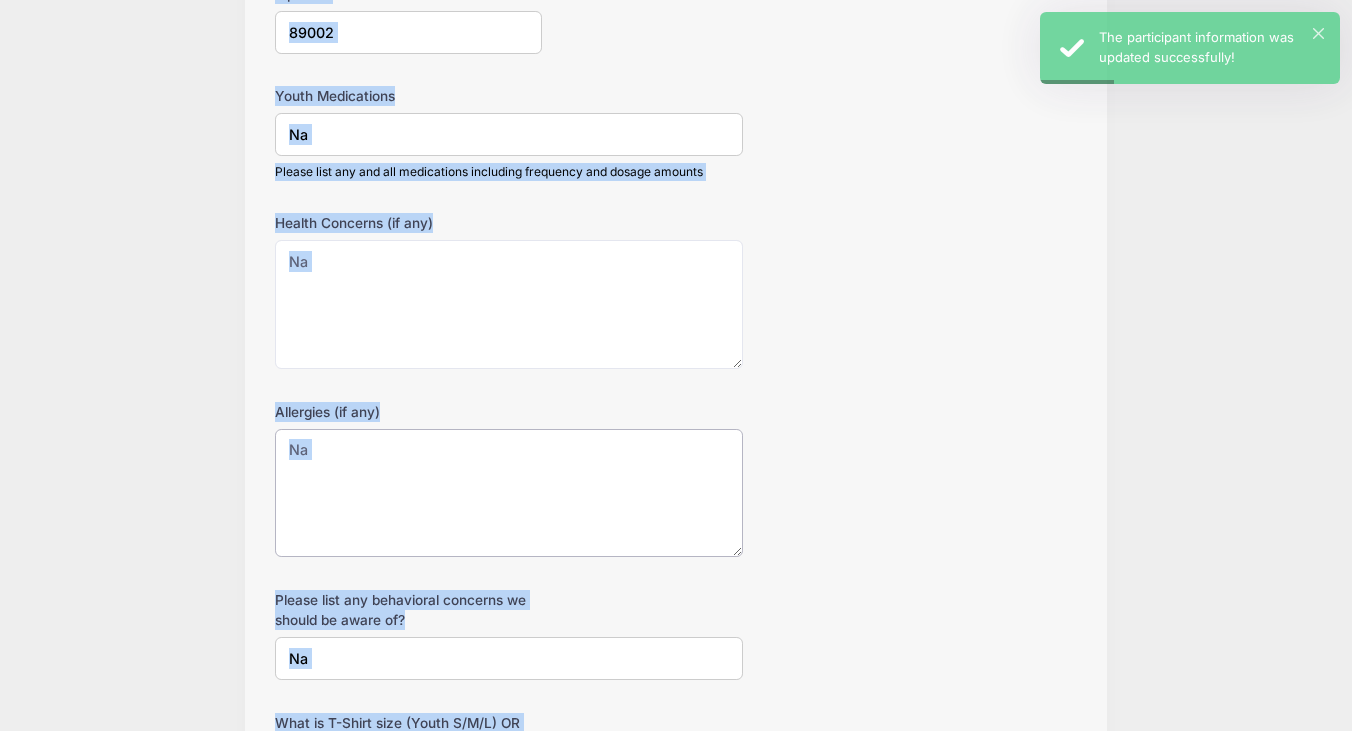 click on "Na" at bounding box center [509, 493] 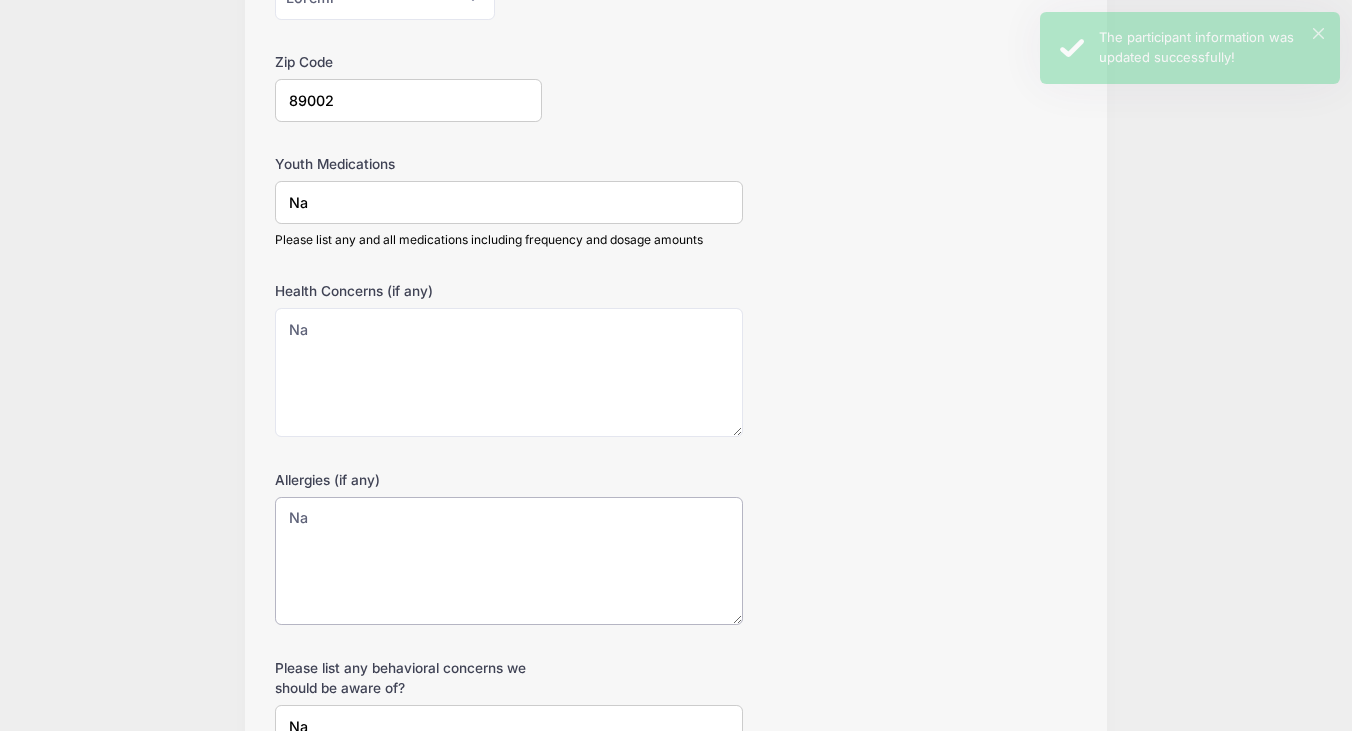 scroll, scrollTop: 748, scrollLeft: 0, axis: vertical 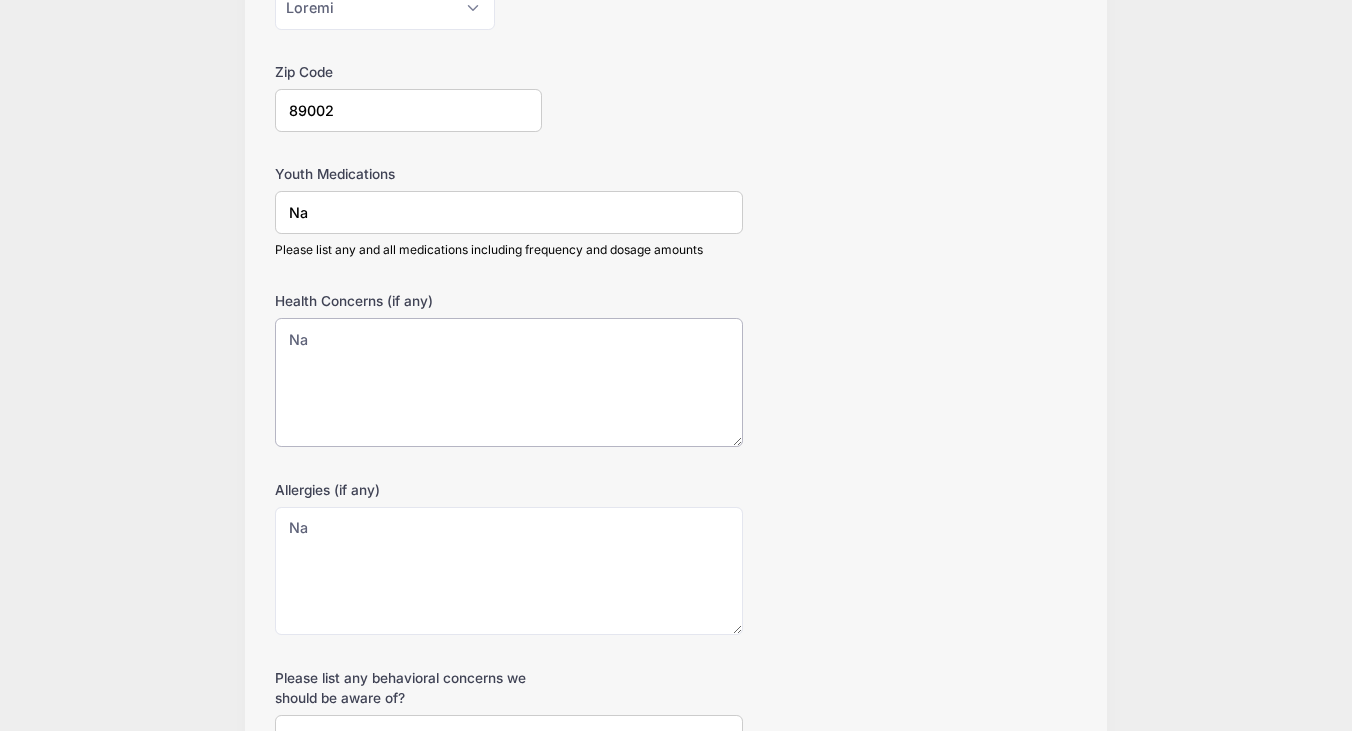 click on "Na" at bounding box center [509, 382] 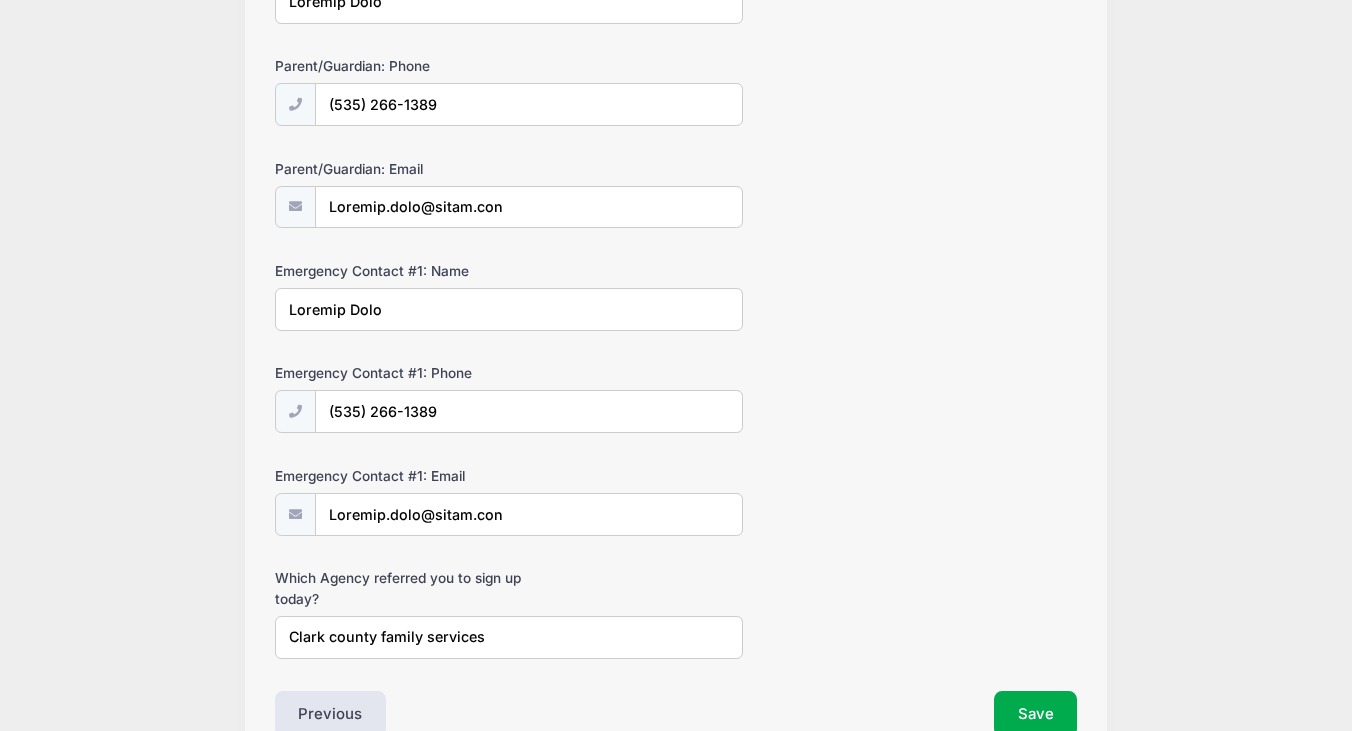 scroll, scrollTop: 2361, scrollLeft: 0, axis: vertical 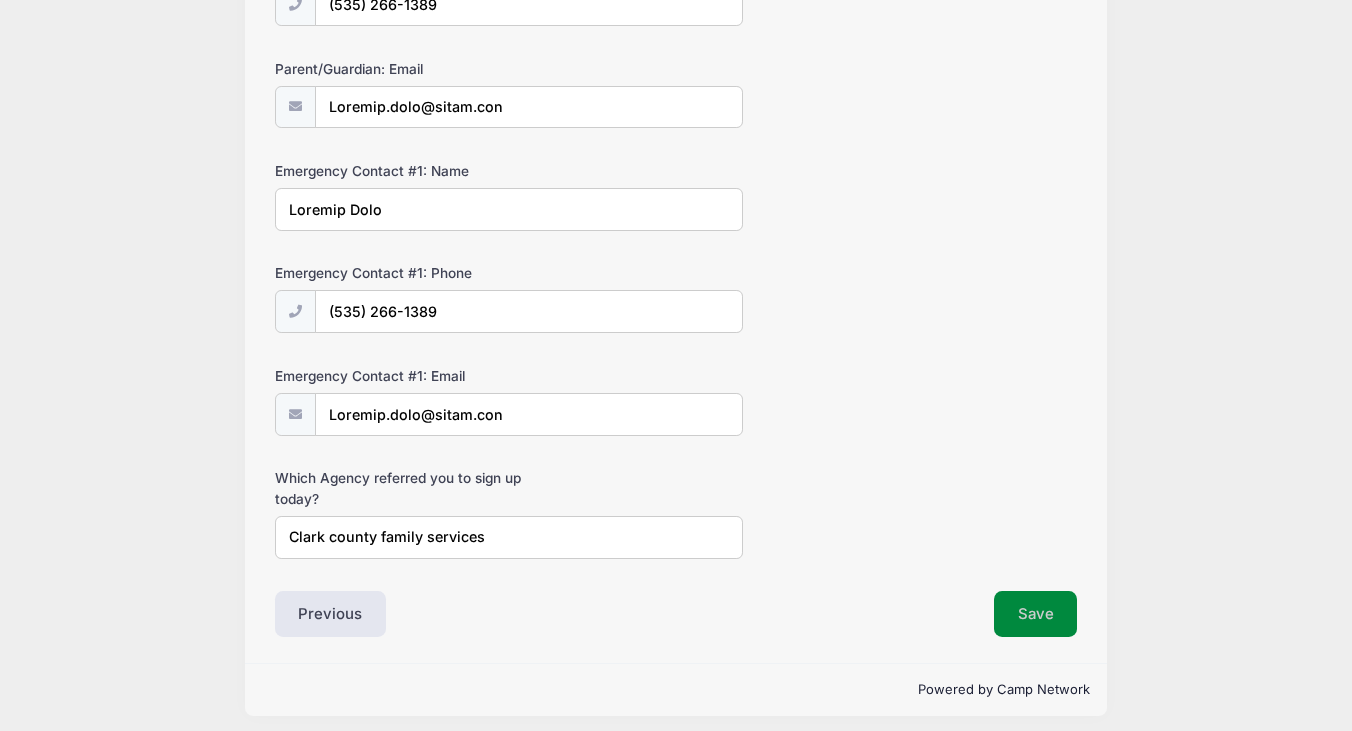 type on "Lo-- ip dolors amet con" 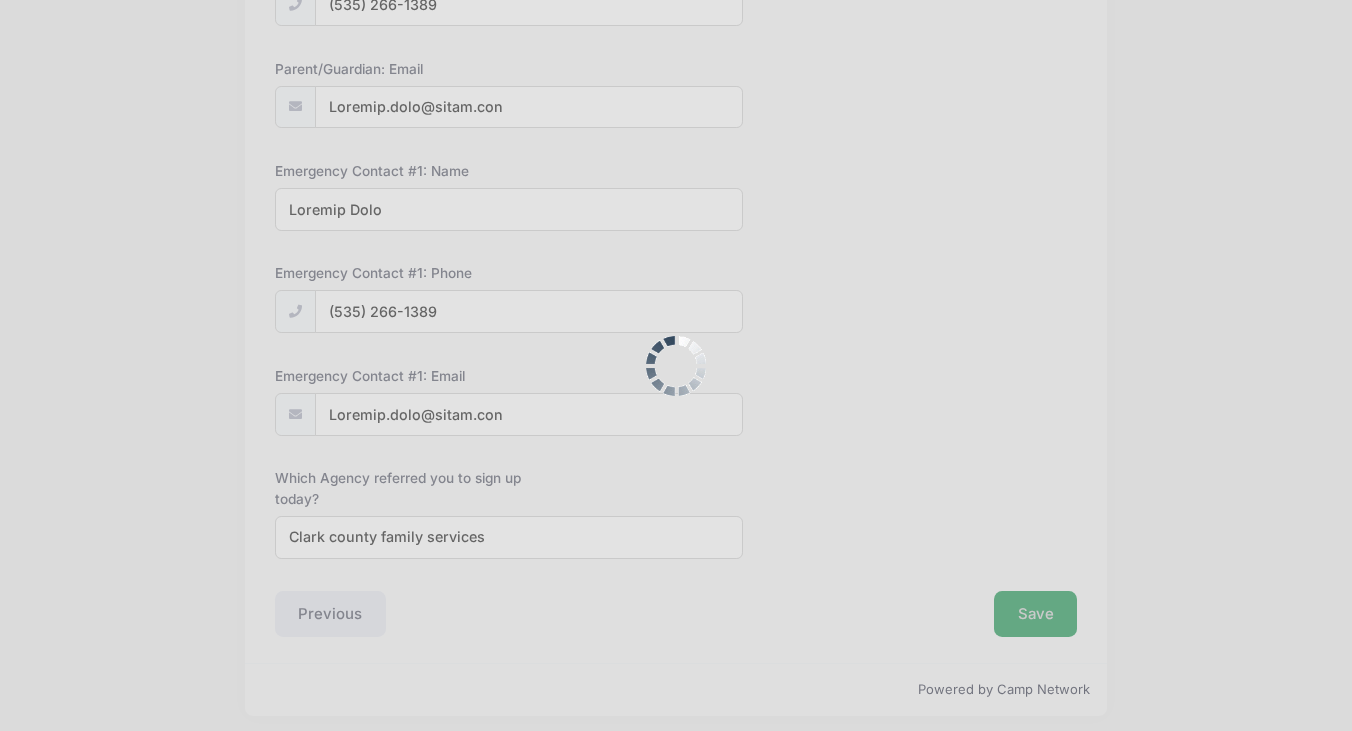 scroll, scrollTop: 0, scrollLeft: 0, axis: both 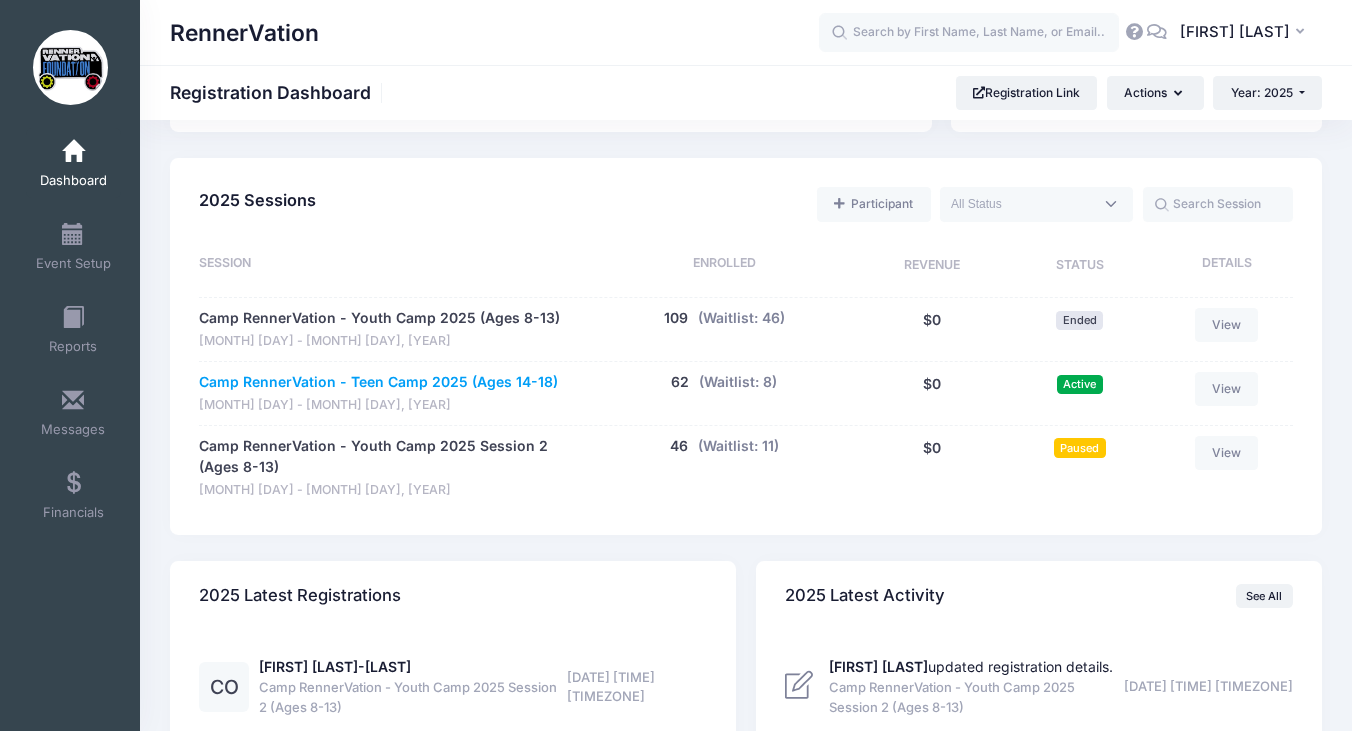 click on "Camp RennerVation - Teen Camp 2025 (Ages 14-18)" at bounding box center [378, 382] 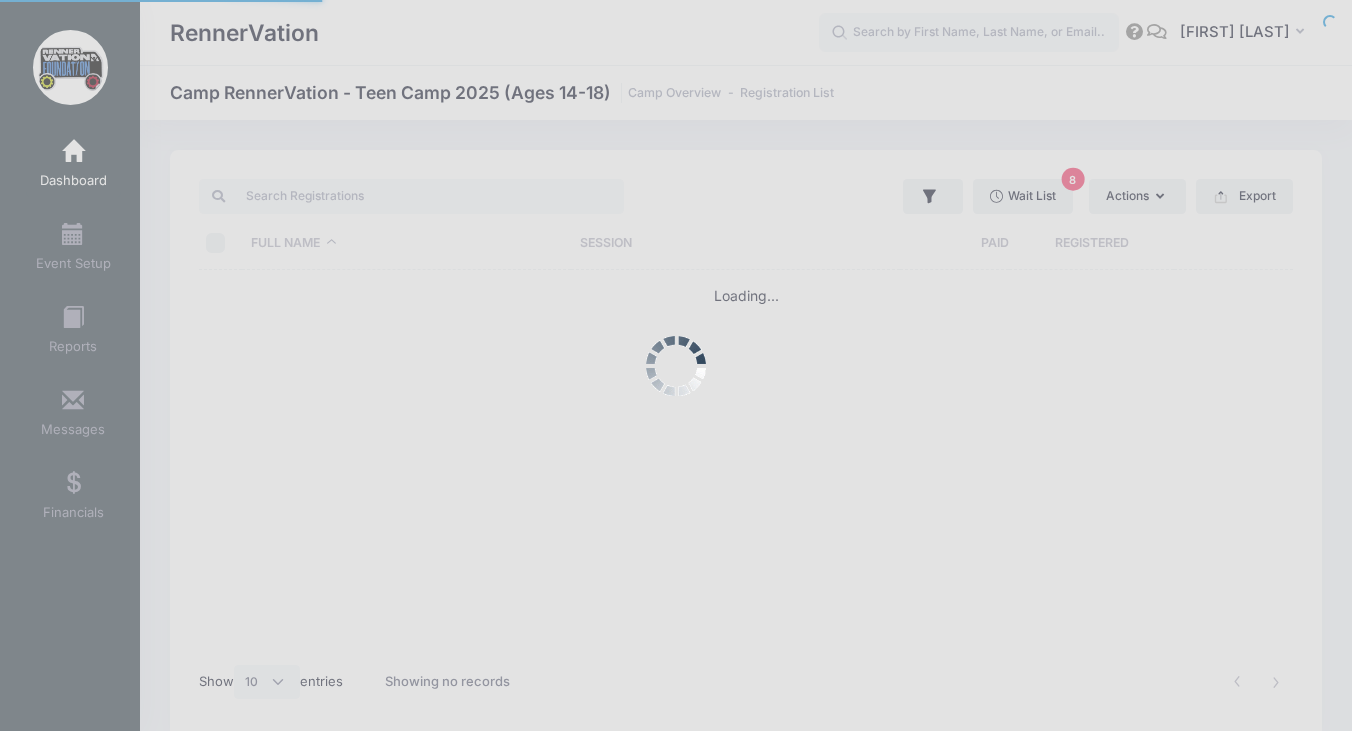 scroll, scrollTop: 0, scrollLeft: 0, axis: both 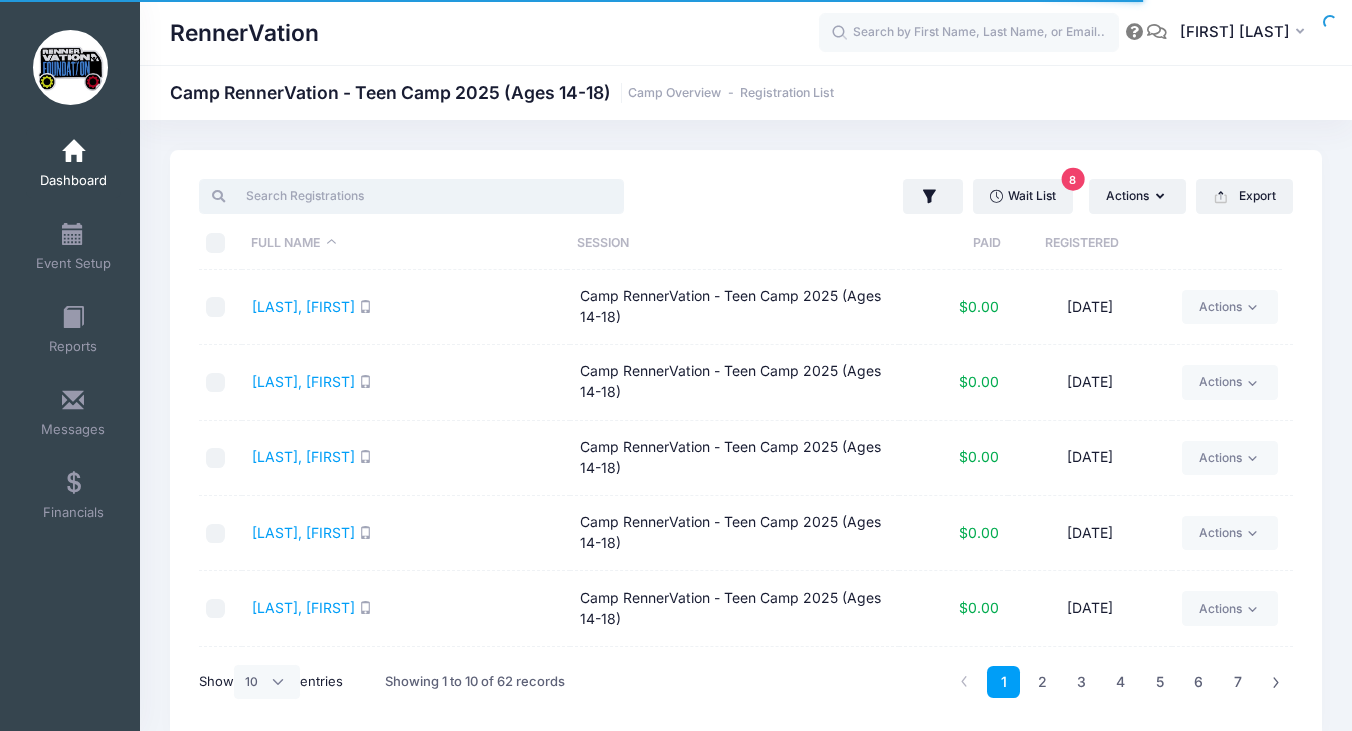 click at bounding box center [411, 196] 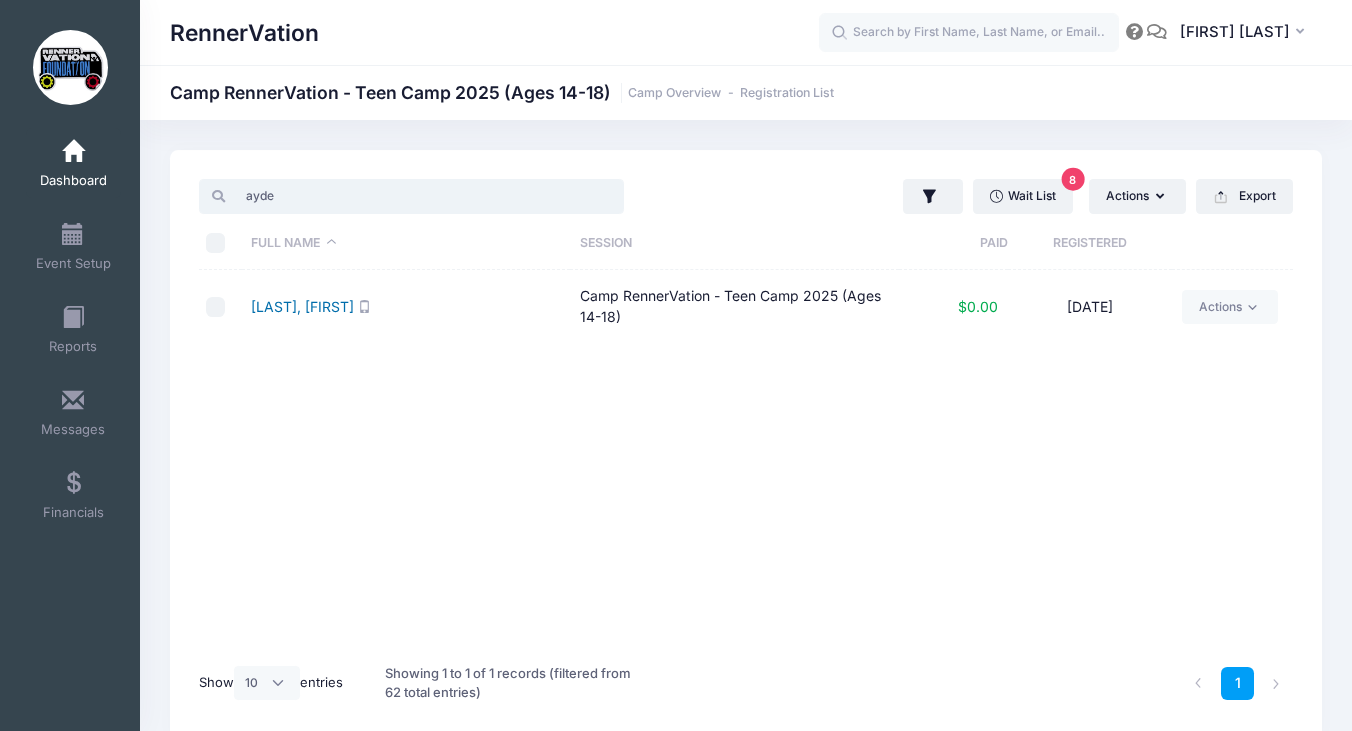 type on "ayde" 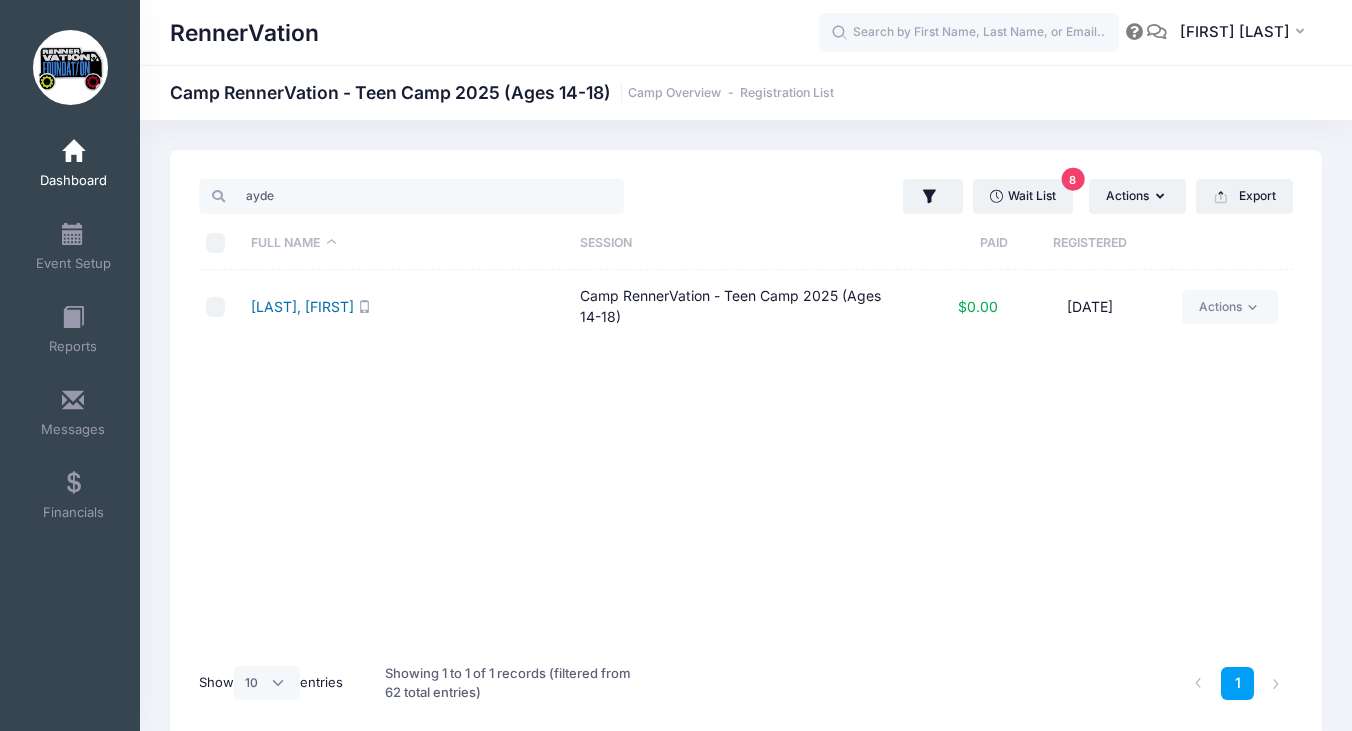 click on "[LAST], [FIRST]" at bounding box center [302, 306] 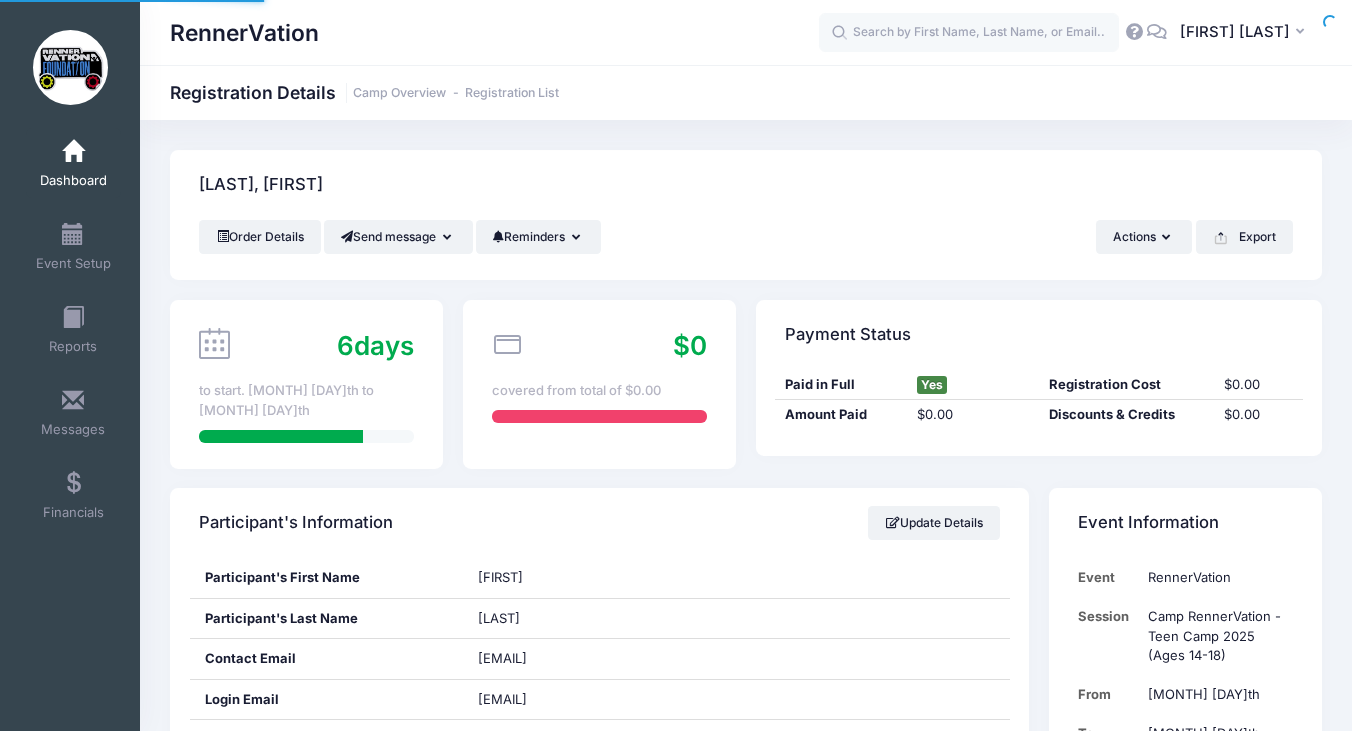 scroll, scrollTop: 258, scrollLeft: 0, axis: vertical 